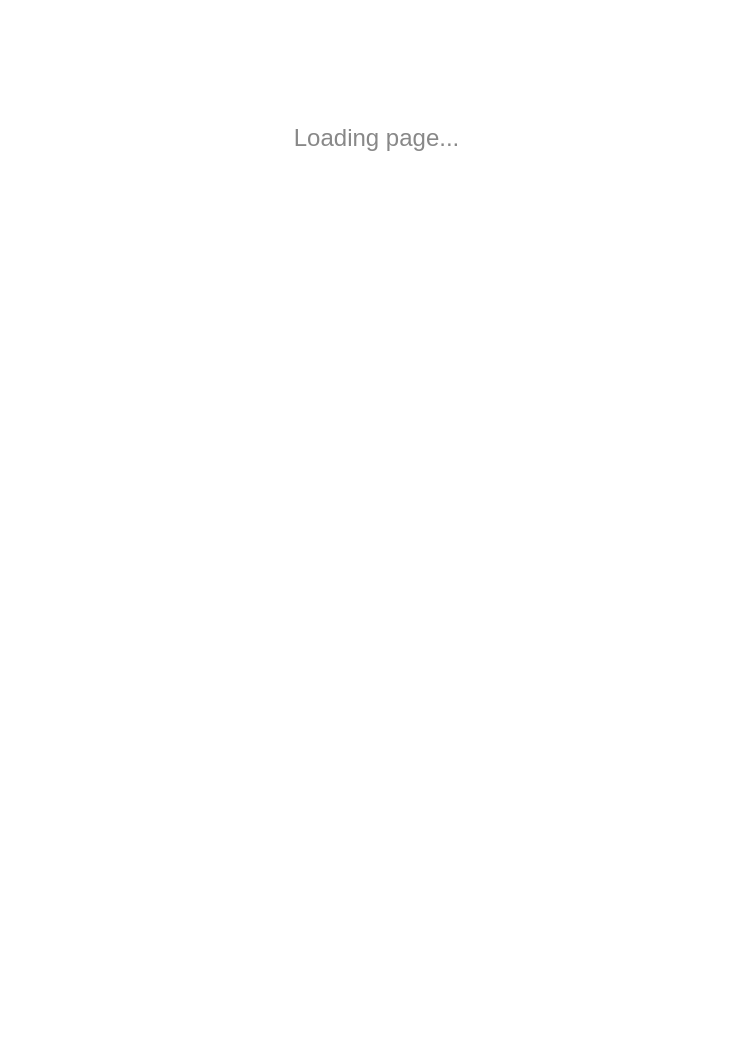 scroll, scrollTop: 0, scrollLeft: 0, axis: both 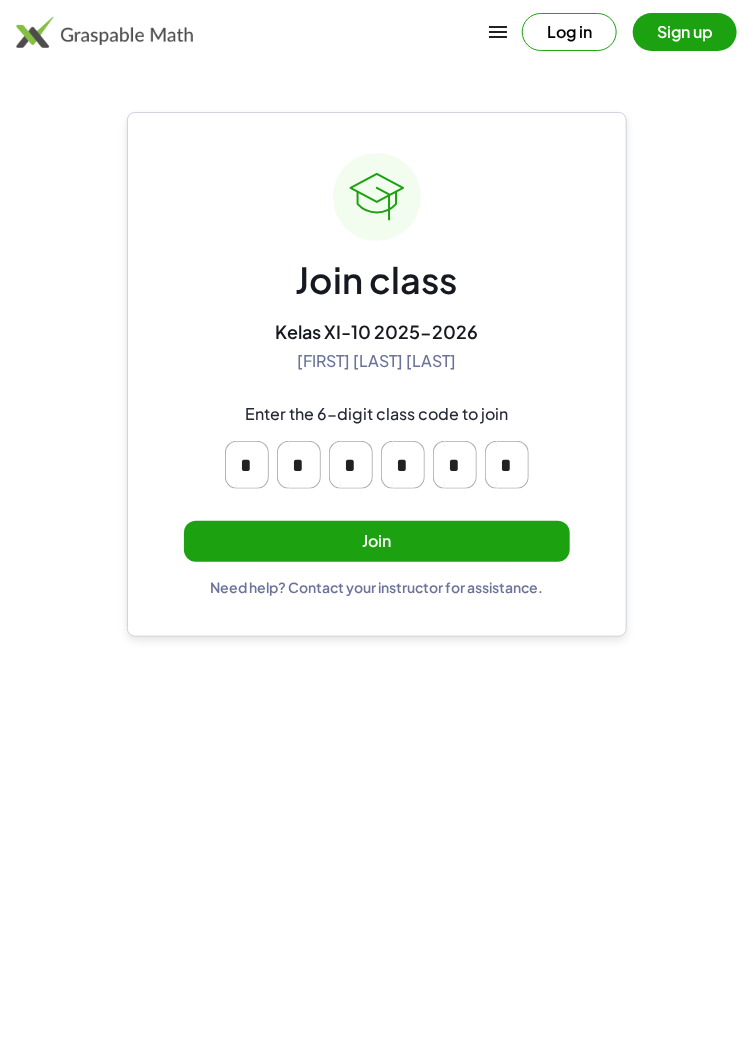 click on "Sign up" at bounding box center (685, 32) 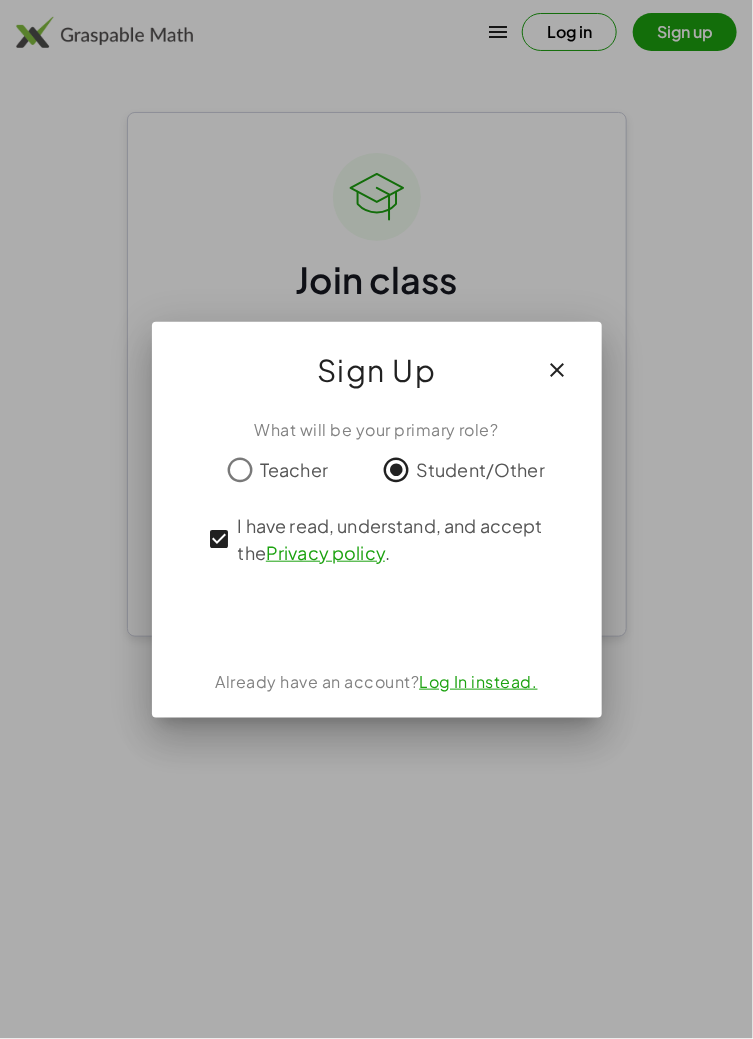 click on "Log In instead." at bounding box center (478, 681) 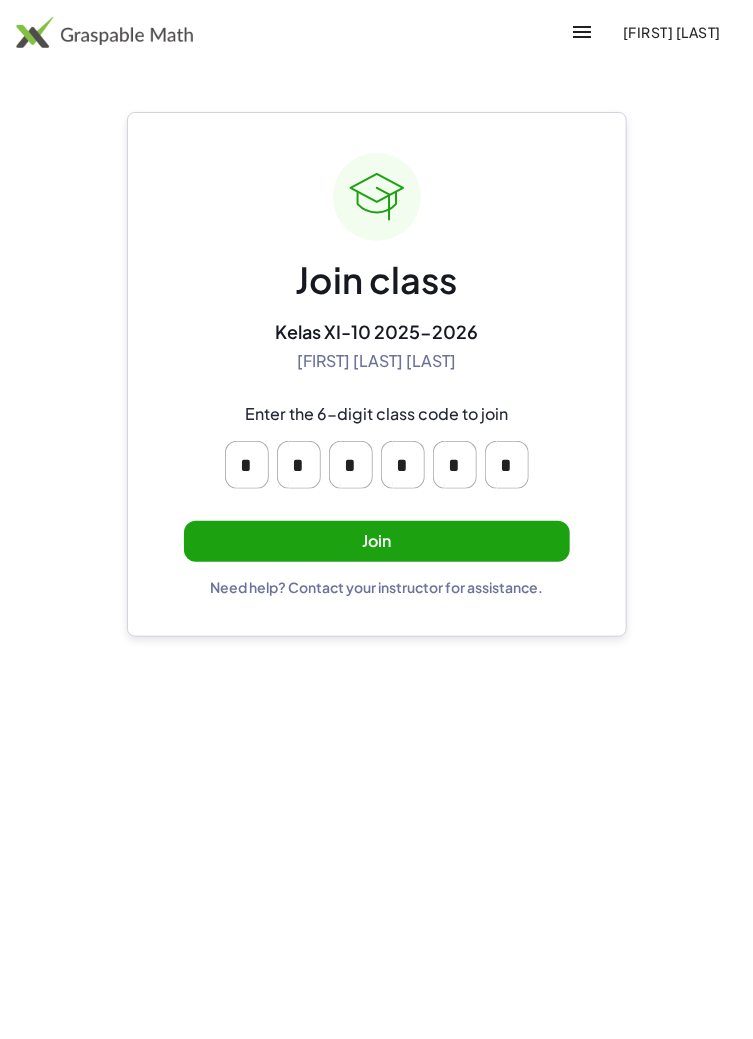 click on "Join" at bounding box center (377, 541) 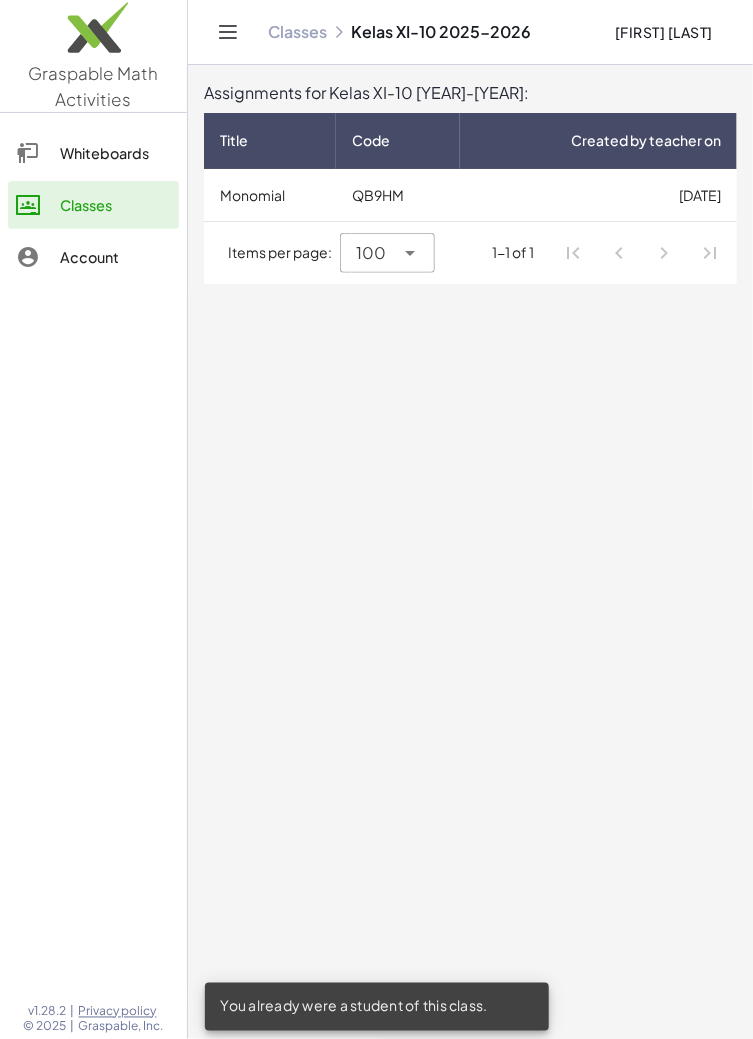 click on "Monomial" at bounding box center [270, 195] 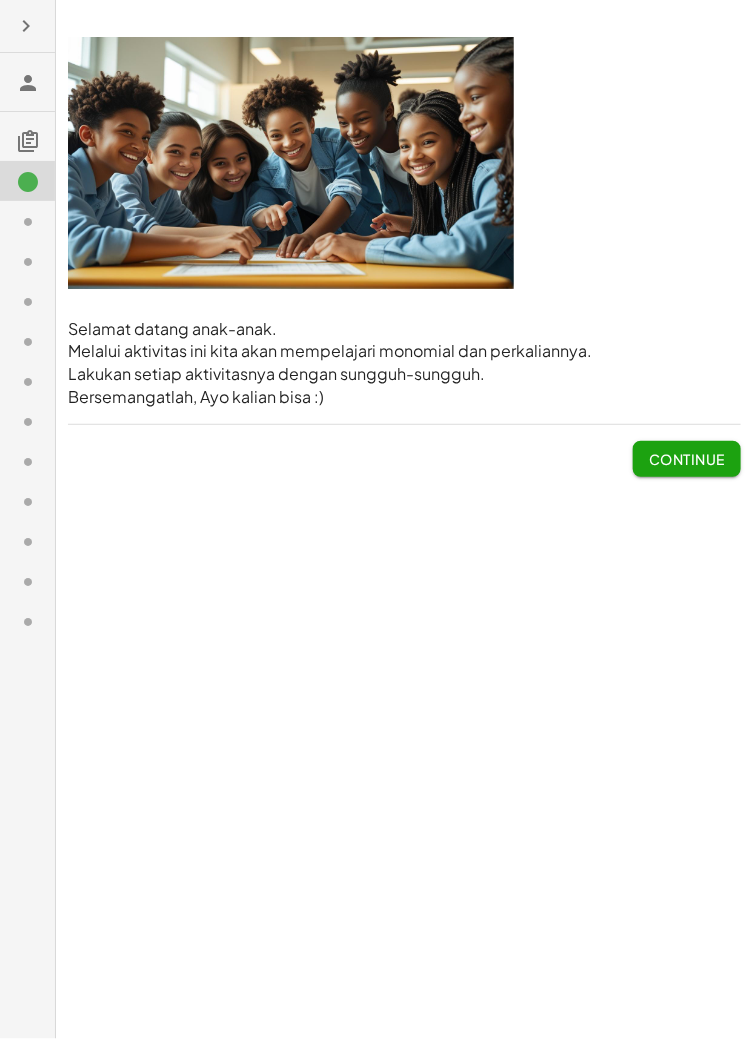 click on "Continue" at bounding box center [687, 459] 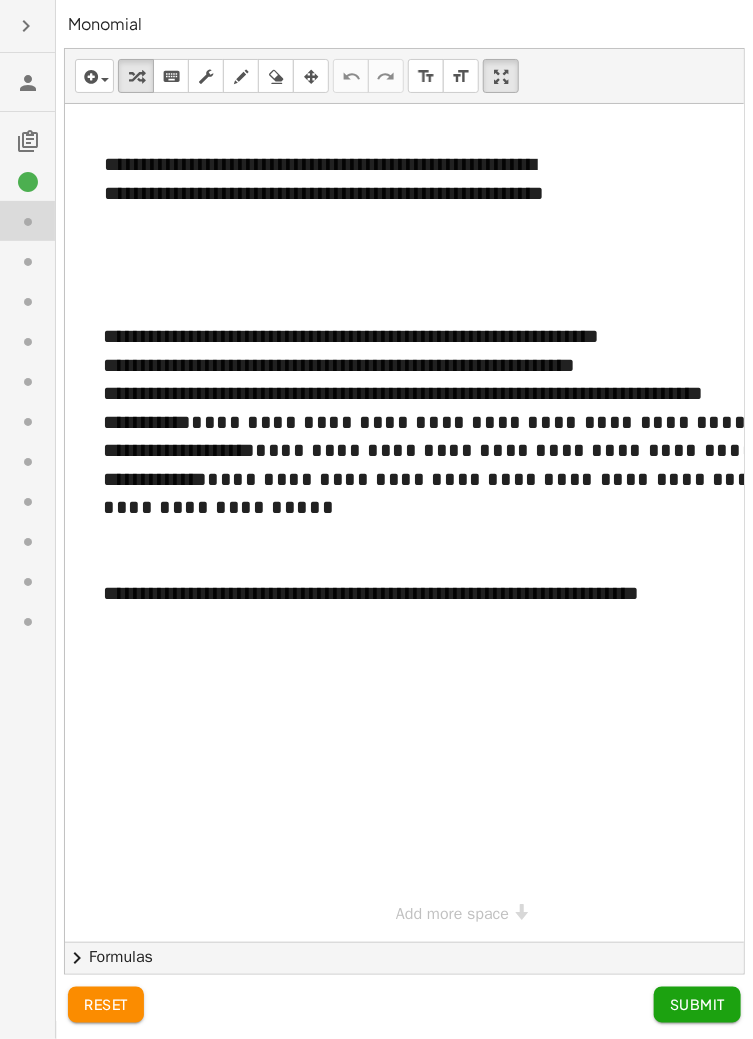 click 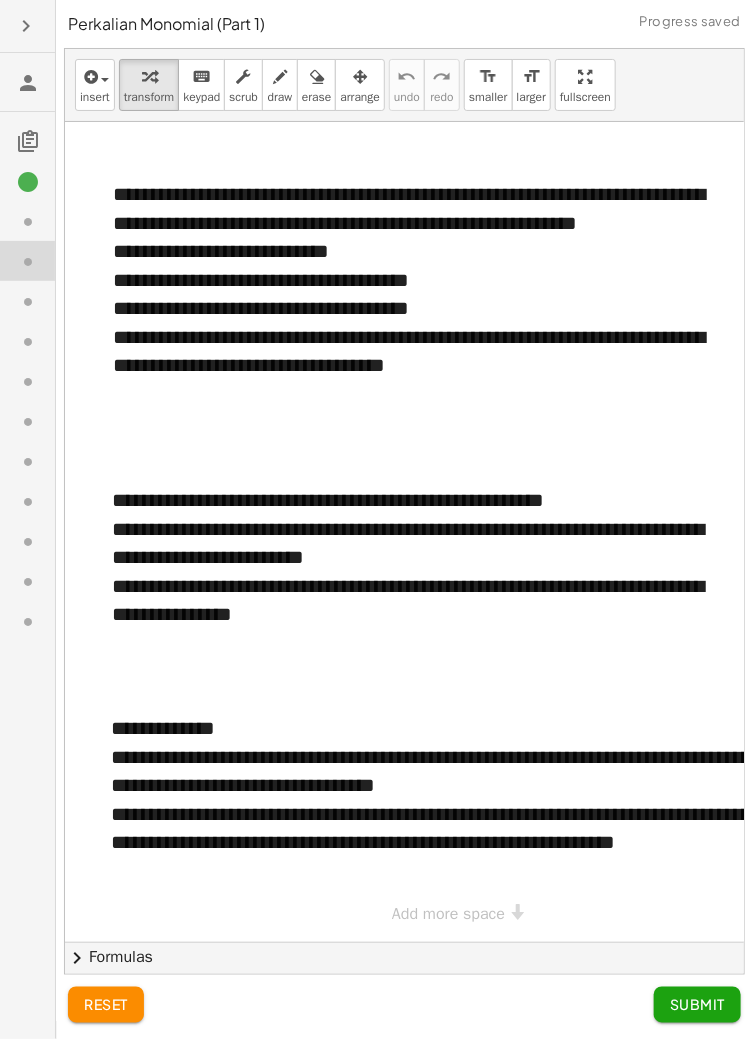 click 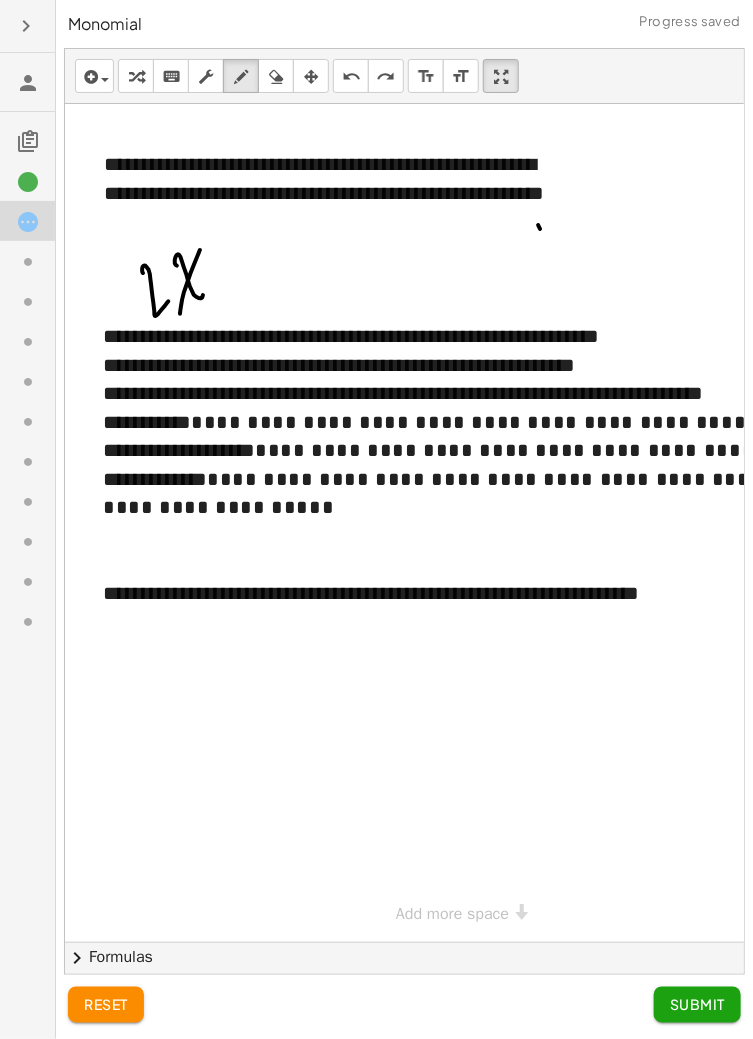 click at bounding box center [455, 523] 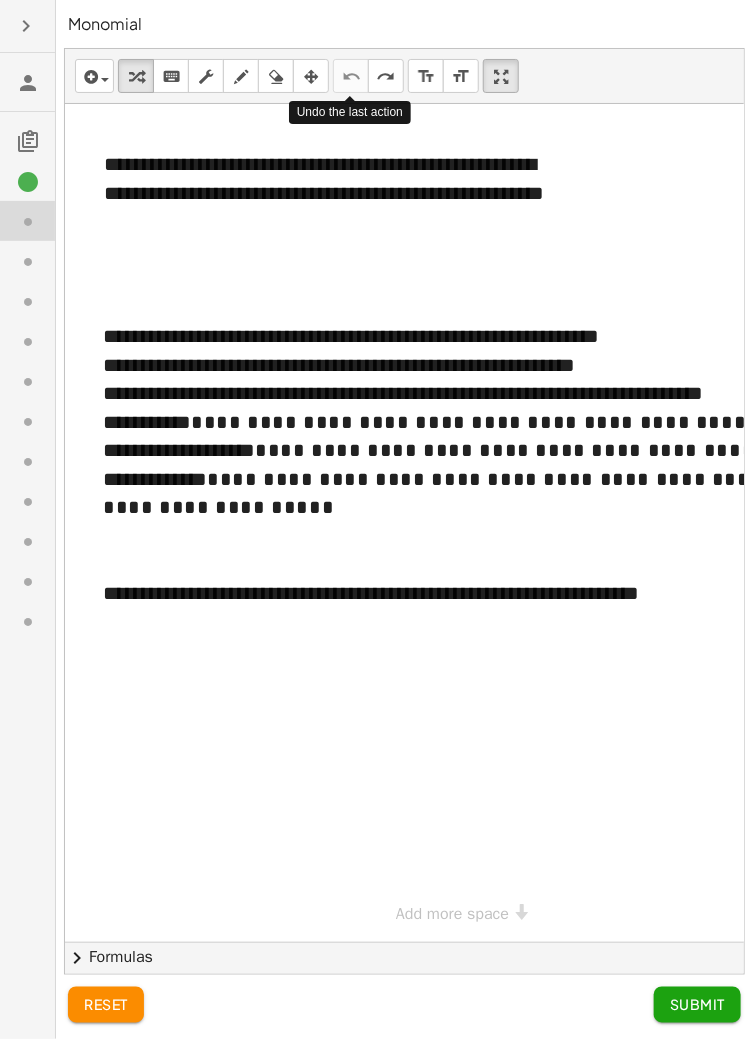 click 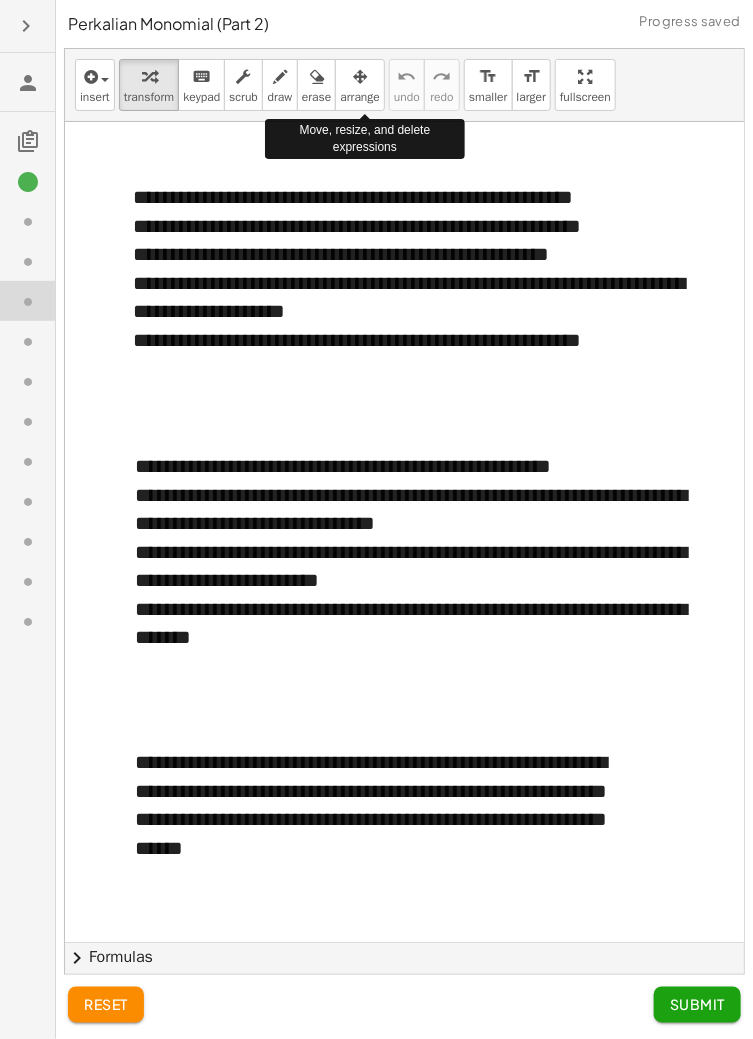 scroll, scrollTop: 42, scrollLeft: 0, axis: vertical 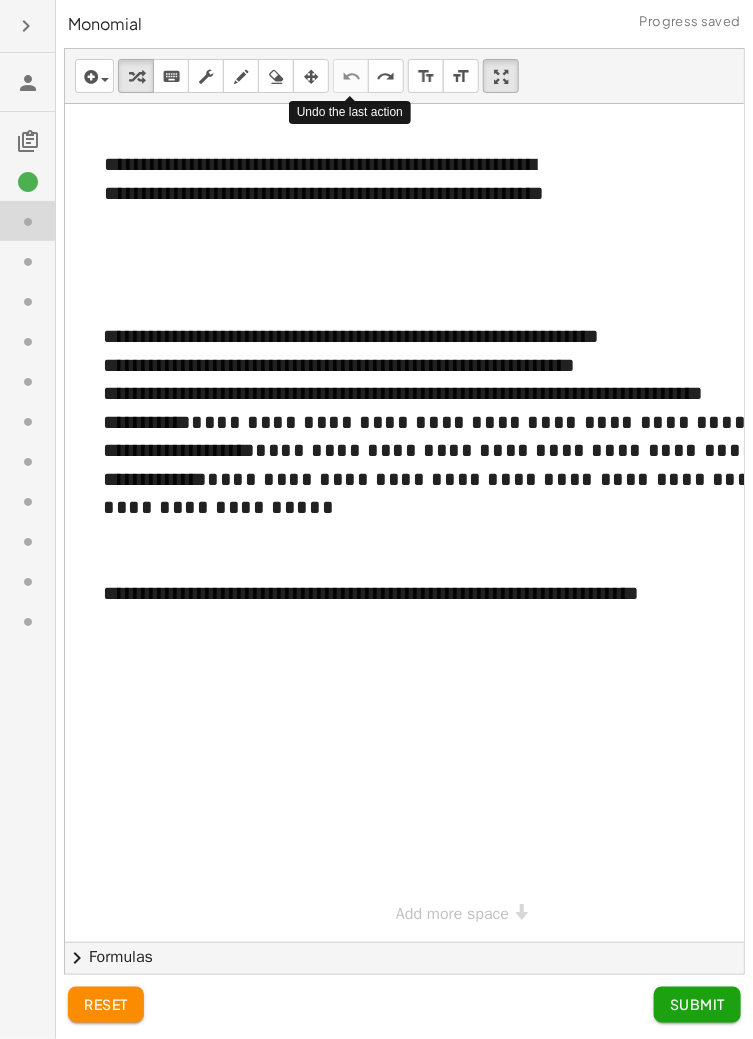 click at bounding box center [26, 26] 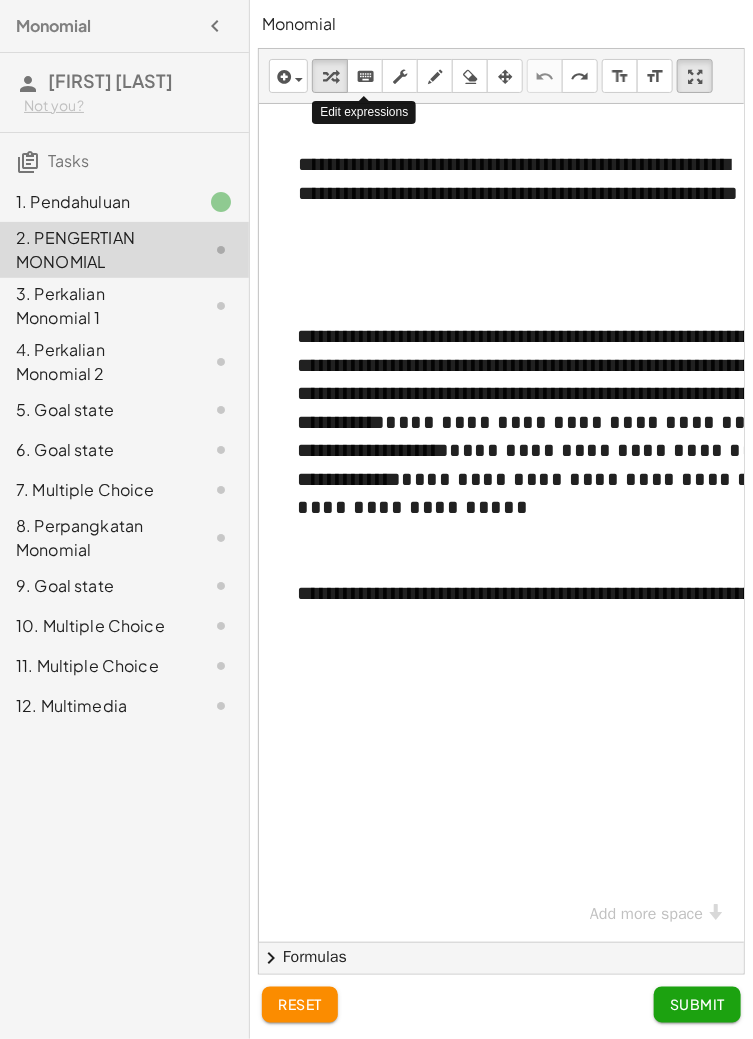 click on "Monomial" 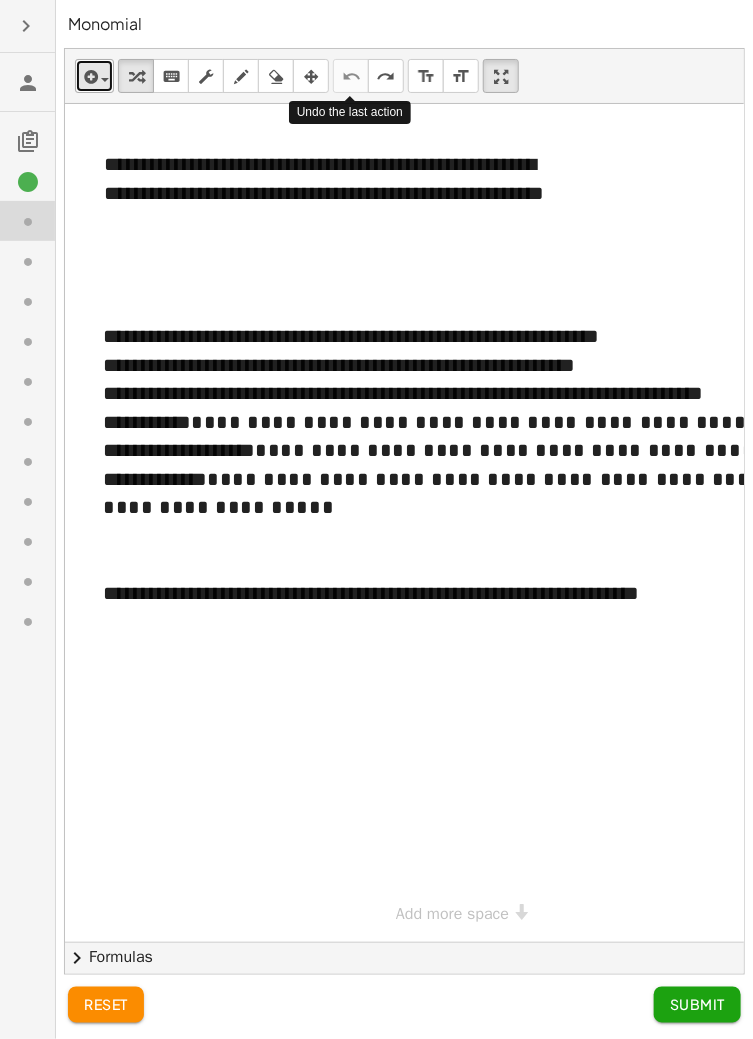 click at bounding box center [89, 77] 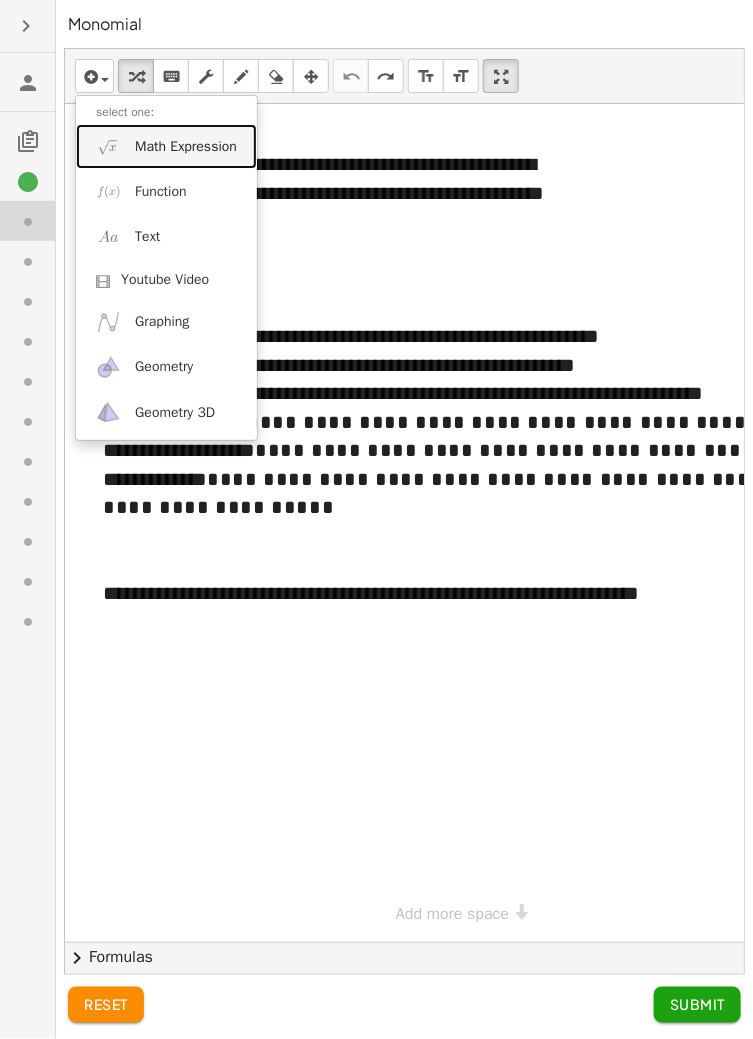 click on "Math Expression" at bounding box center [186, 147] 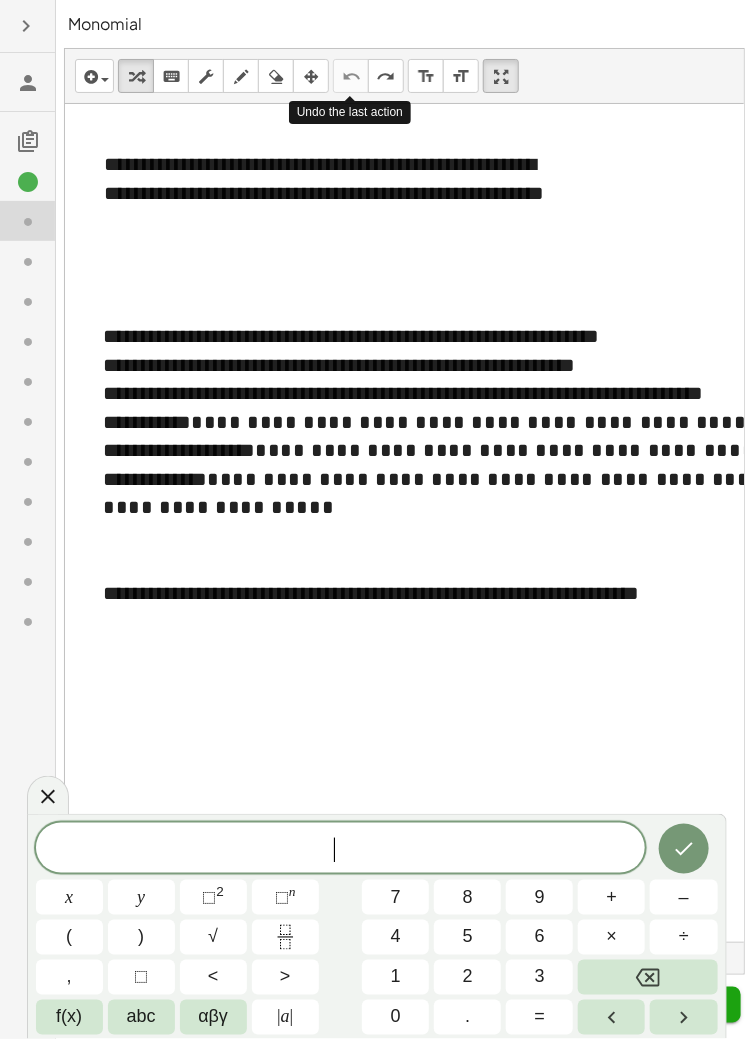 click on "2" at bounding box center (467, 977) 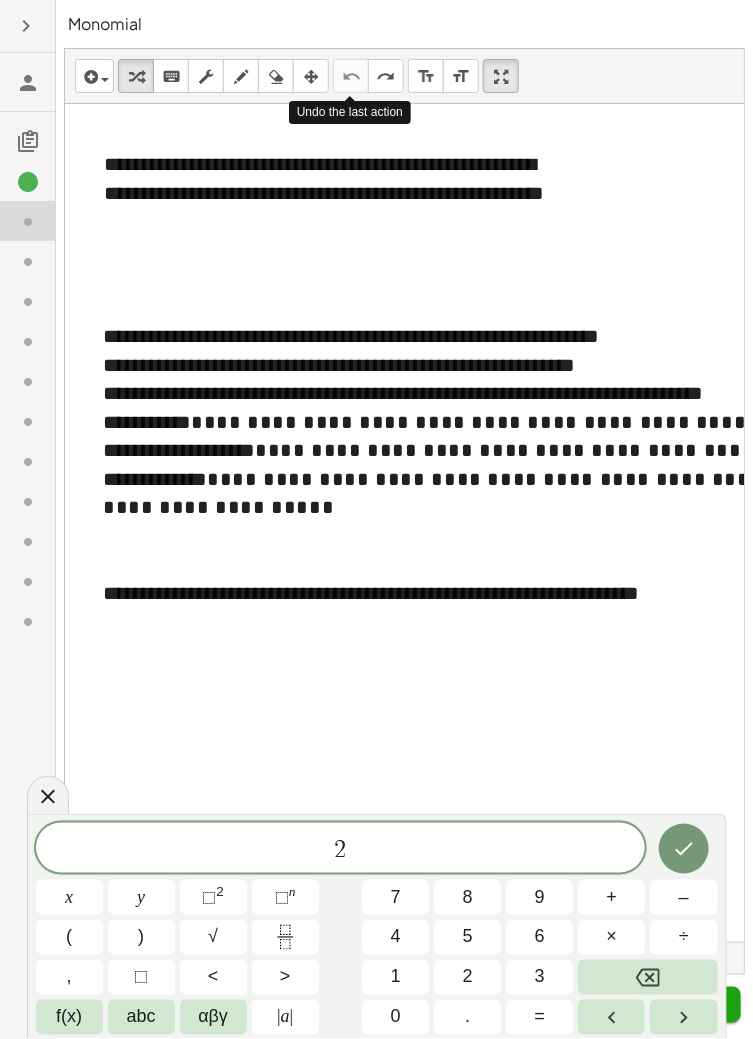 click 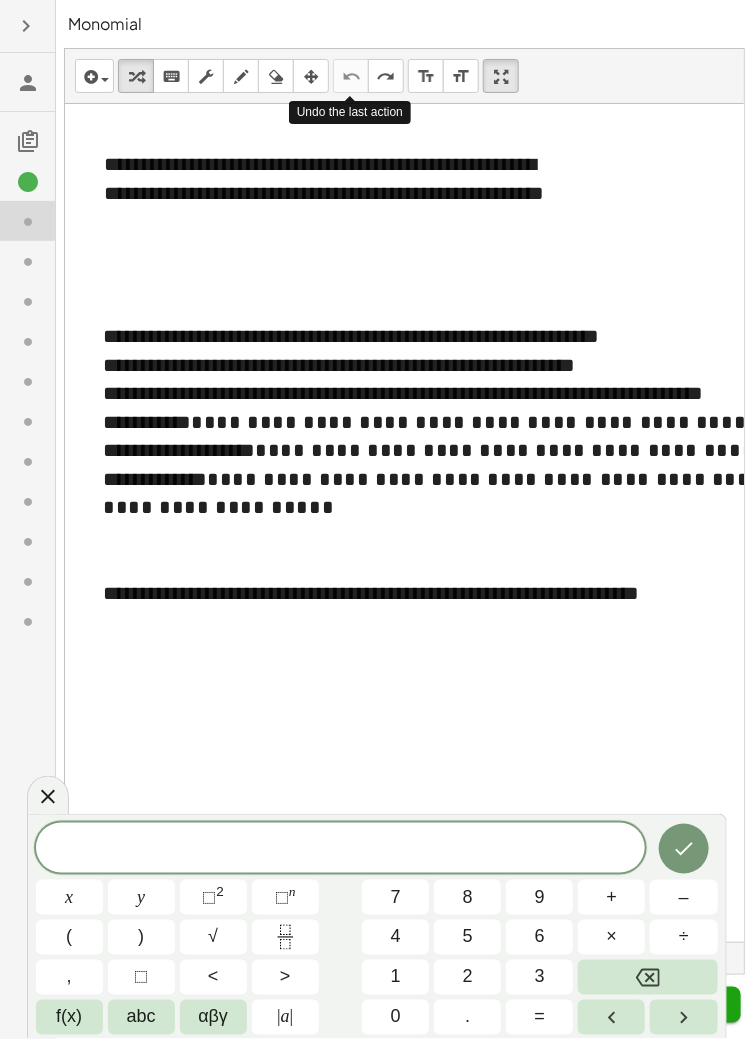 click on "6" at bounding box center (539, 937) 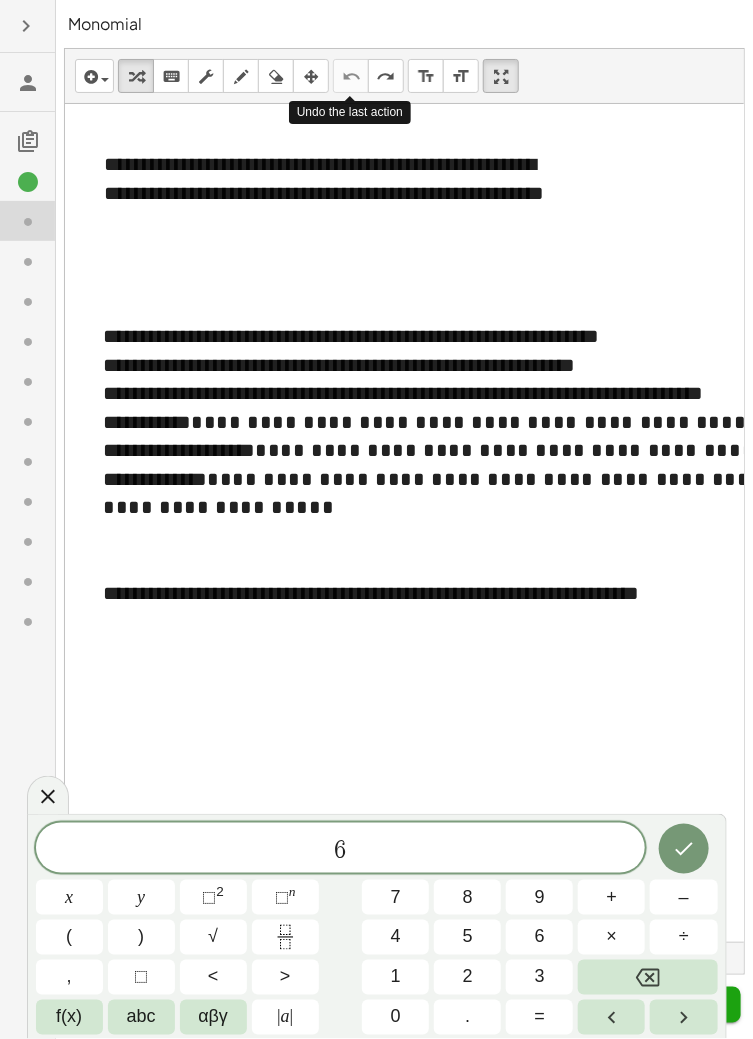 click on "x" at bounding box center (69, 897) 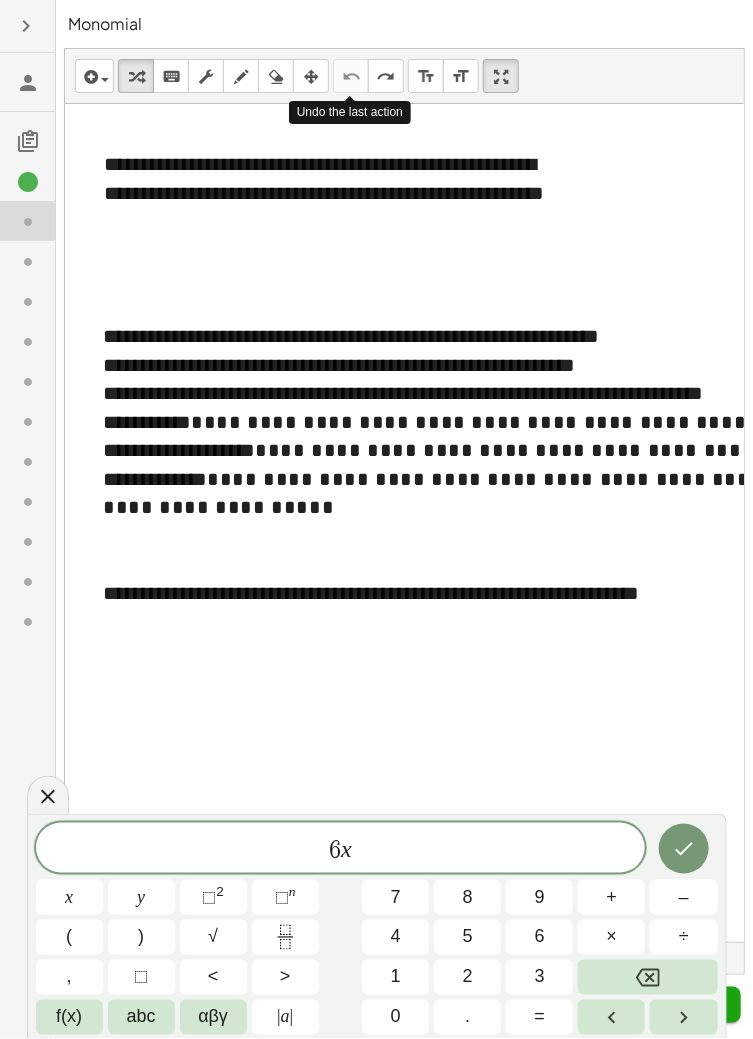 click on "⬚" at bounding box center [282, 897] 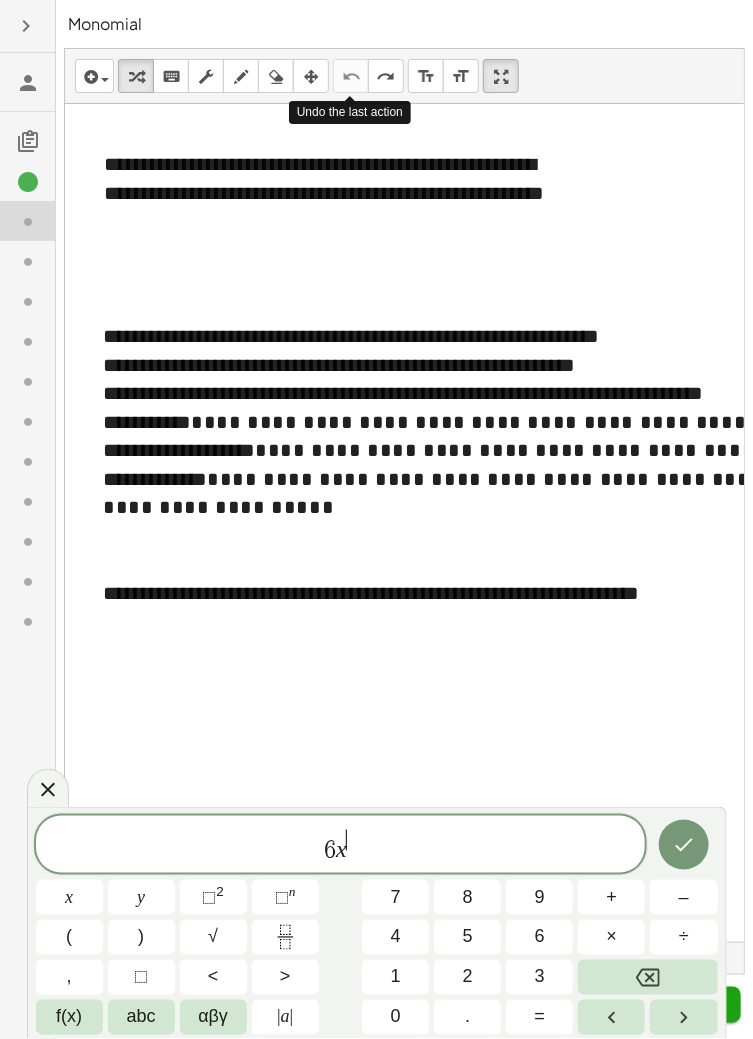 click on "2" at bounding box center (468, 977) 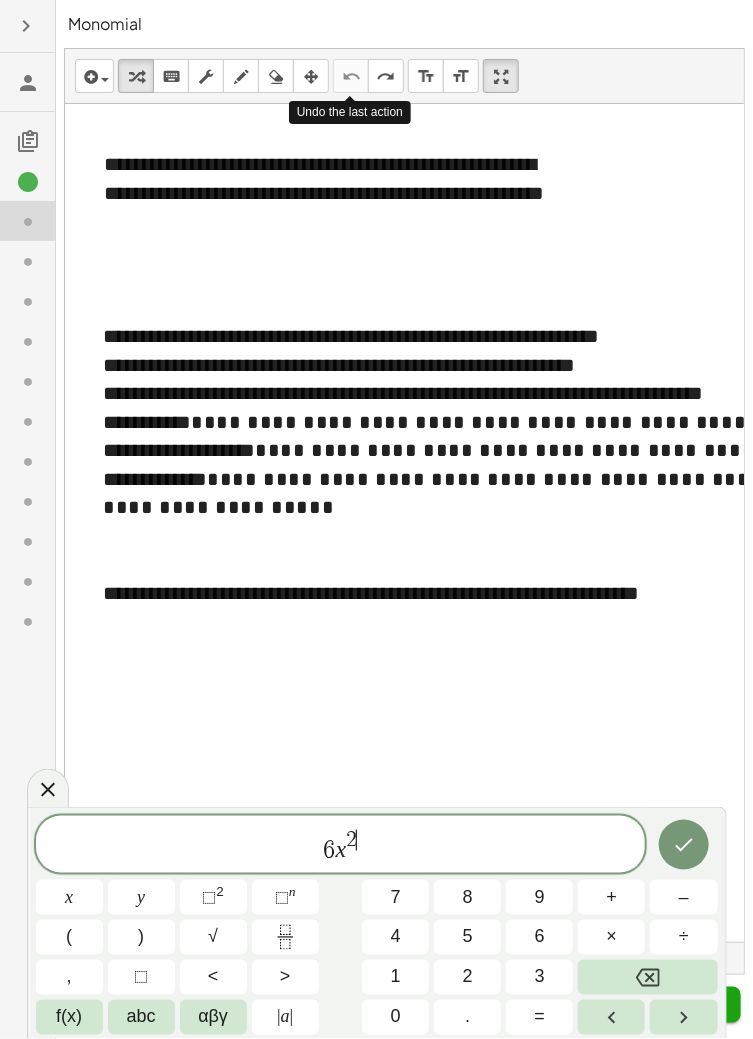 click 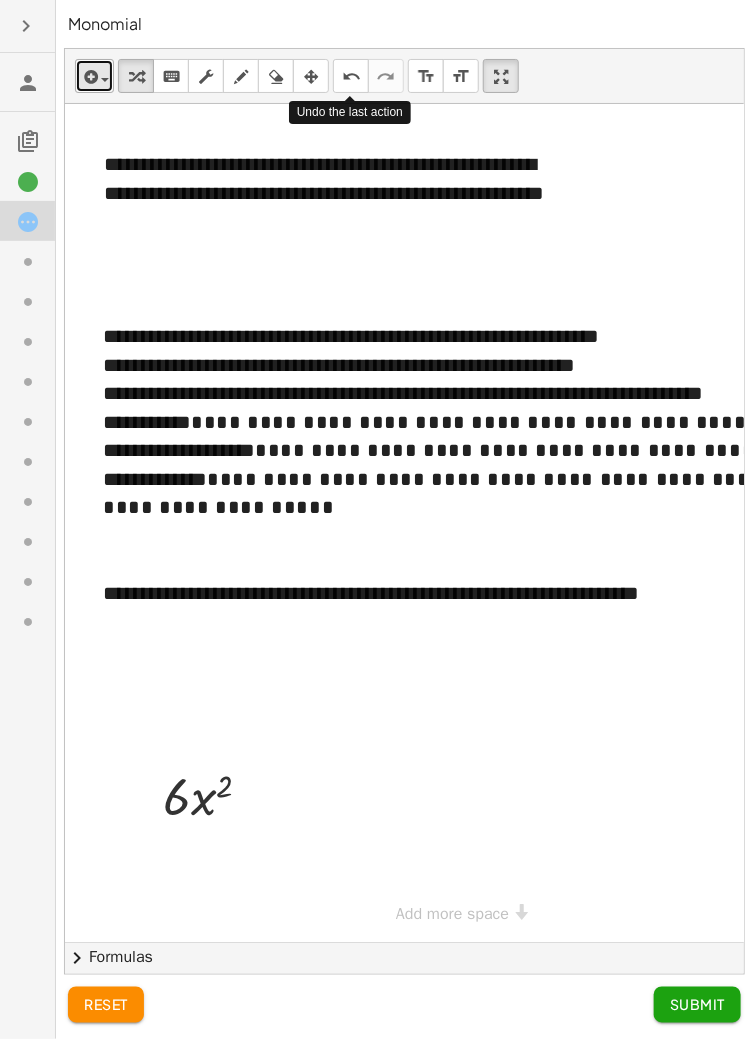 click at bounding box center (89, 77) 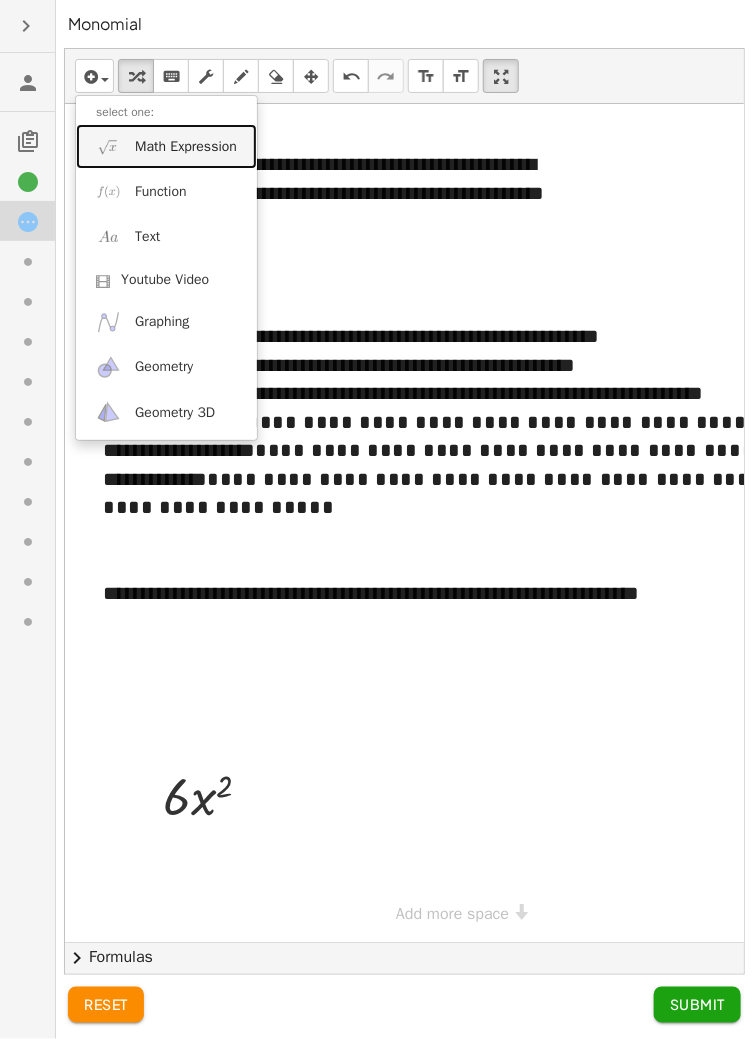 click on "Math Expression" at bounding box center [166, 146] 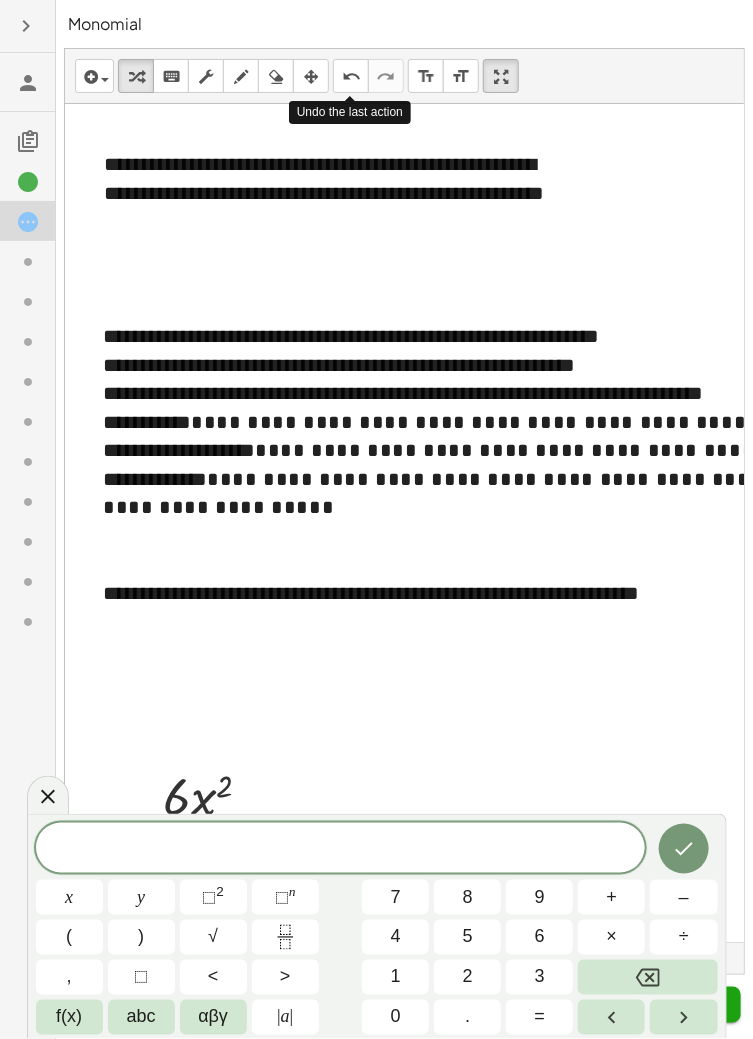 click on "3" at bounding box center (539, 977) 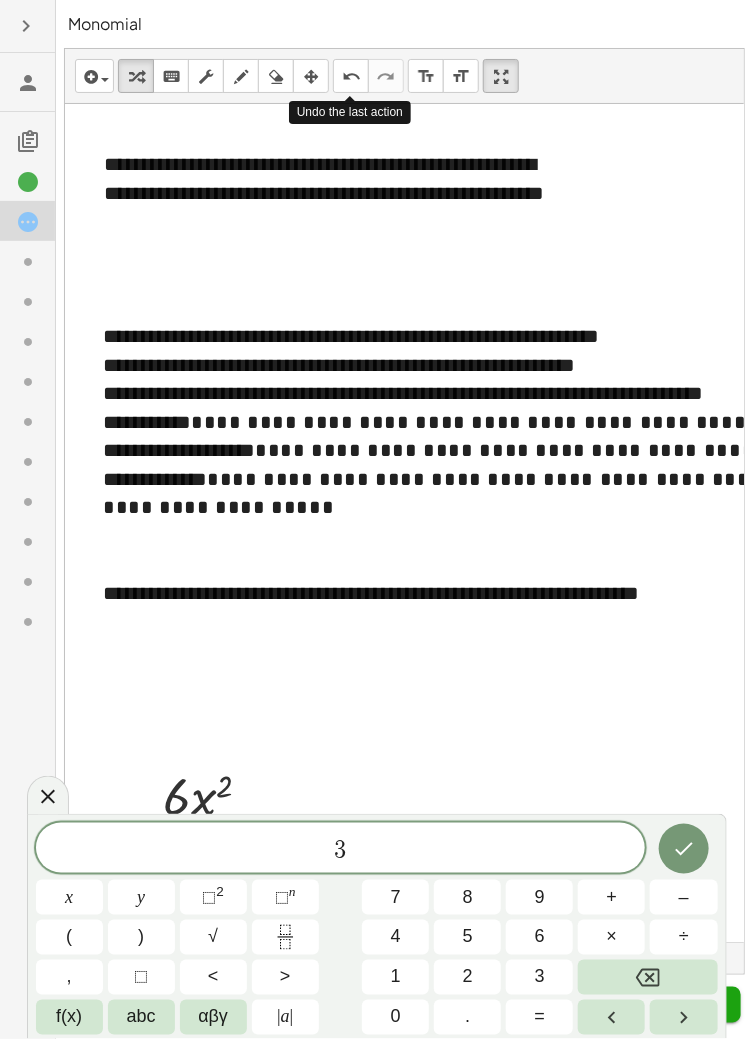 click on "y" at bounding box center (141, 897) 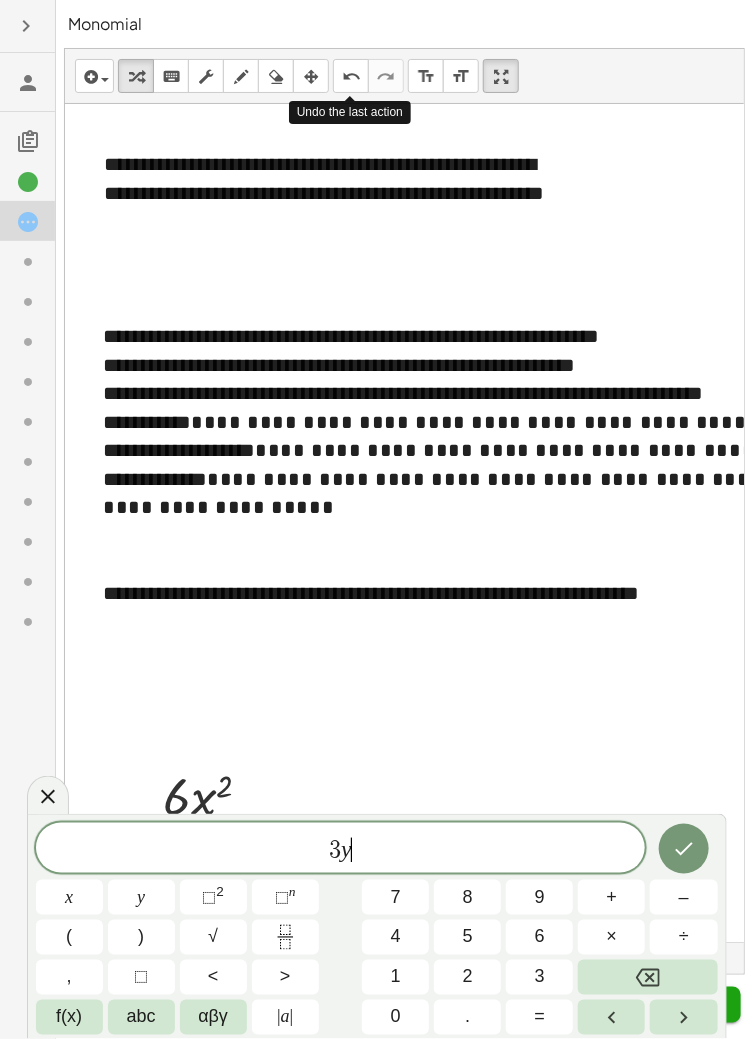 click on "n" at bounding box center (292, 891) 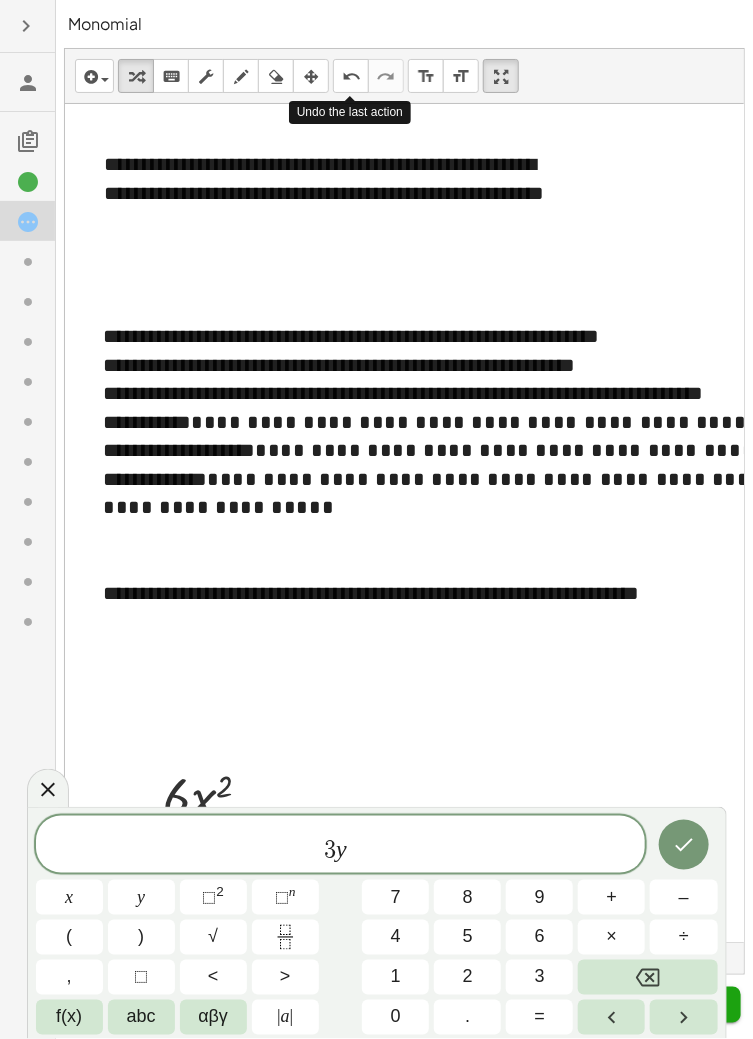 click on "3" at bounding box center (540, 977) 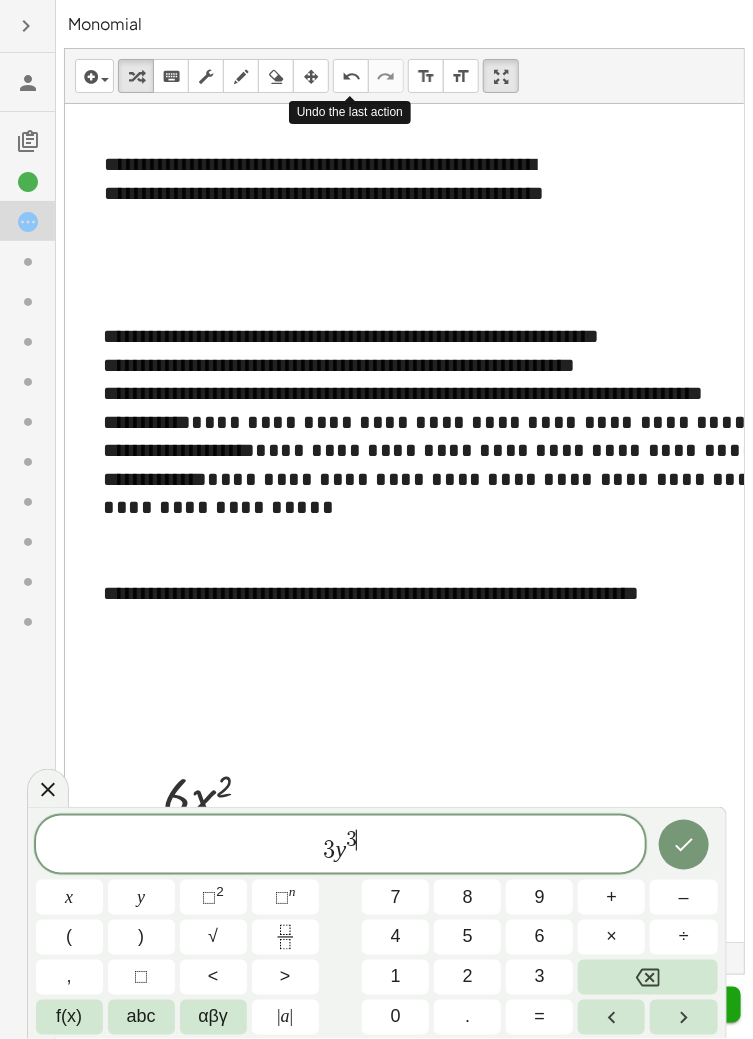 click 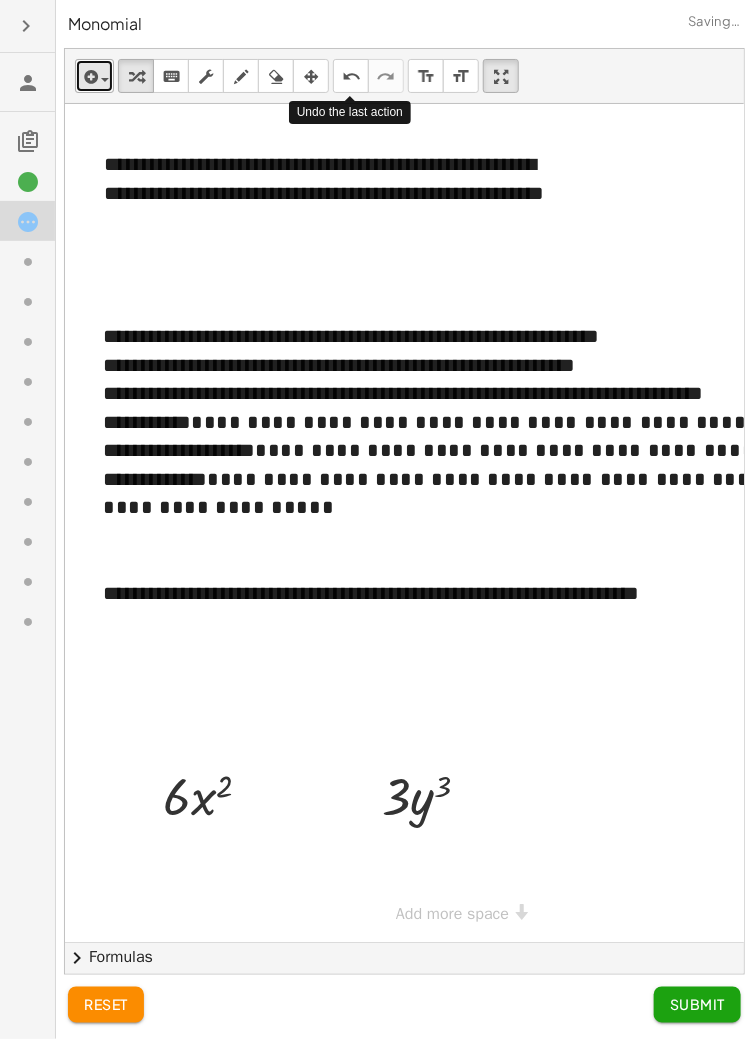 click at bounding box center [89, 77] 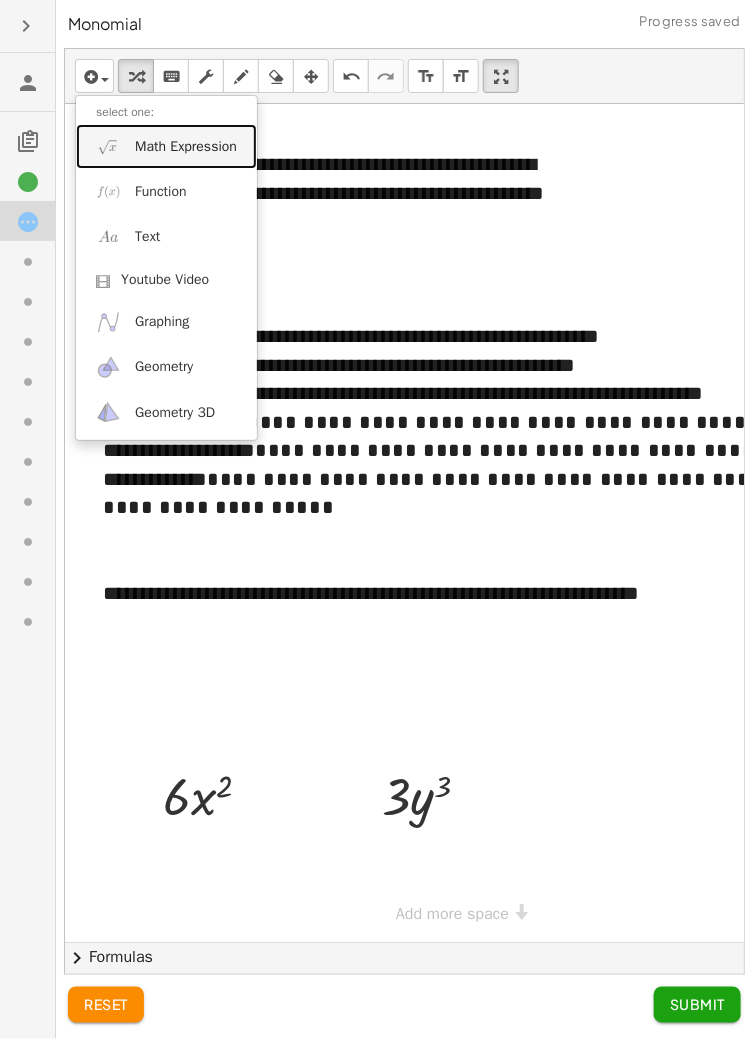click at bounding box center [108, 146] 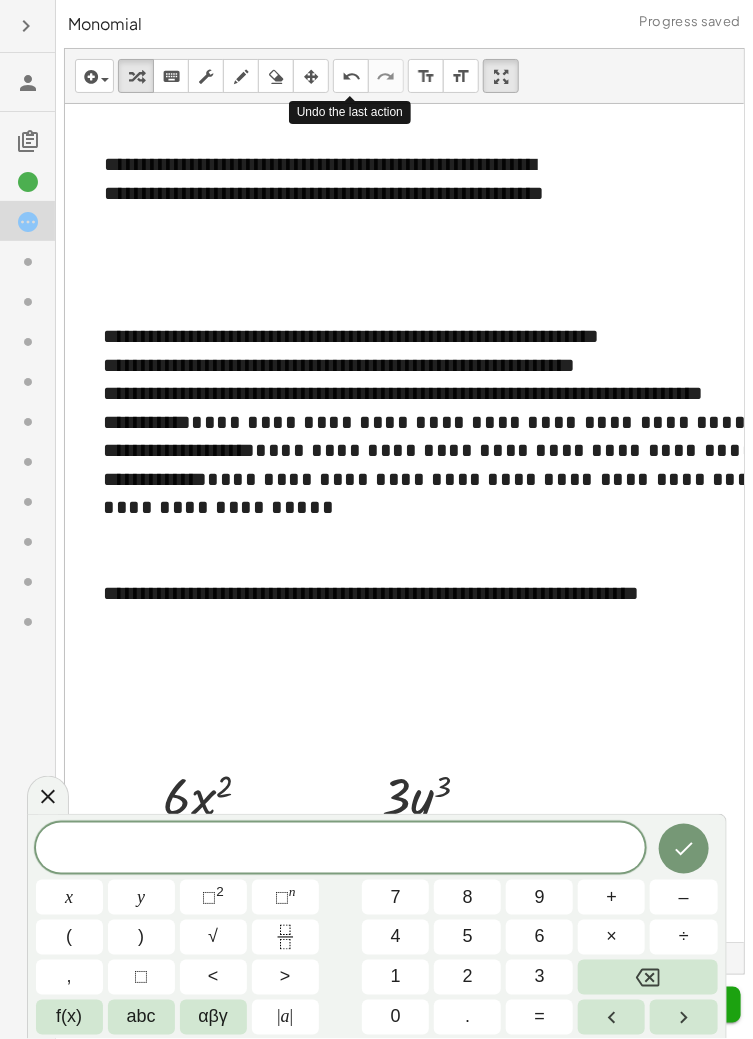 click on "5" at bounding box center [467, 937] 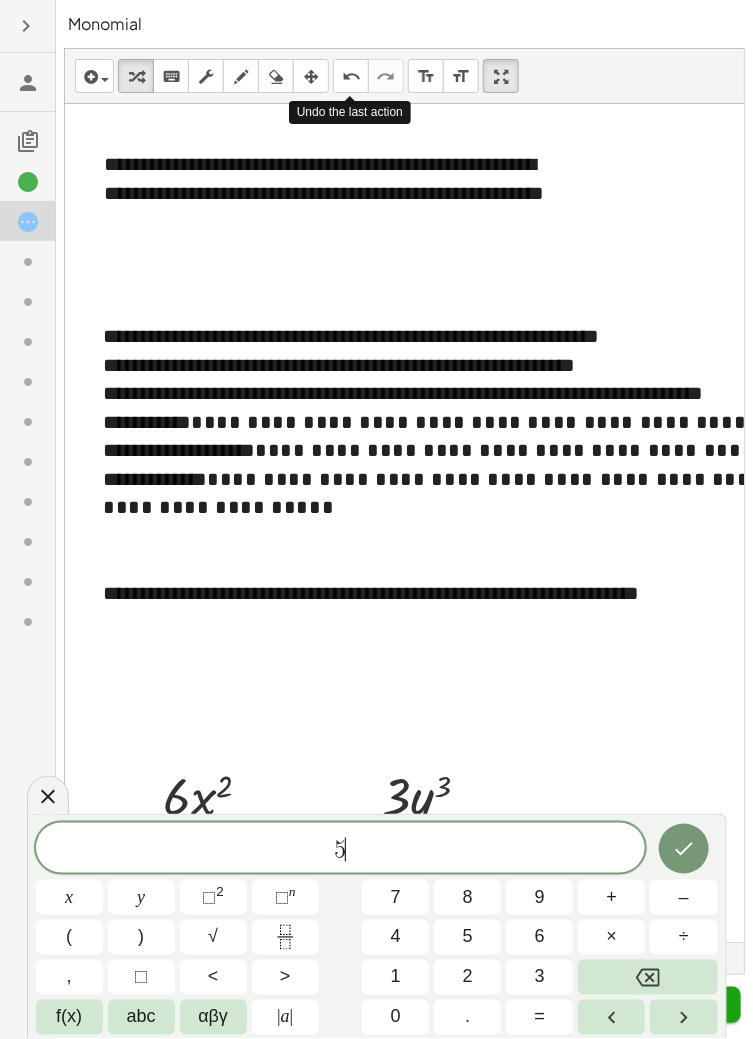 click on "5" at bounding box center (467, 937) 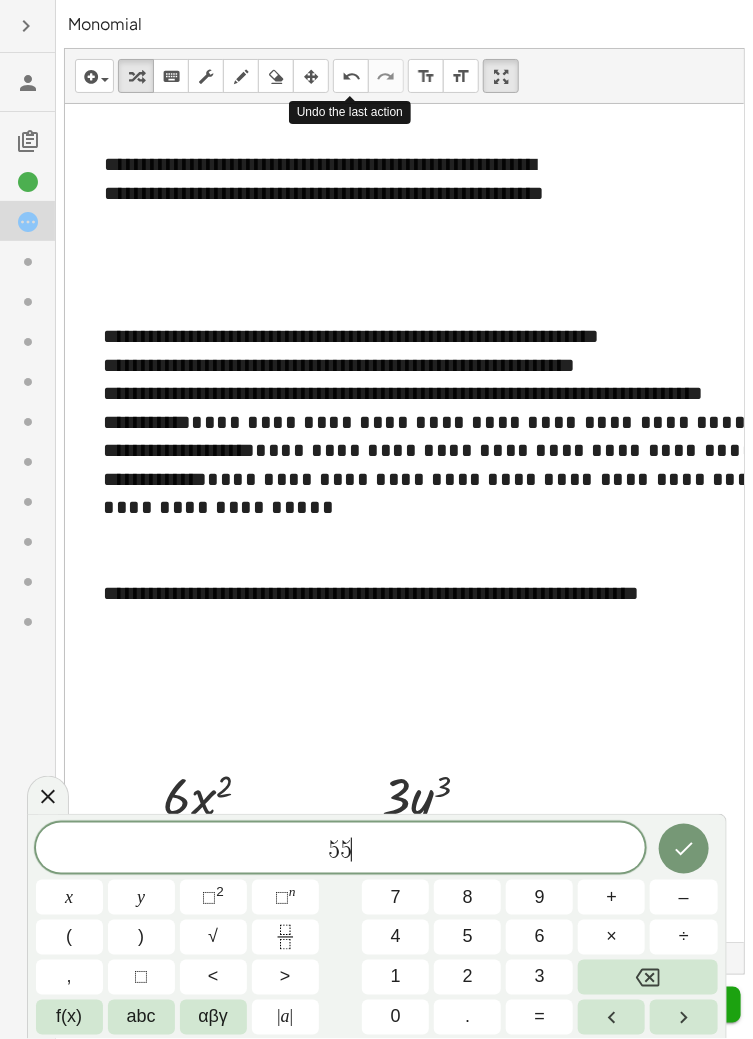 click 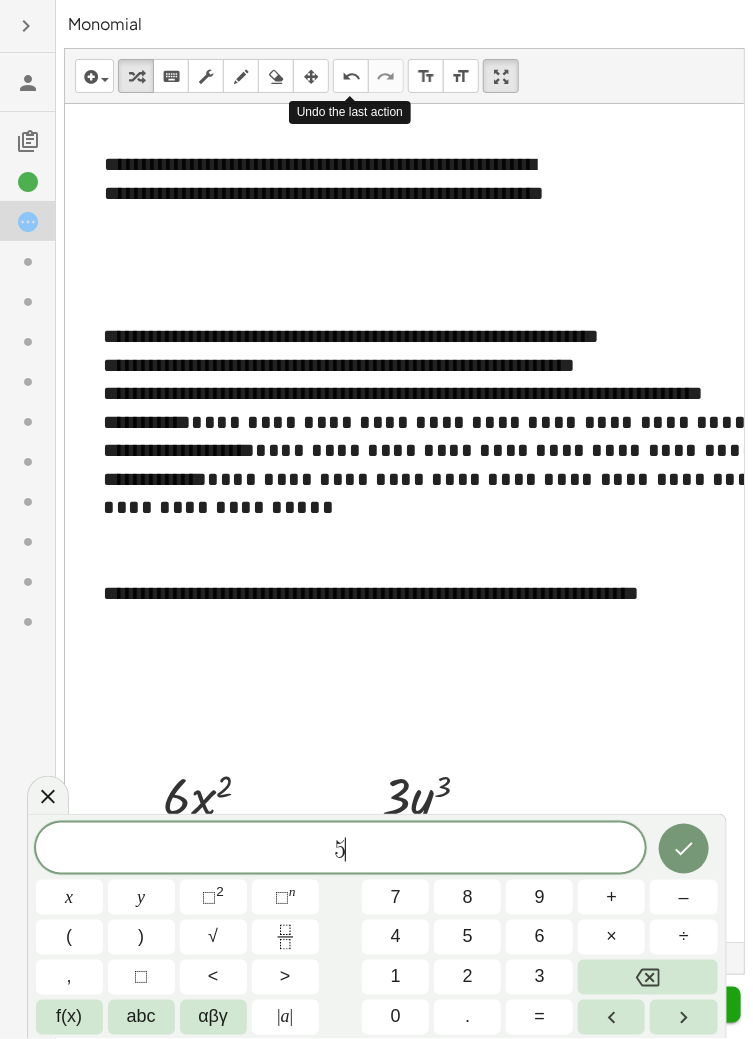 click on "abc" at bounding box center (141, 1017) 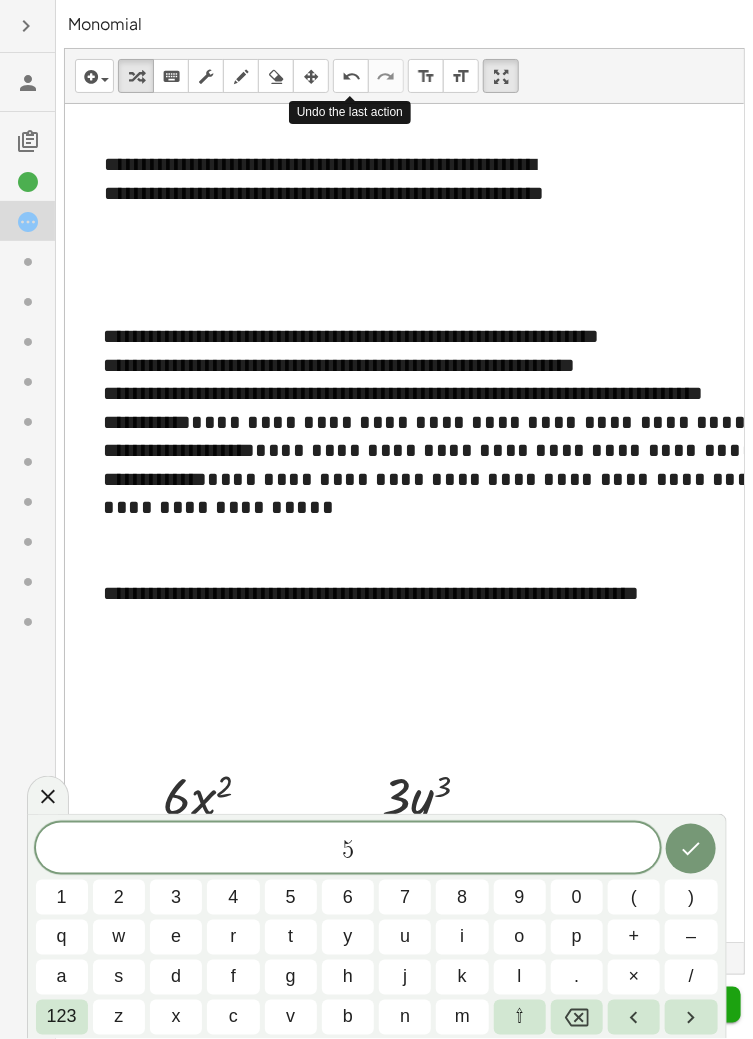 click on "a" at bounding box center (62, 977) 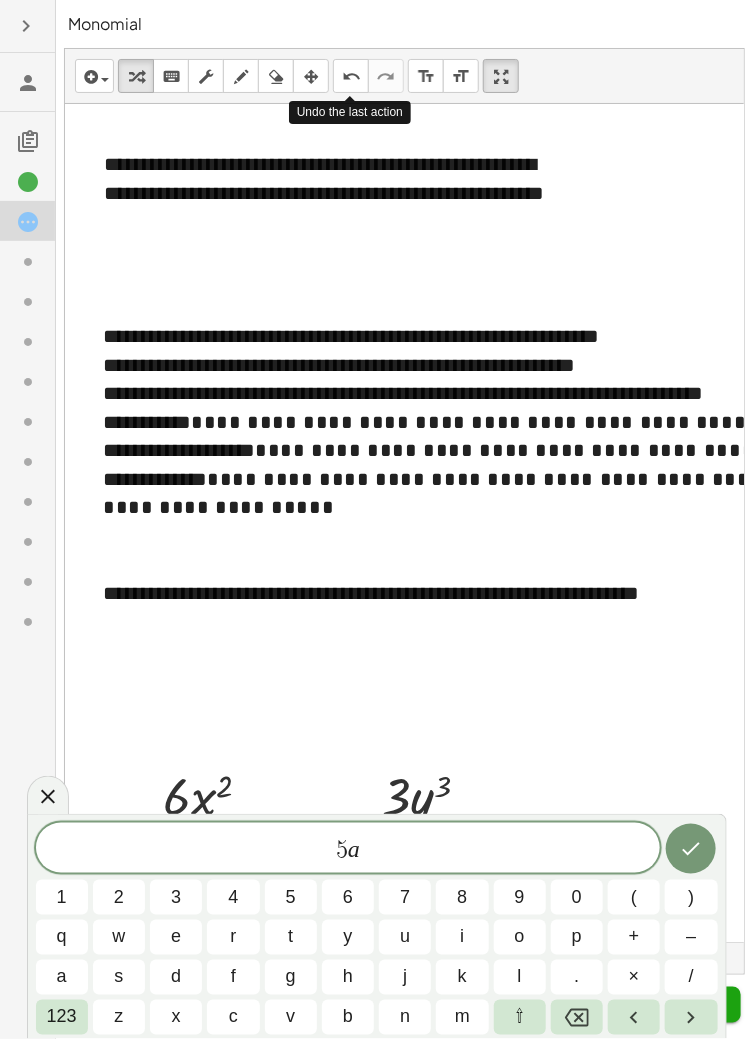 click on "123" at bounding box center (62, 1017) 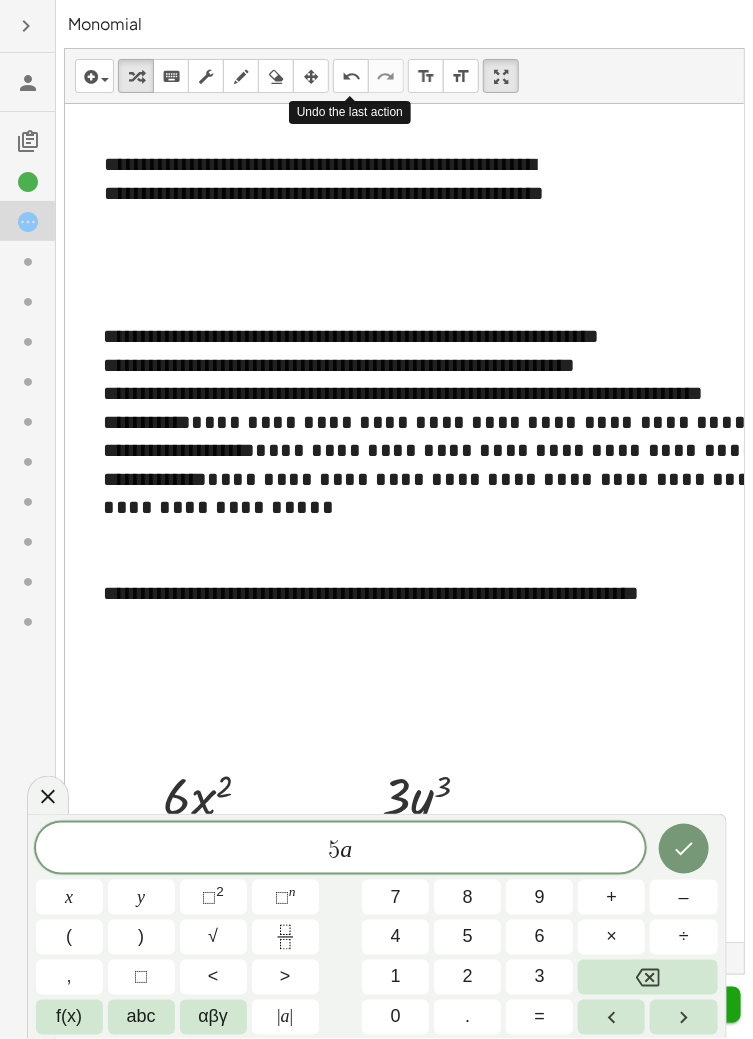 click on "n" at bounding box center (292, 891) 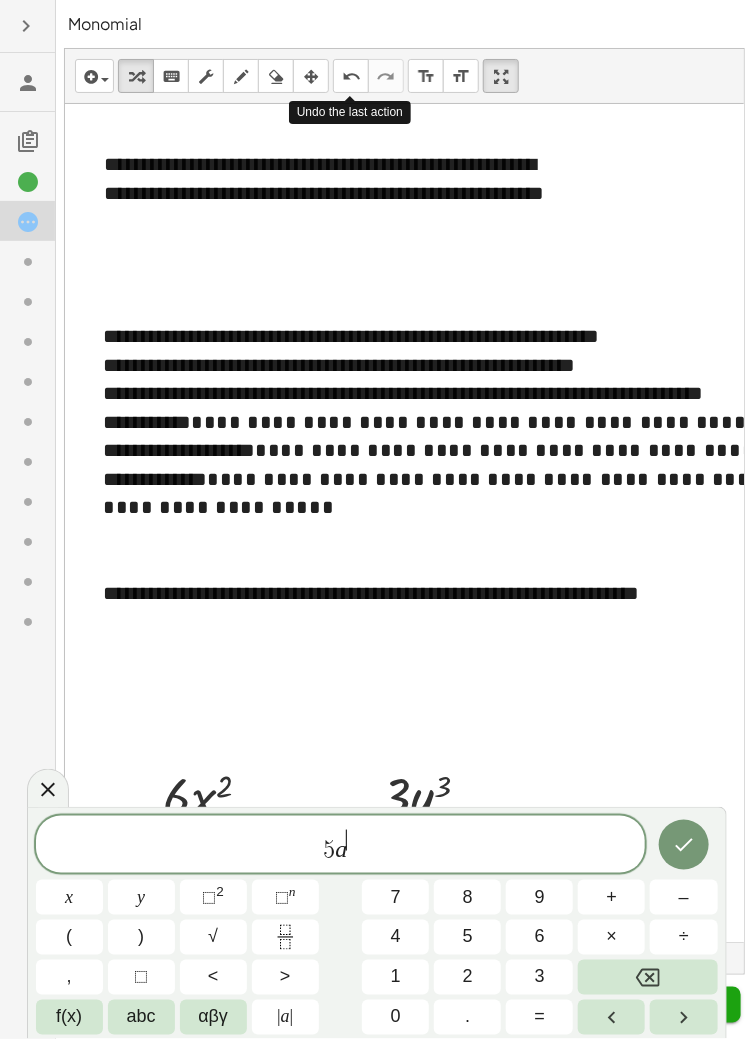 click on "2" at bounding box center (467, 977) 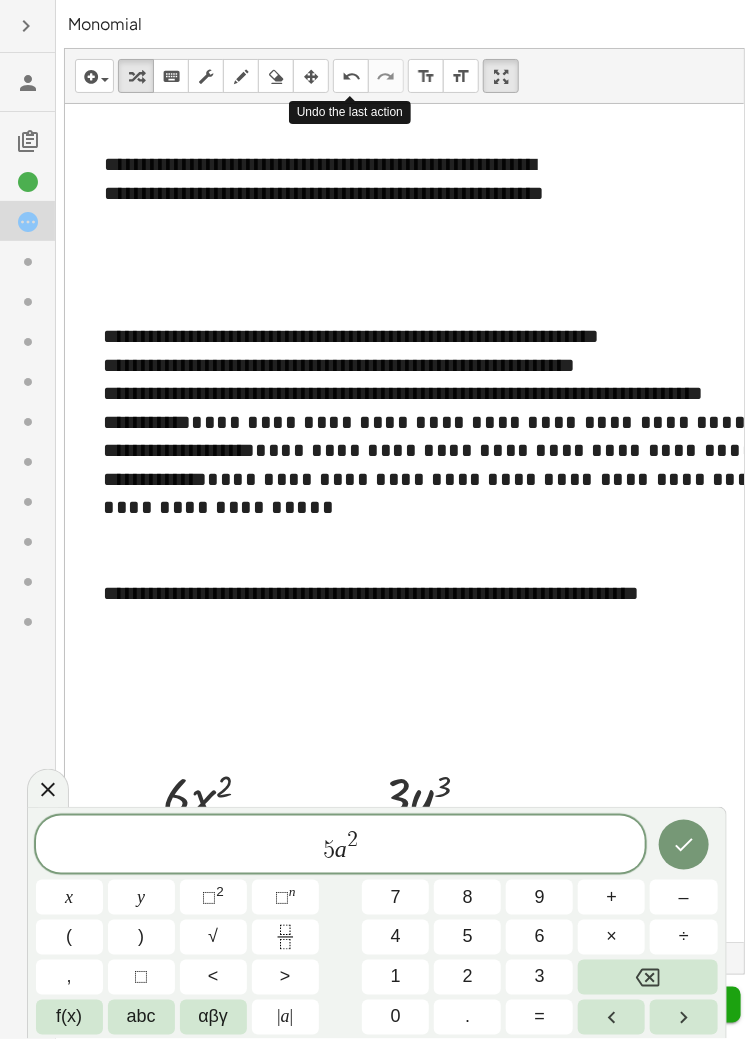 click 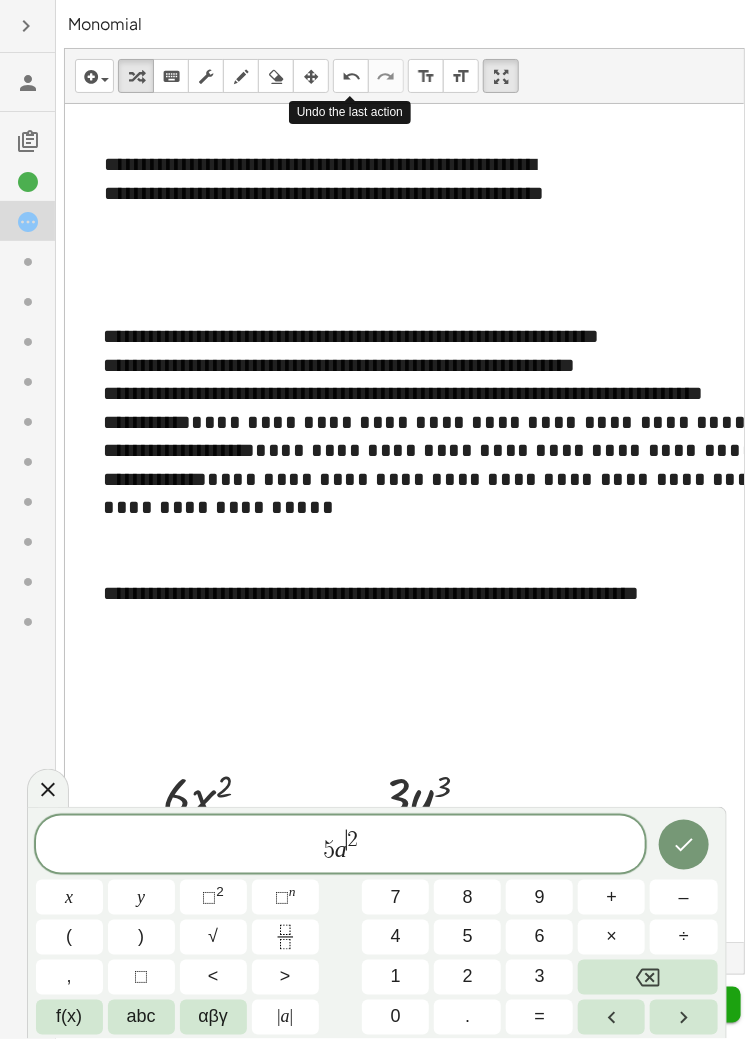 click 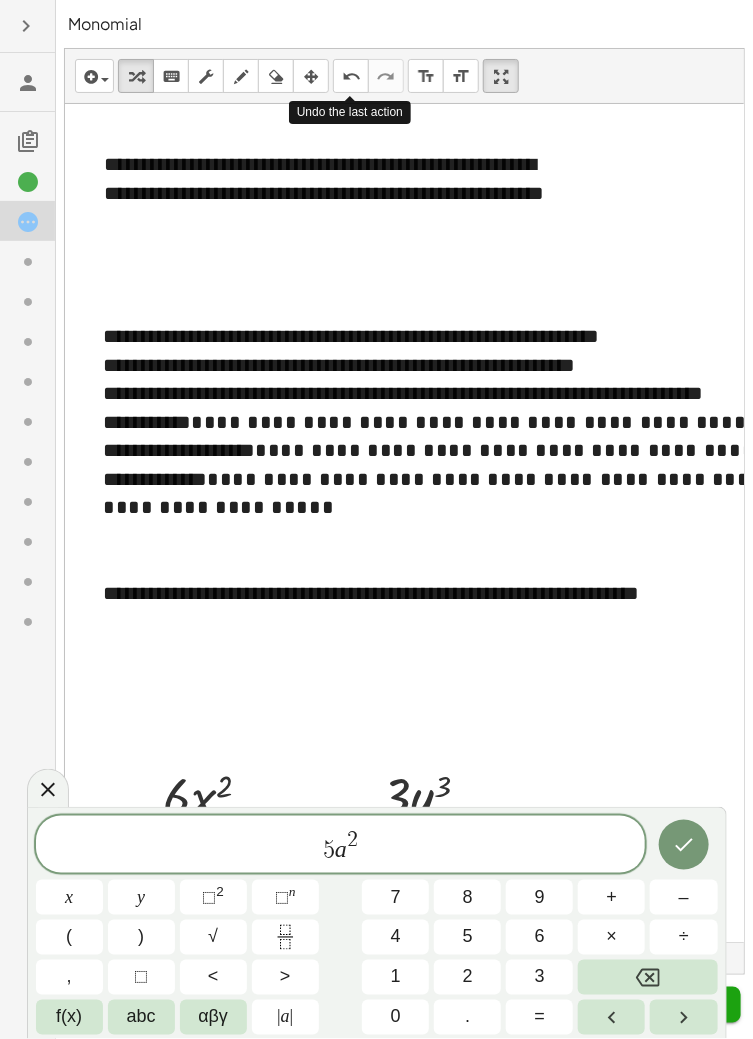 click on "abc" at bounding box center (141, 1017) 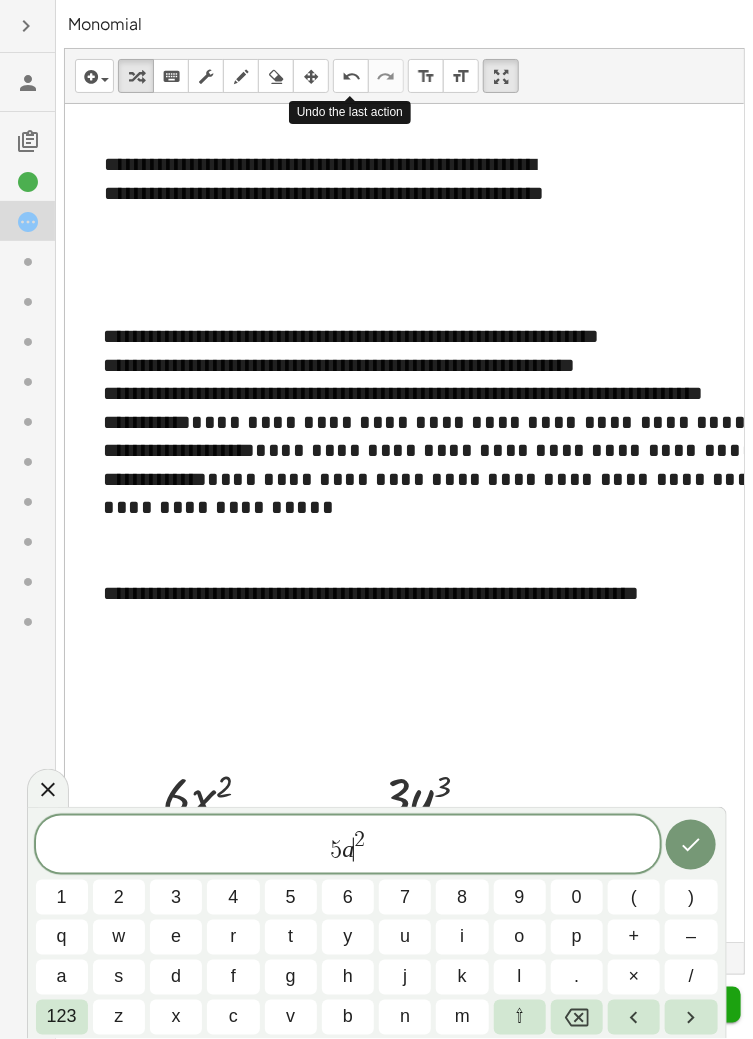 click on "b" at bounding box center (348, 1017) 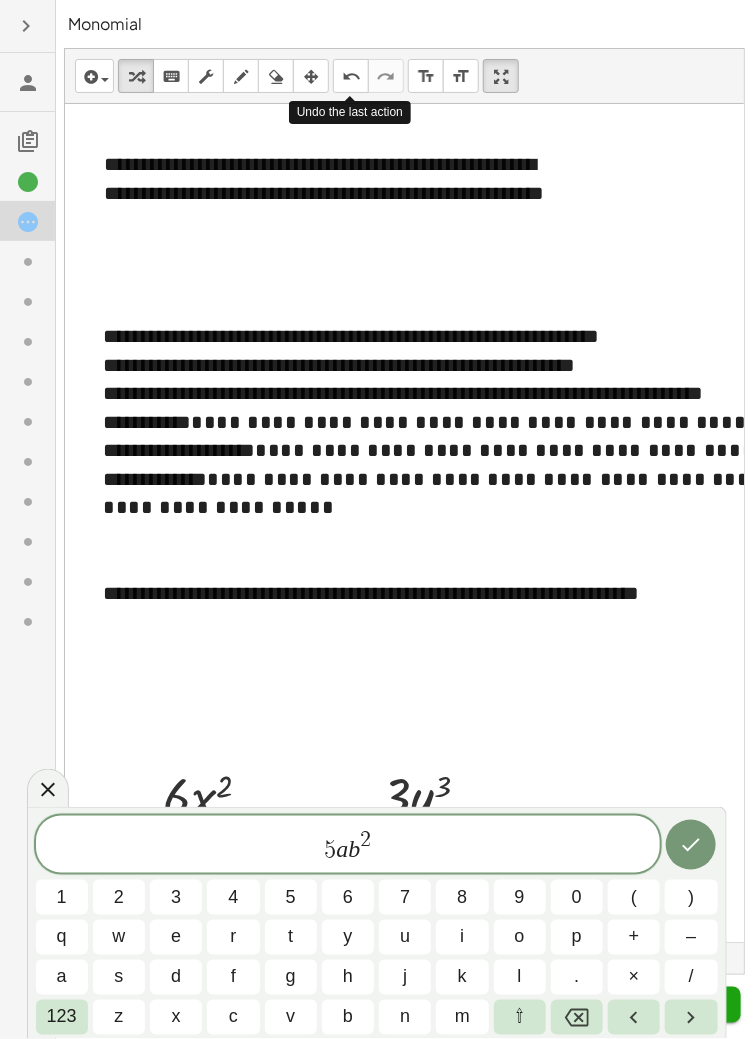 click on "123" at bounding box center [62, 1017] 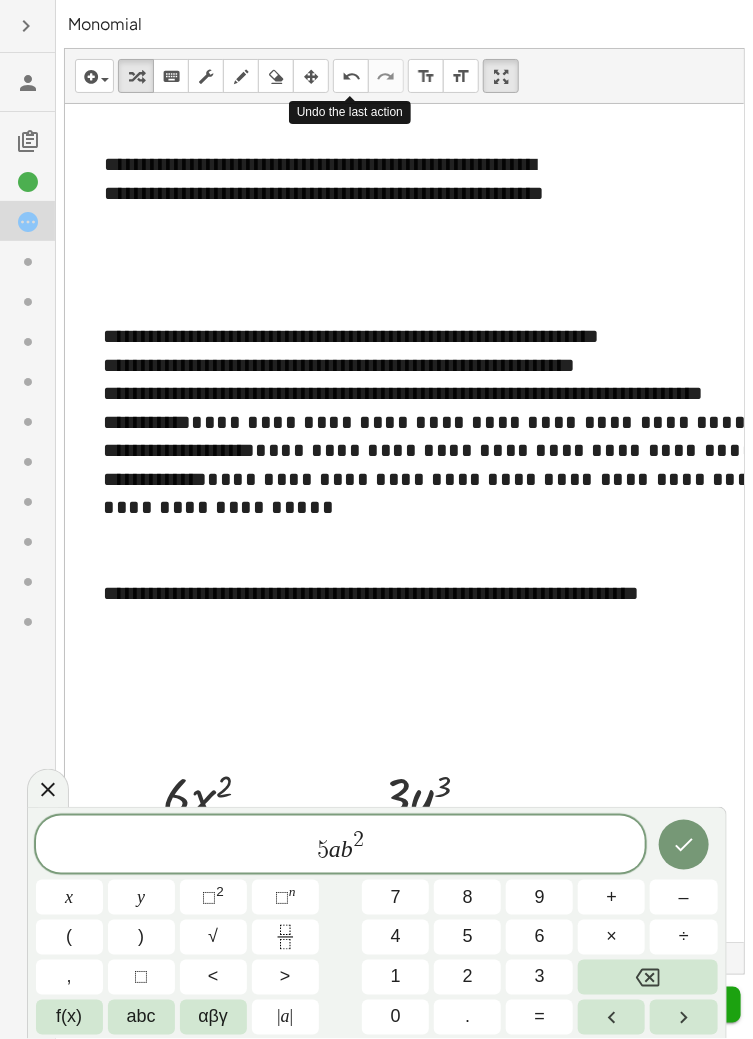 click 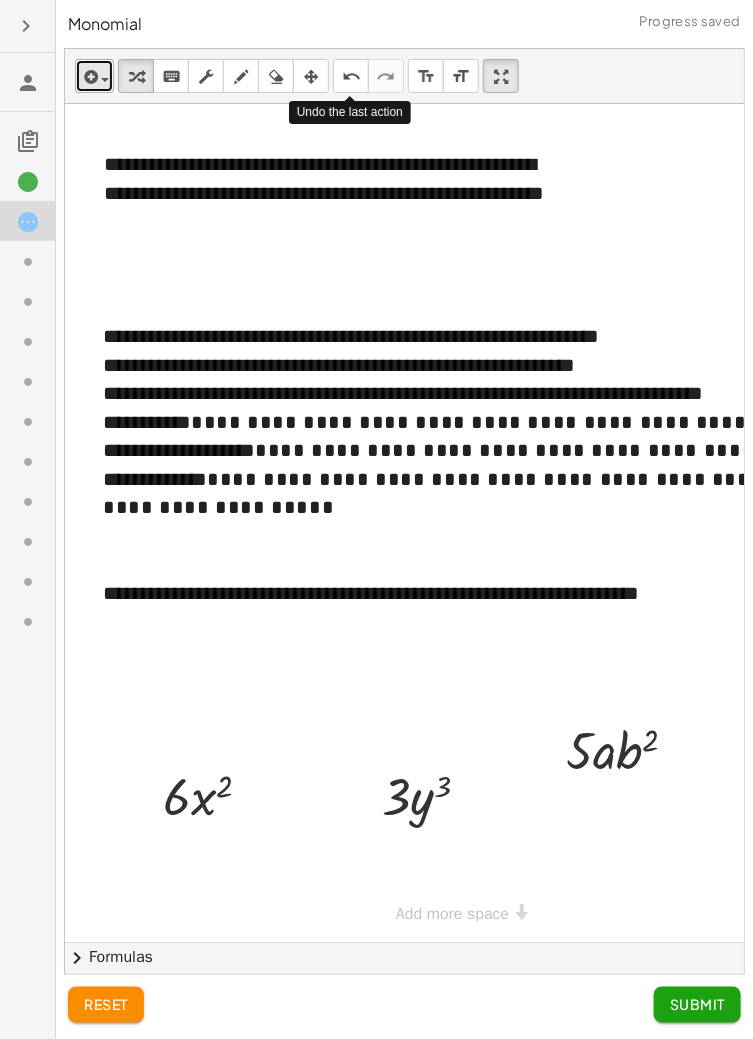 click at bounding box center (105, 80) 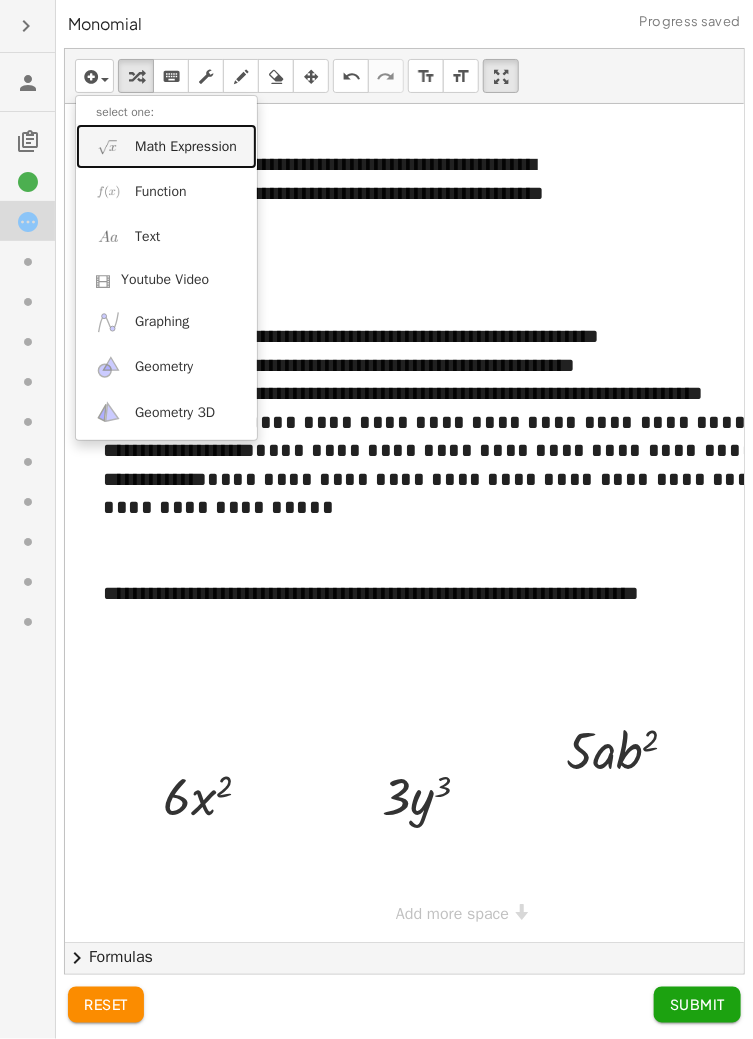 click on "Math Expression" at bounding box center (186, 147) 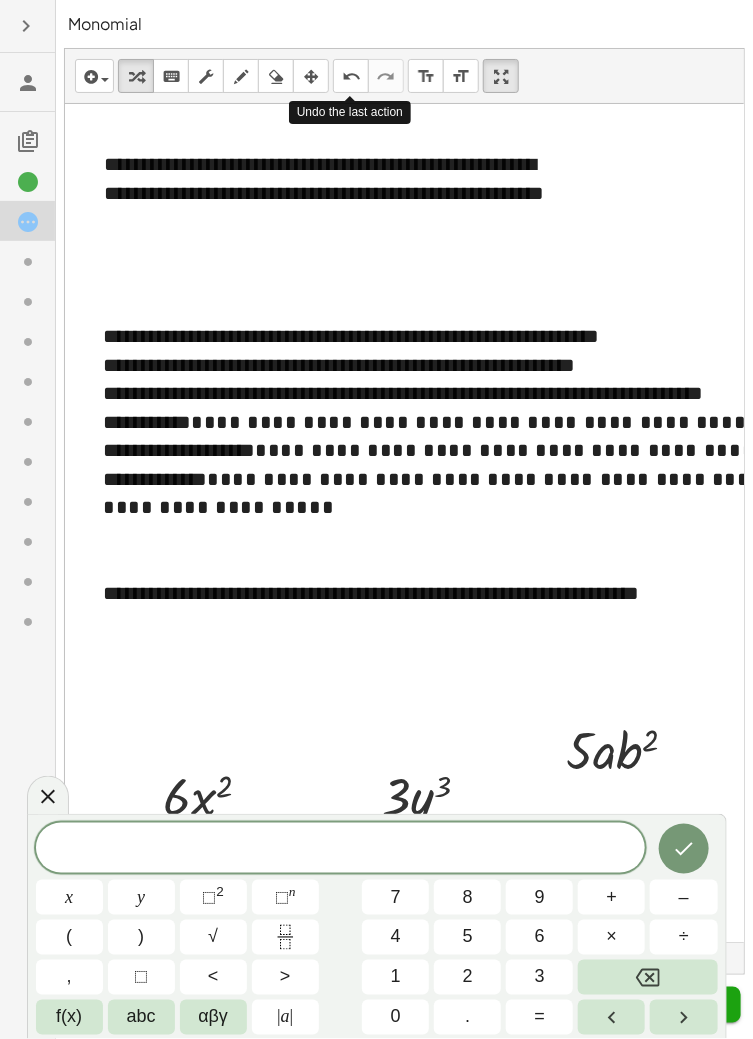 click on "8" at bounding box center (467, 897) 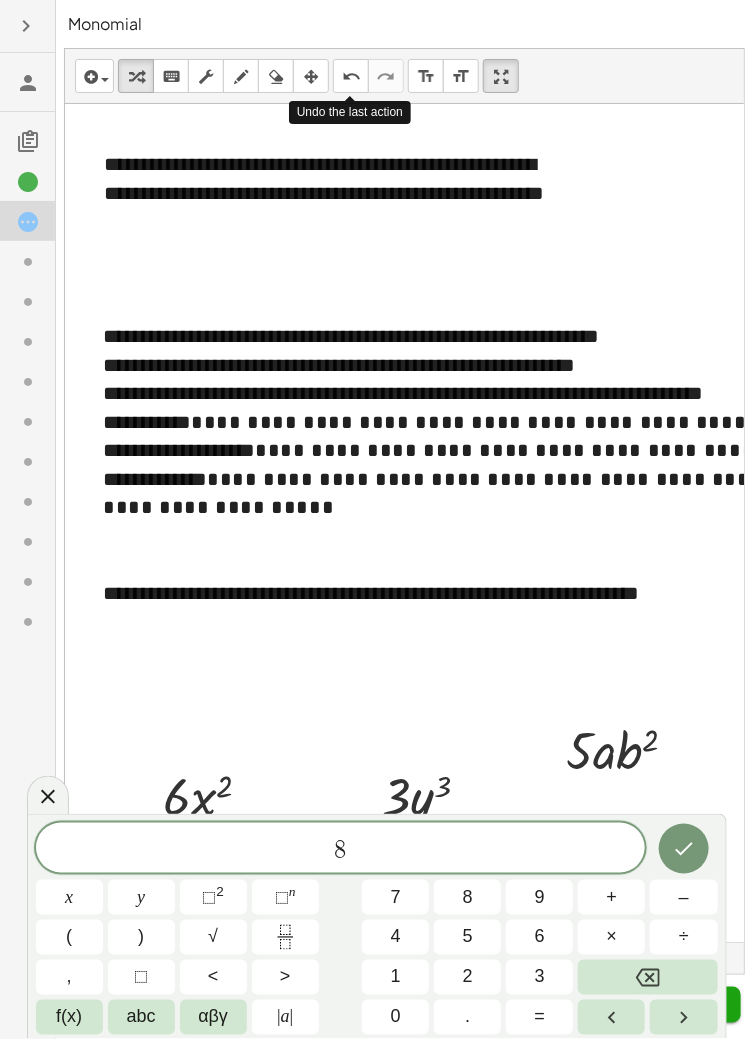 click on "abc" at bounding box center [141, 1017] 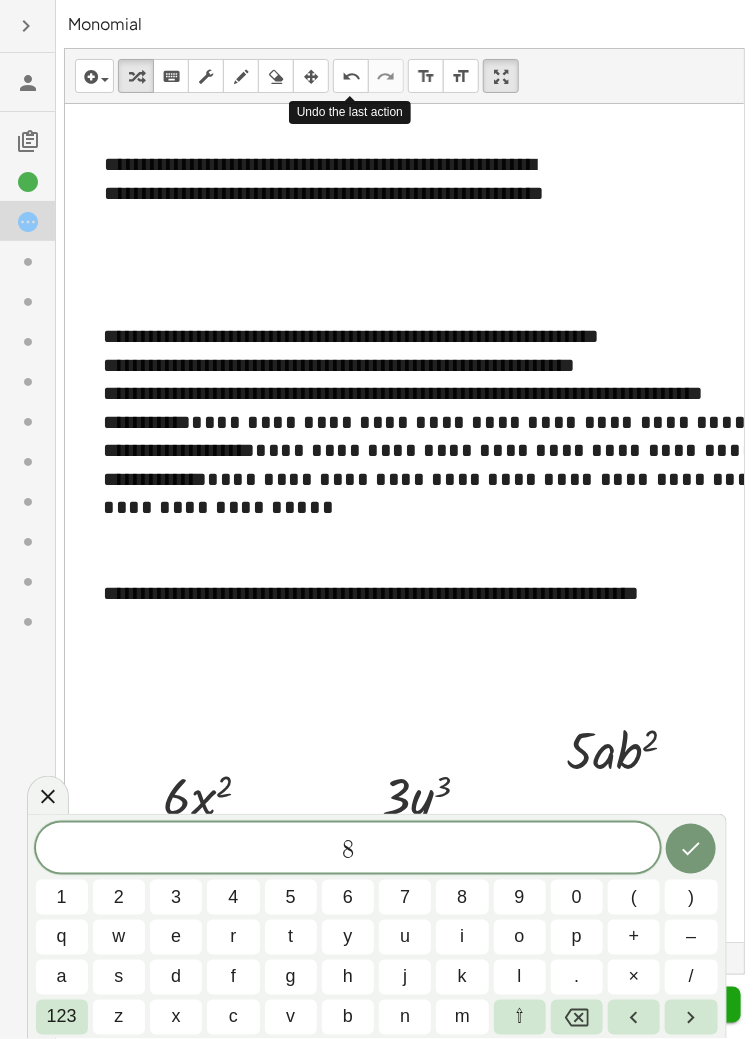 click on "q" at bounding box center [62, 937] 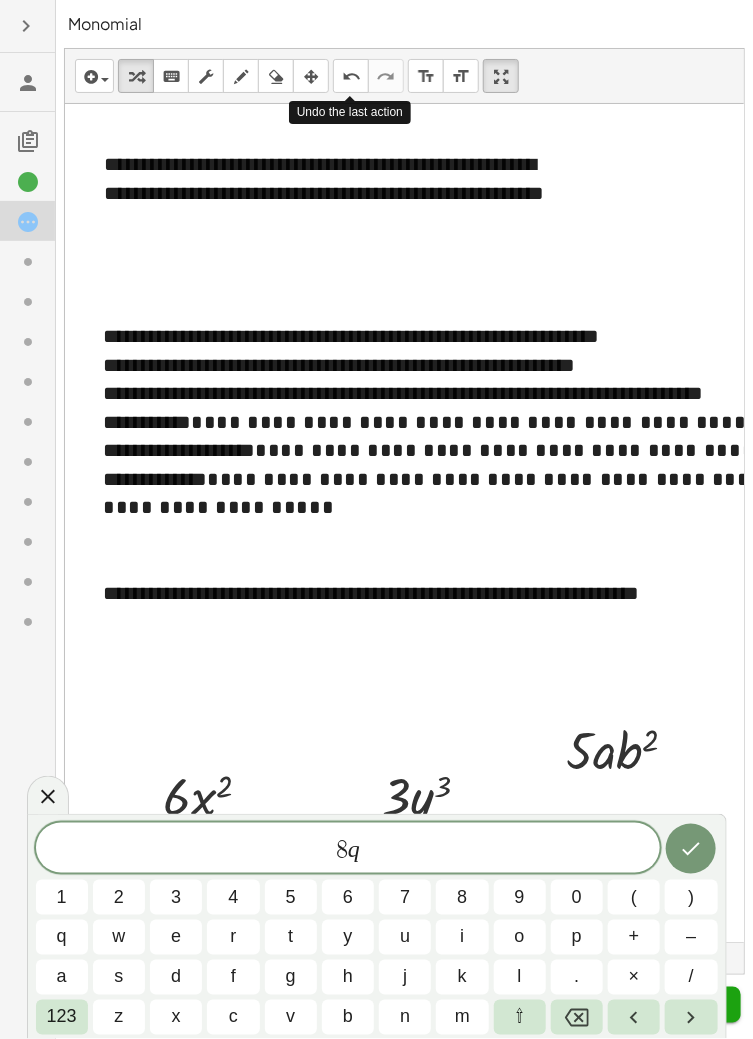 click on "123" at bounding box center (62, 1017) 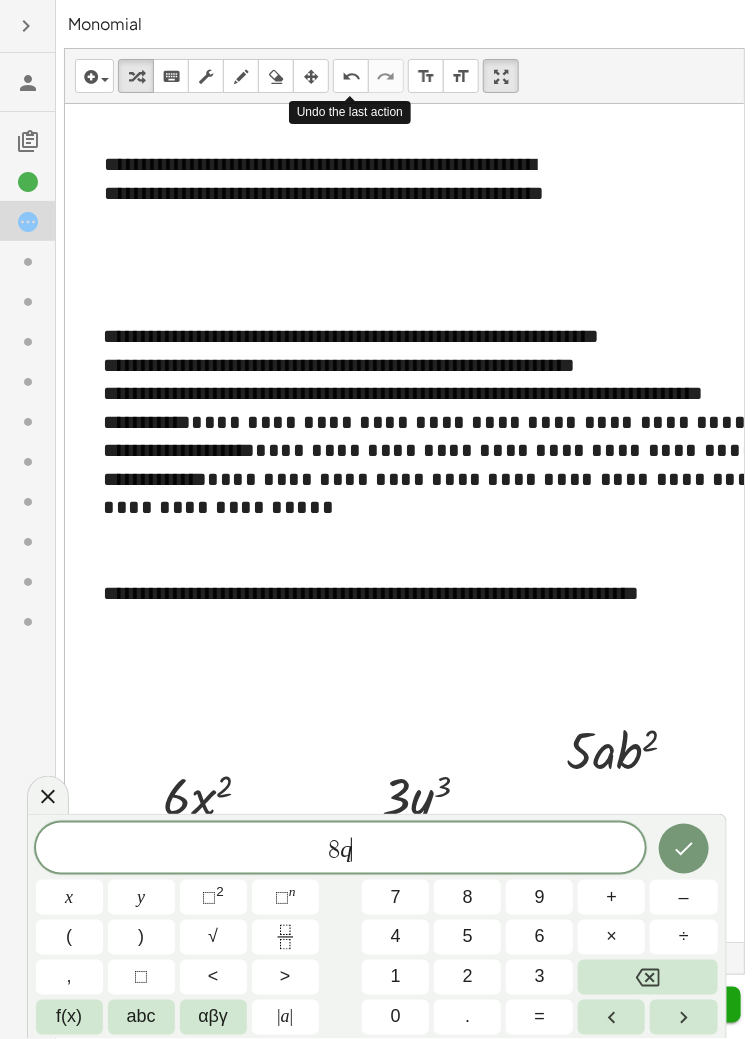 click on "⬚" at bounding box center [282, 897] 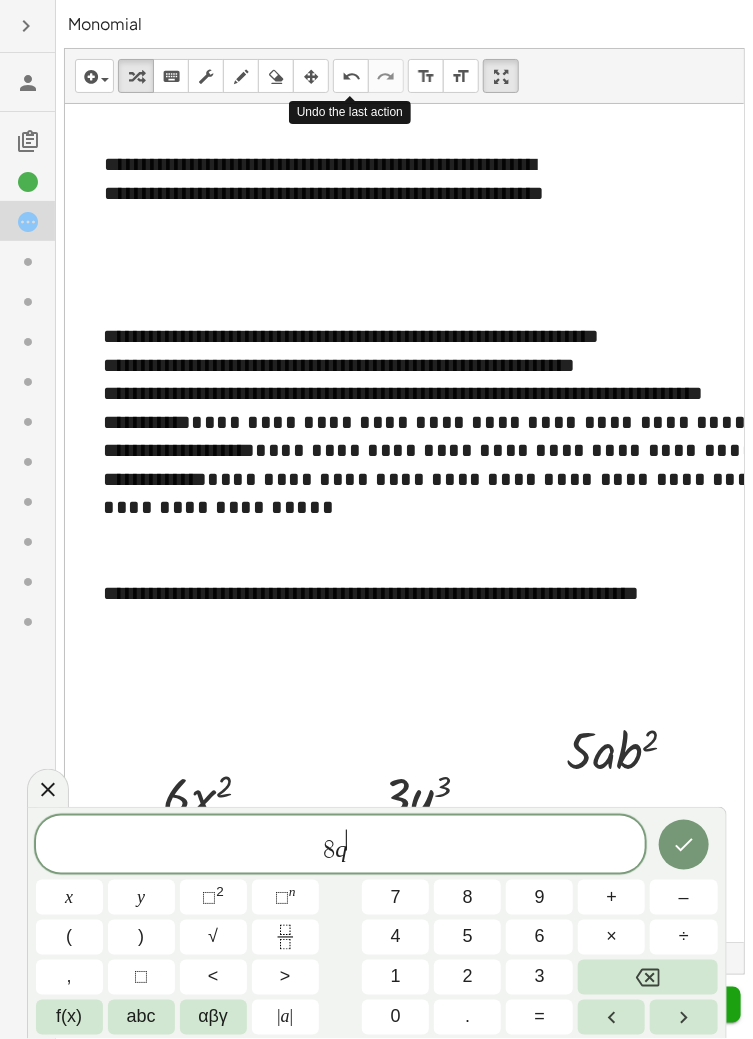 click on "3" at bounding box center [539, 977] 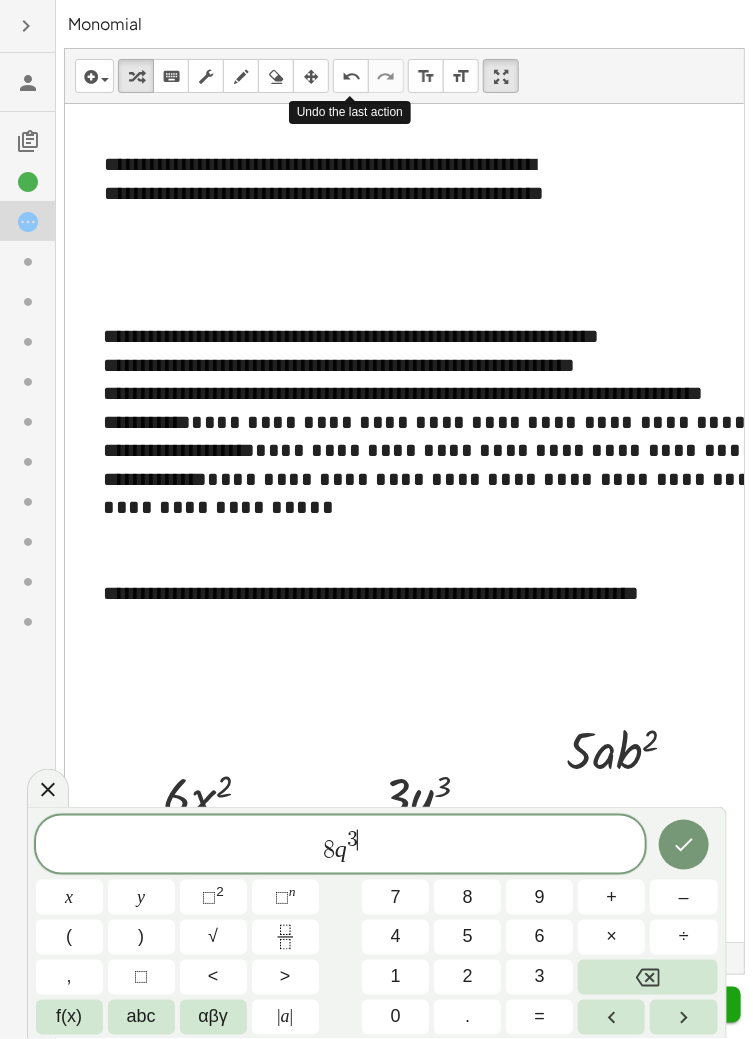 click 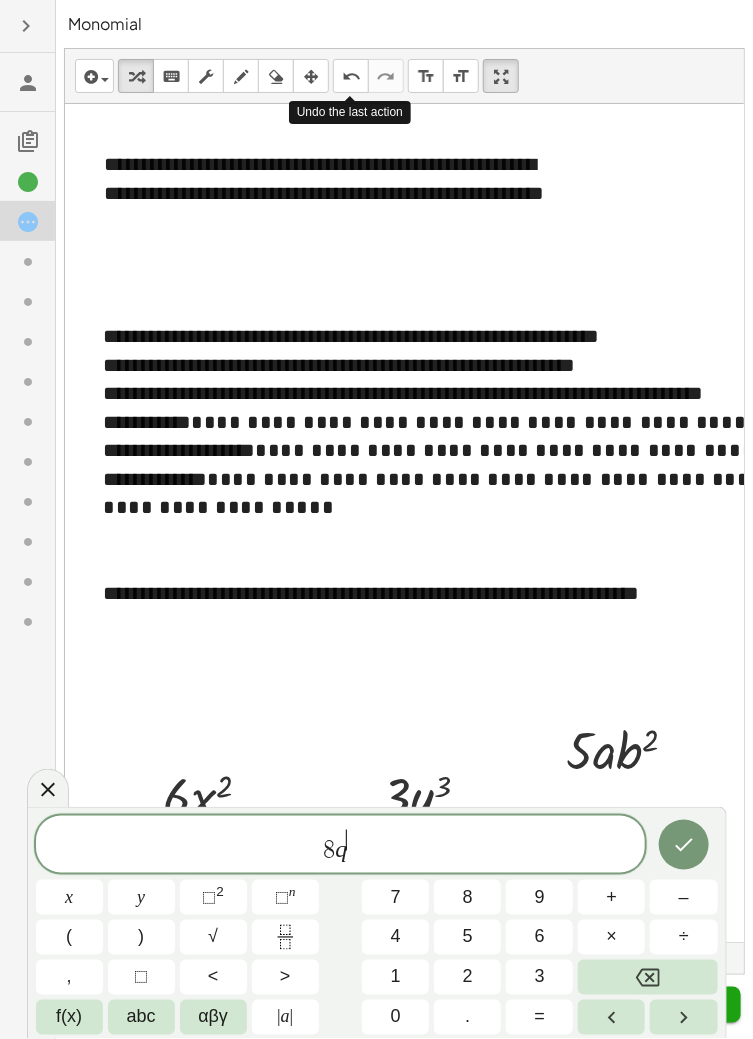 click on "4" at bounding box center (395, 937) 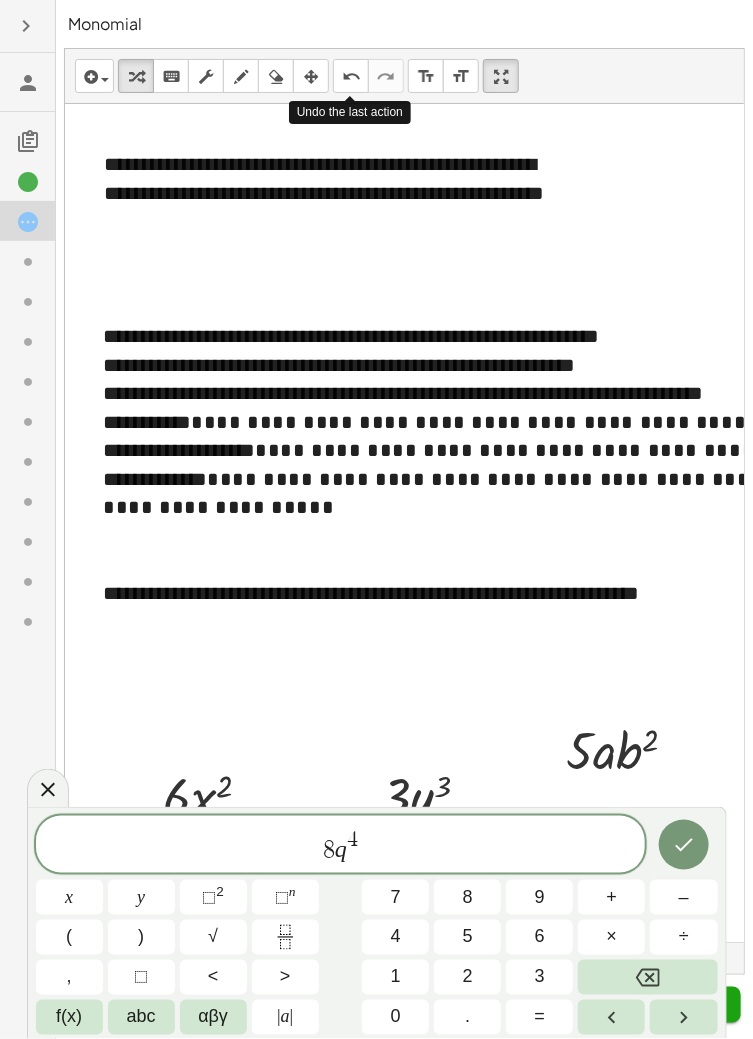 click 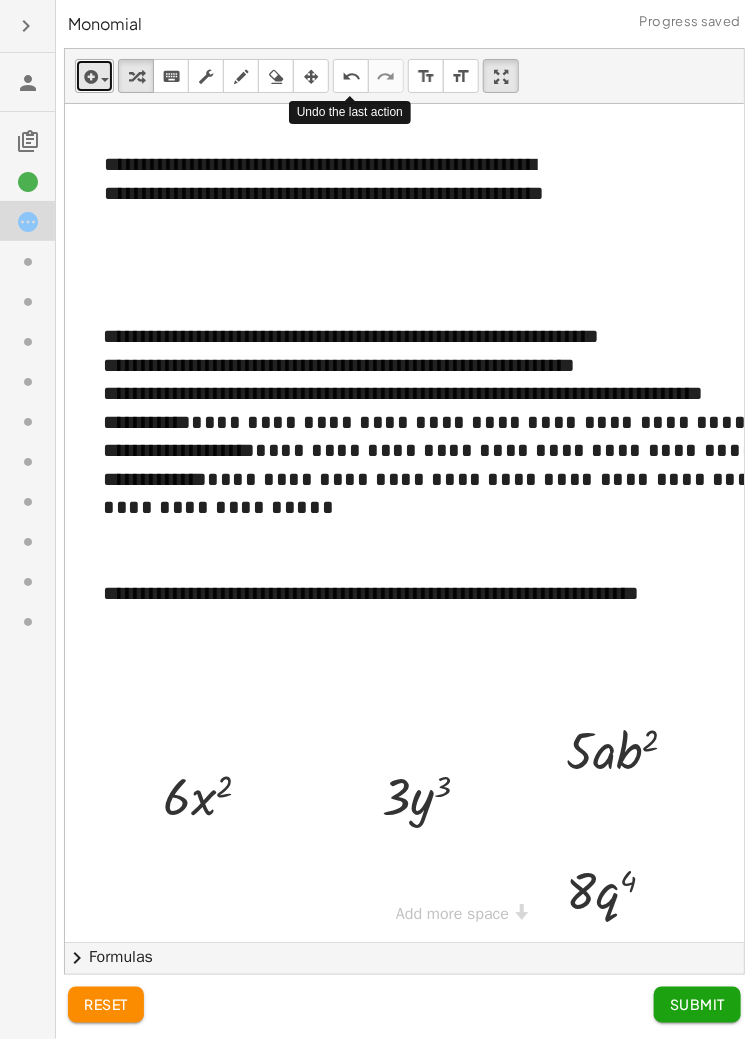 click at bounding box center [89, 77] 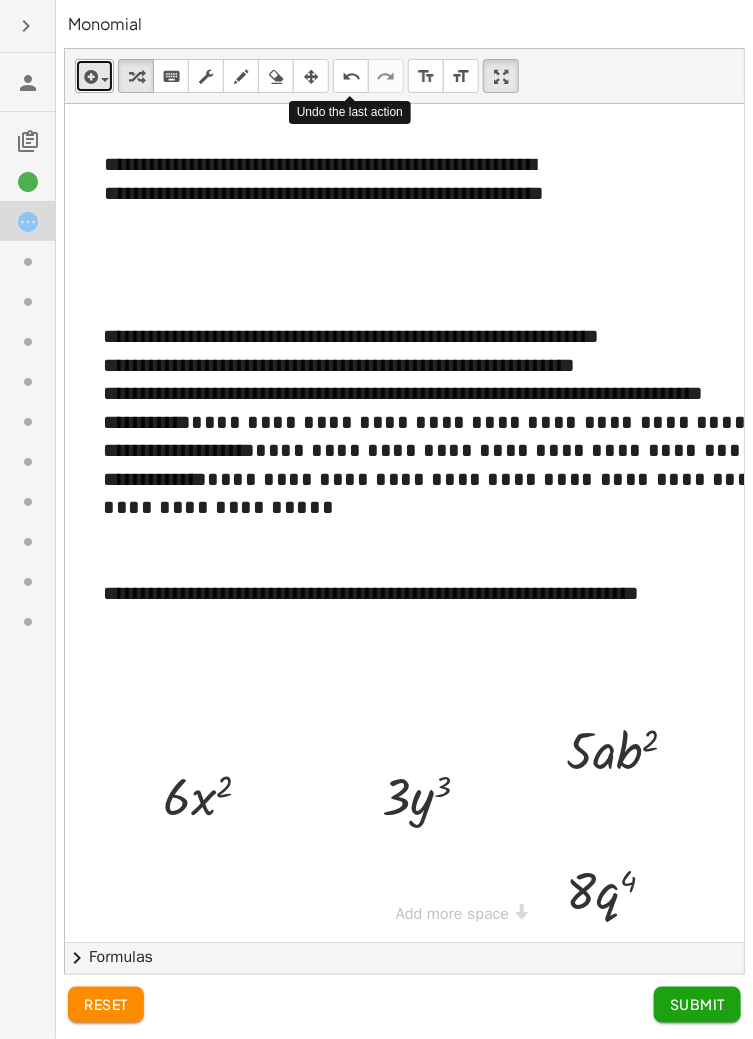 click at bounding box center (105, 80) 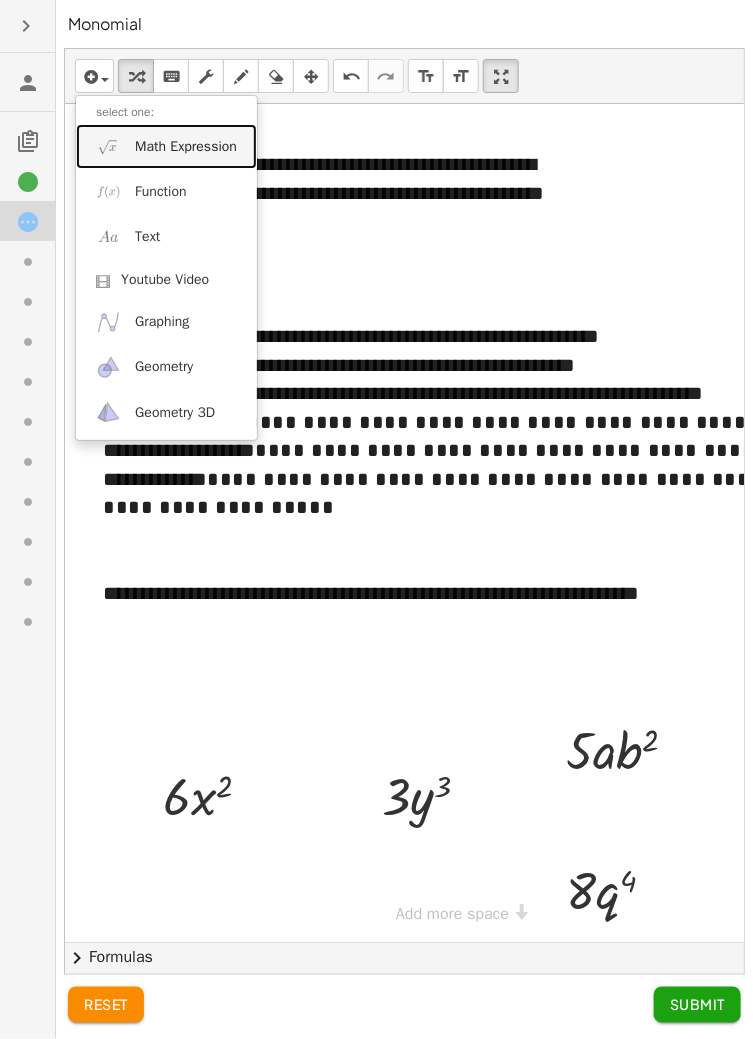 click on "Math Expression" at bounding box center (186, 147) 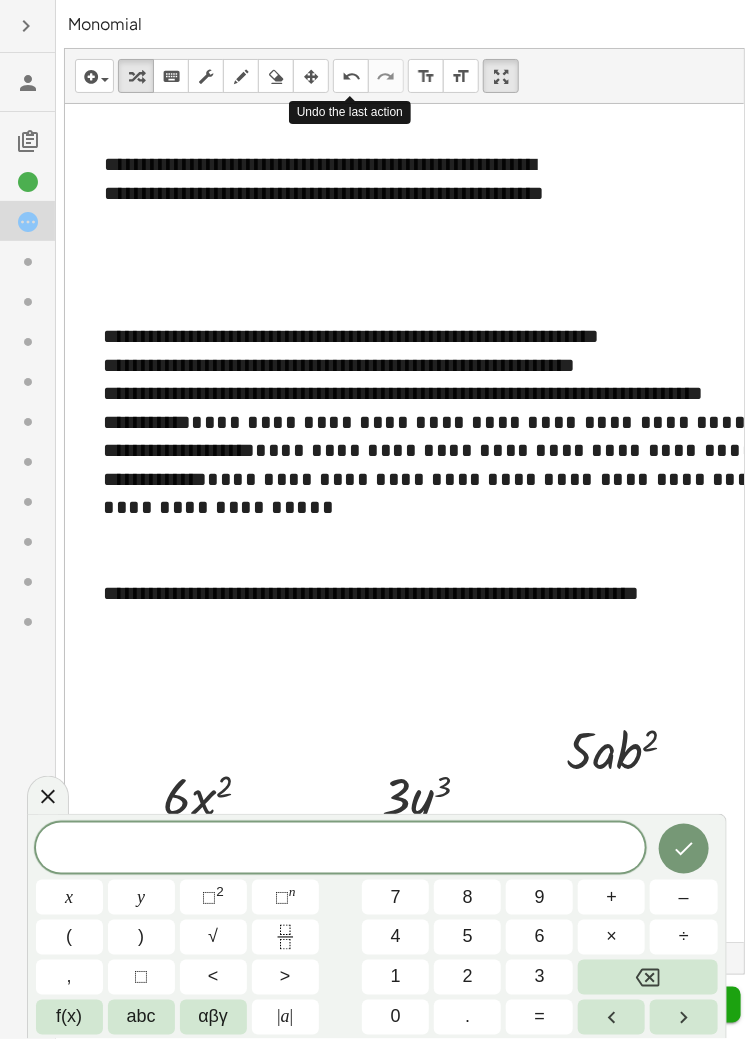 click on "5" at bounding box center (467, 937) 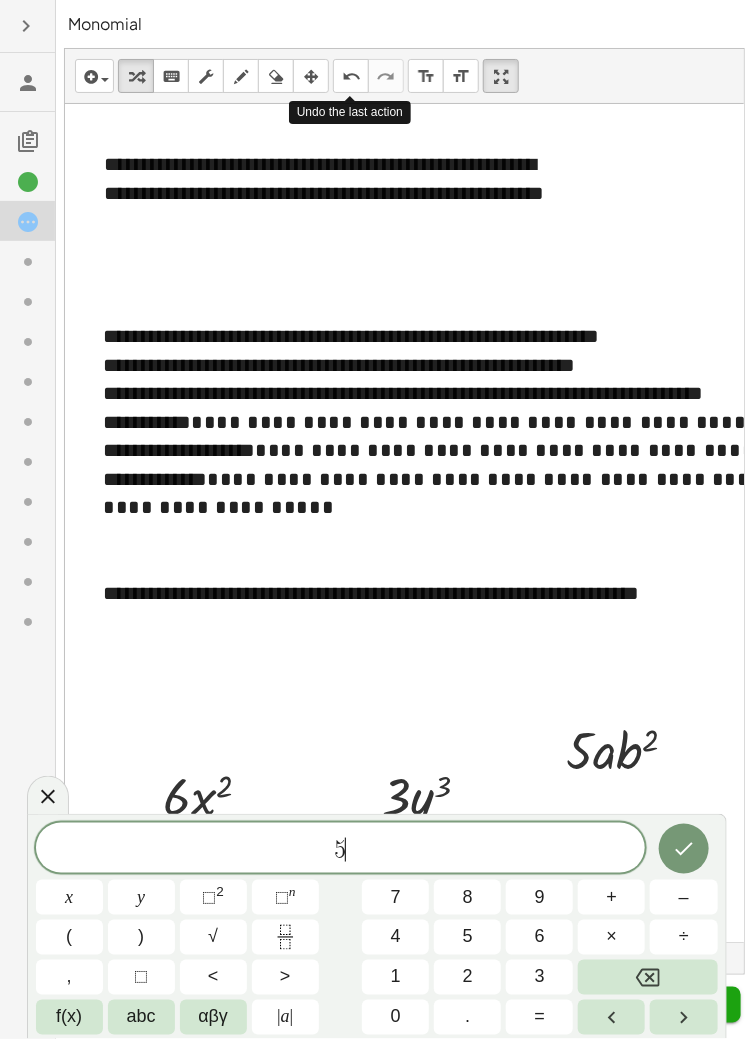 click on "αβγ" at bounding box center (213, 1017) 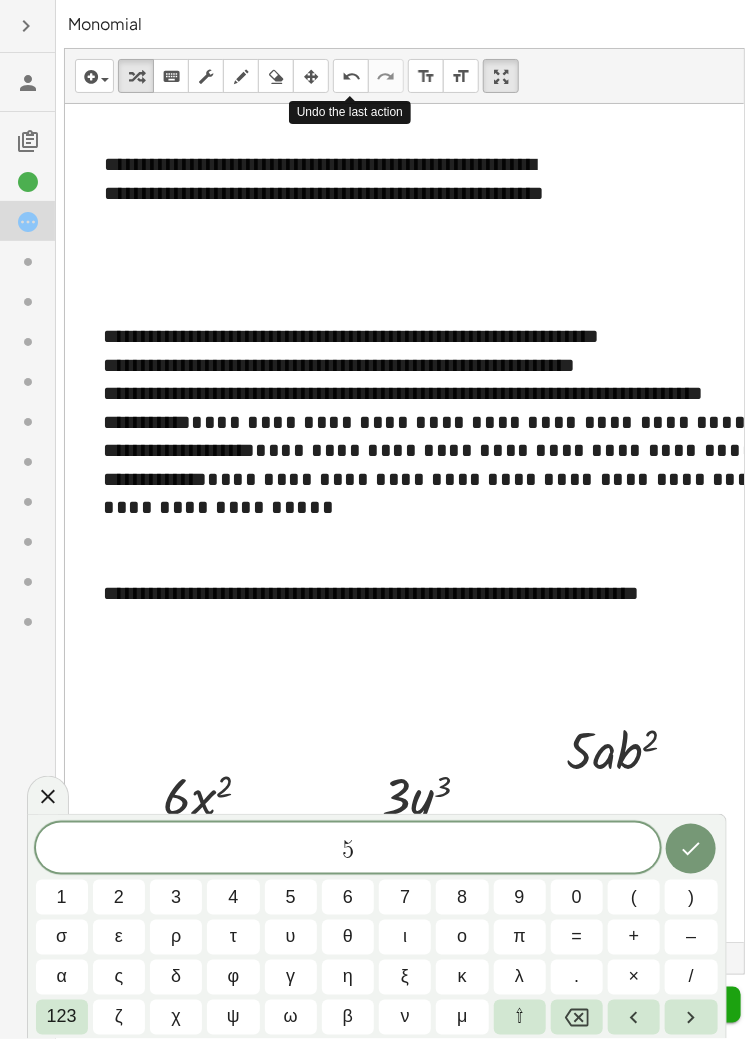 click on "123" at bounding box center (62, 1017) 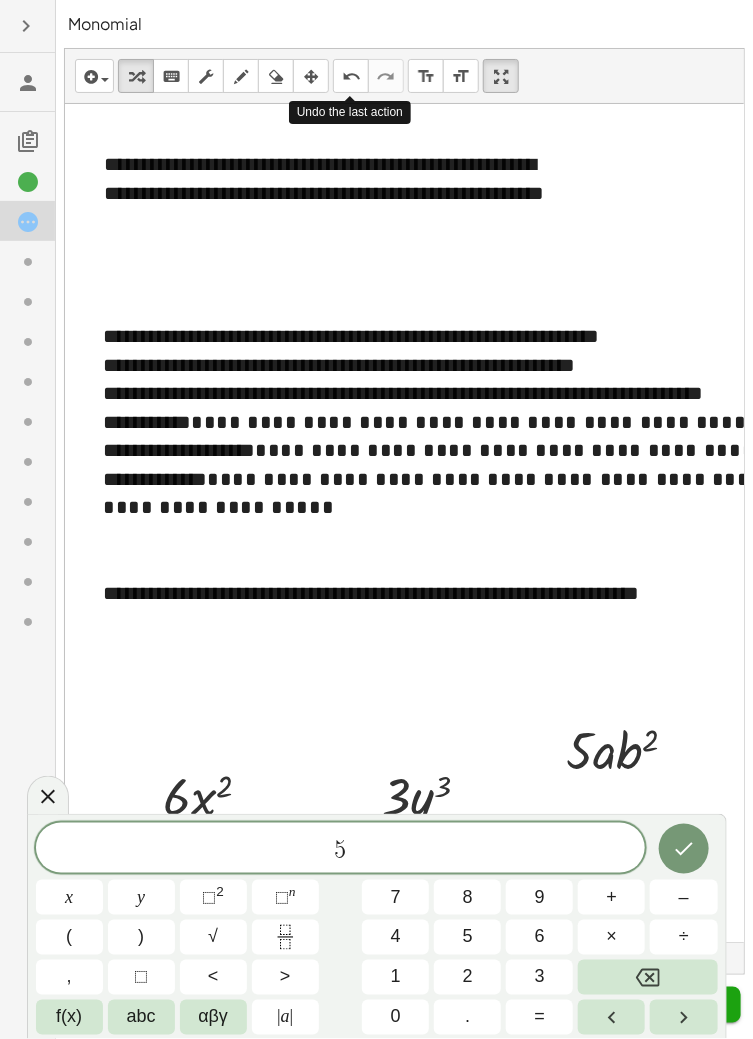 click on "abc" at bounding box center (141, 1017) 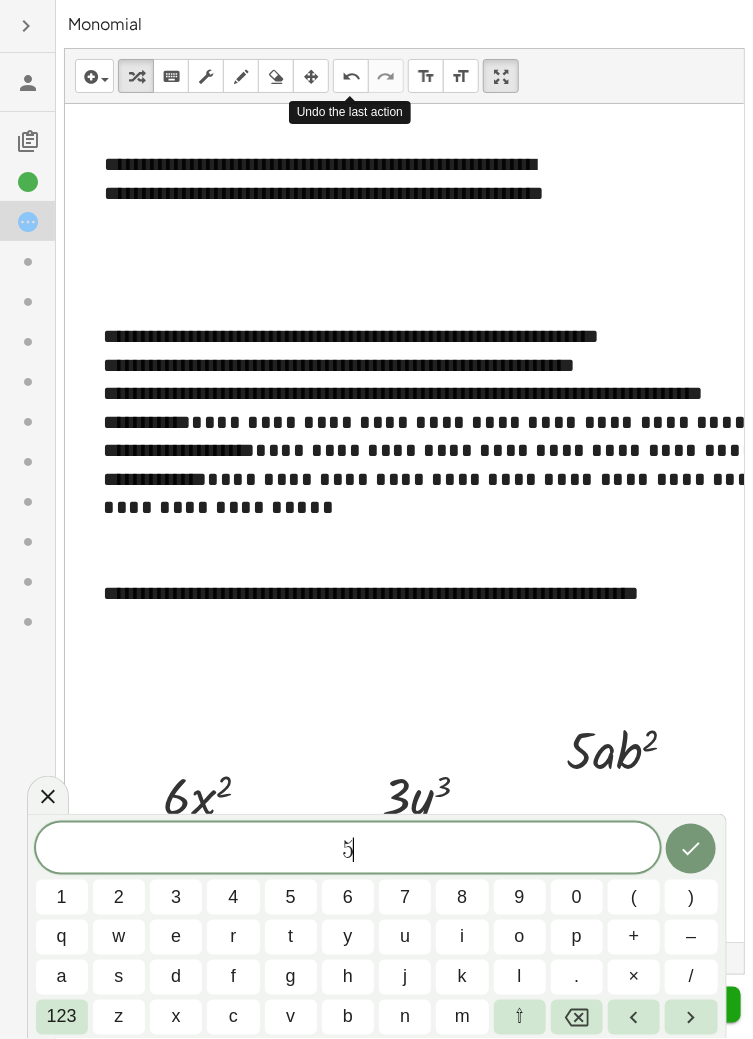 click on "p" at bounding box center [577, 937] 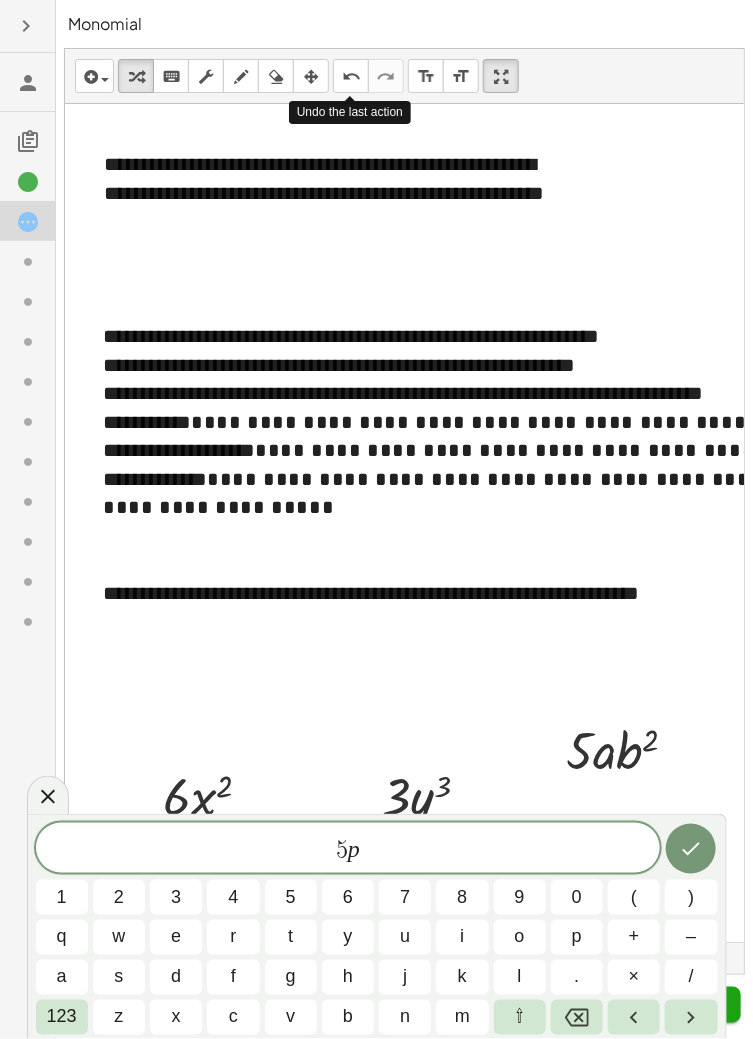 click at bounding box center [577, 1017] 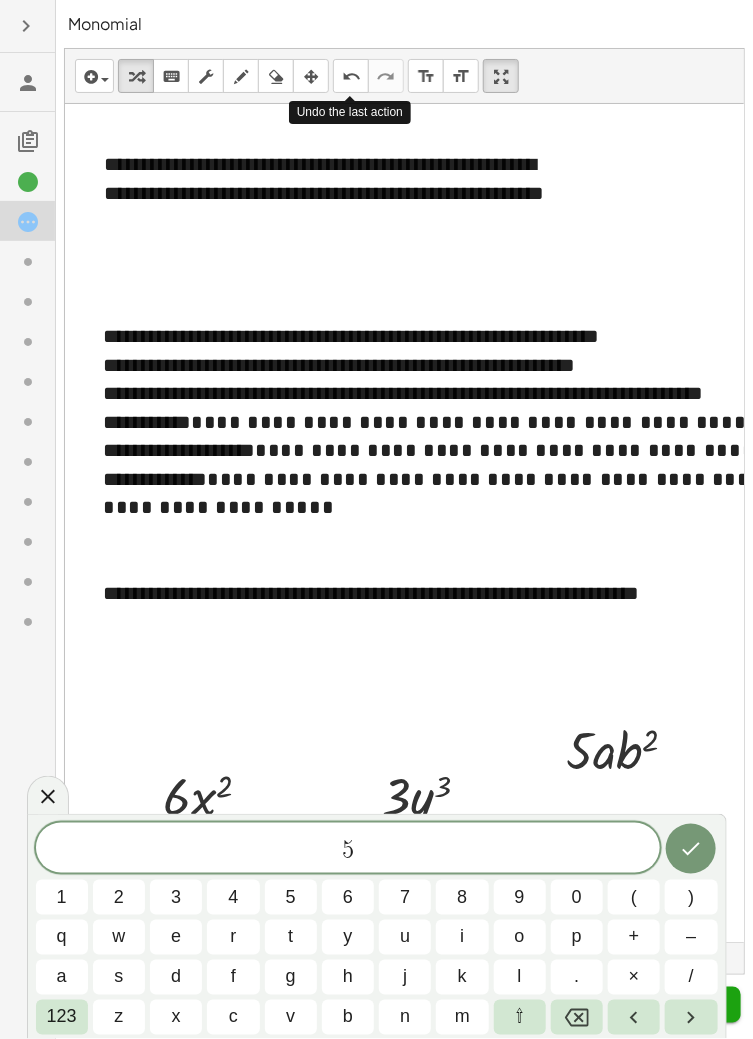 click on "x" at bounding box center (176, 1017) 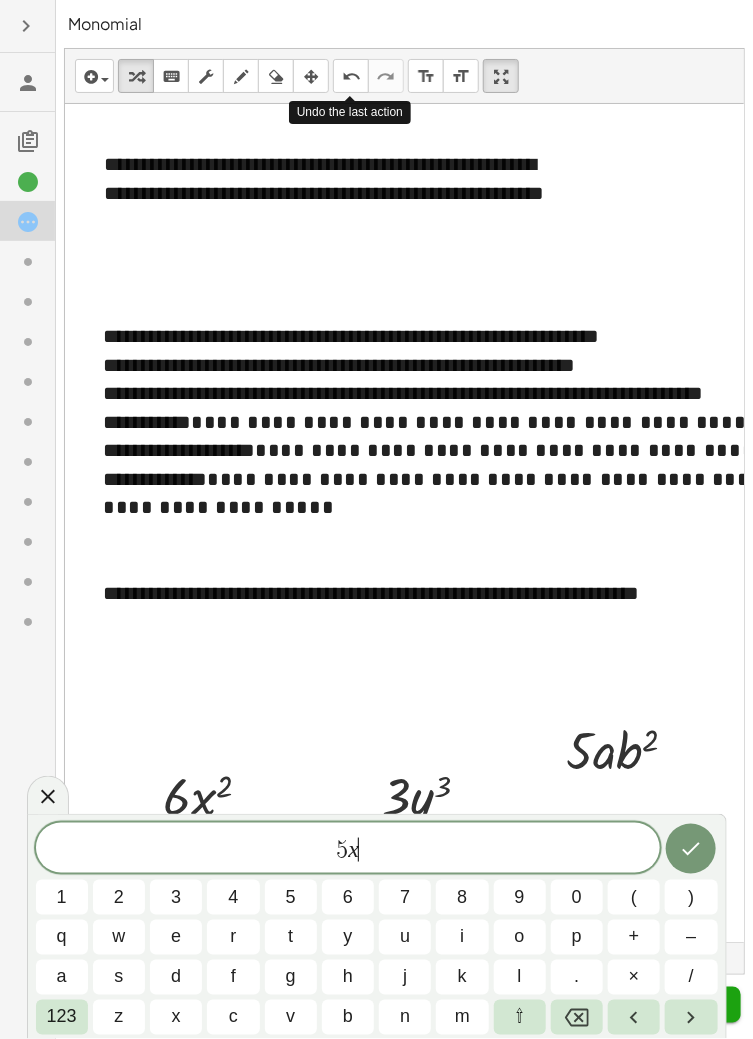 click on "z" at bounding box center (119, 1017) 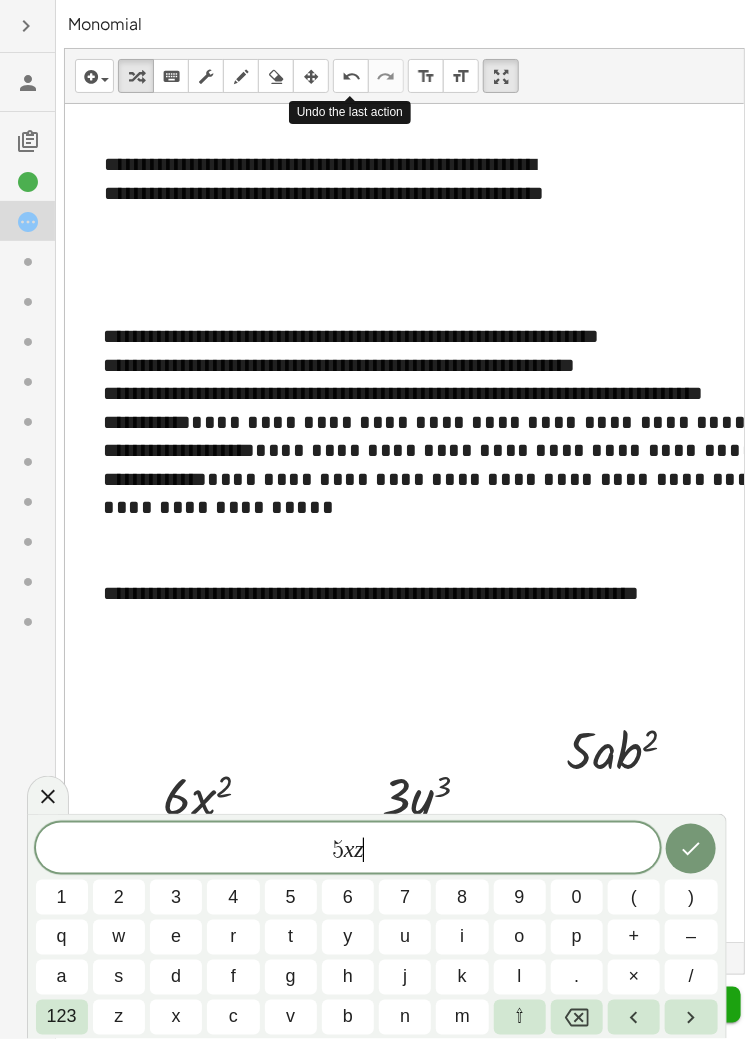 click at bounding box center [577, 1017] 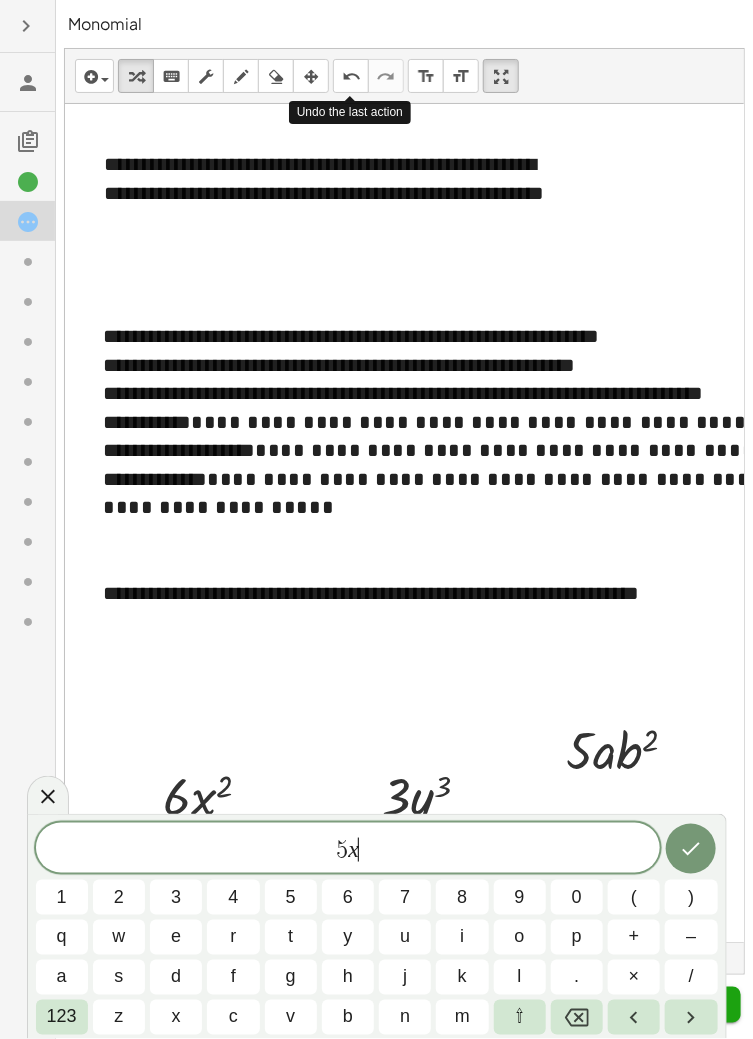 click 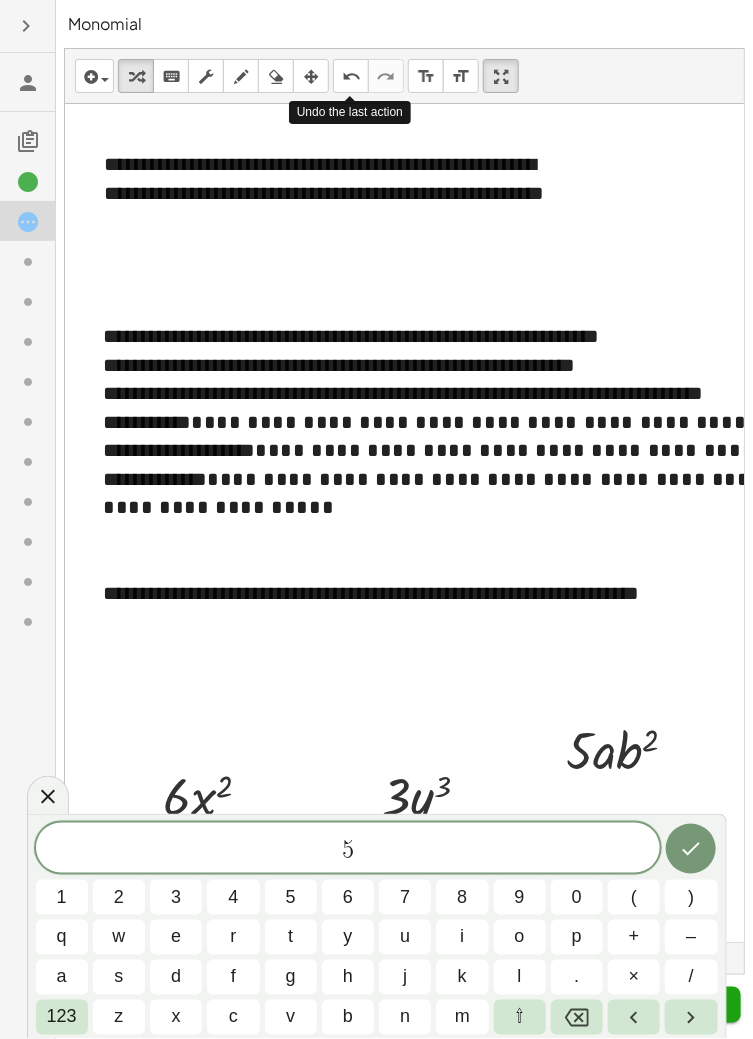 click on "z" at bounding box center [119, 1017] 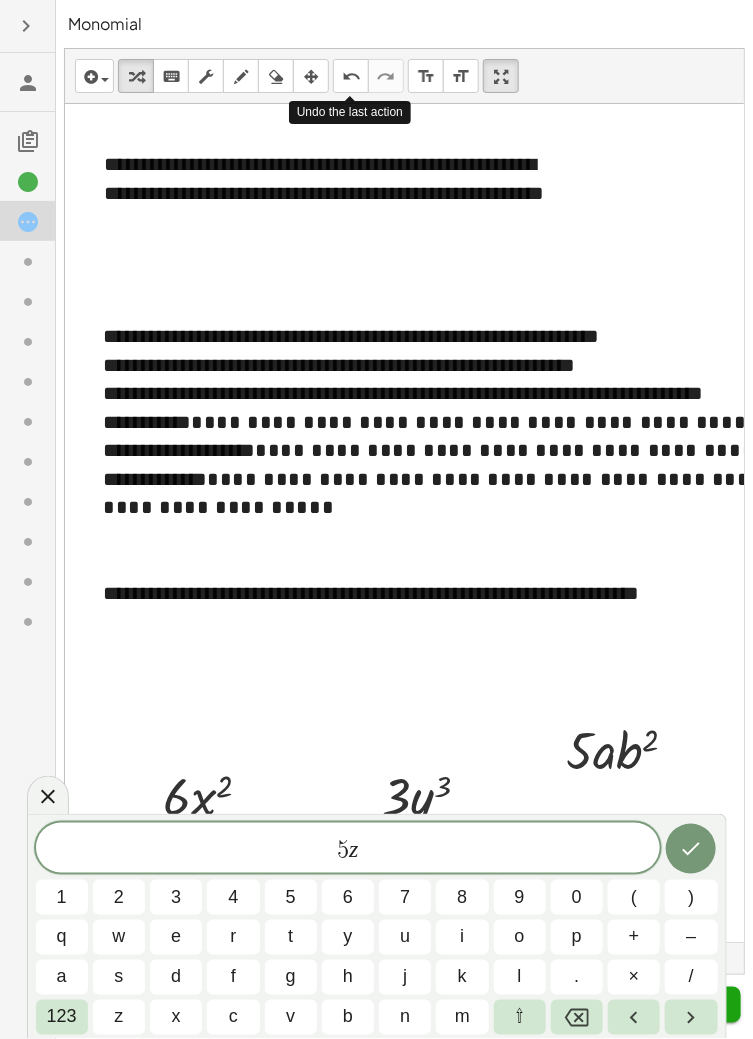 click on "y" at bounding box center (348, 937) 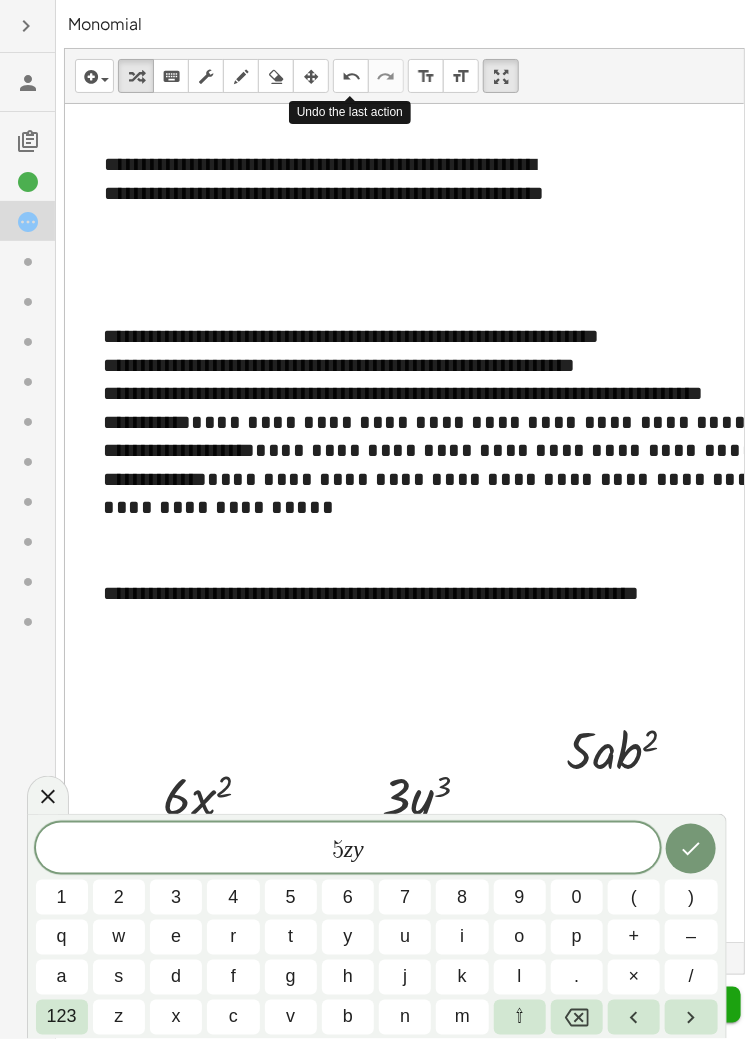 click on "123" at bounding box center (62, 1017) 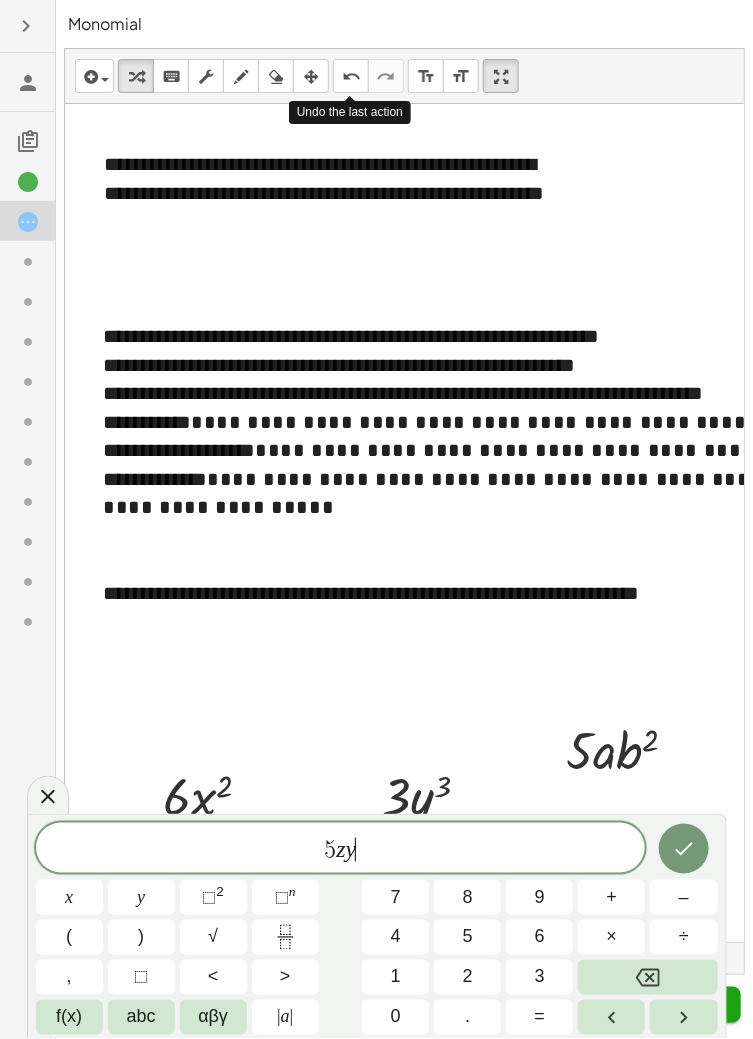 click on "2" at bounding box center [467, 977] 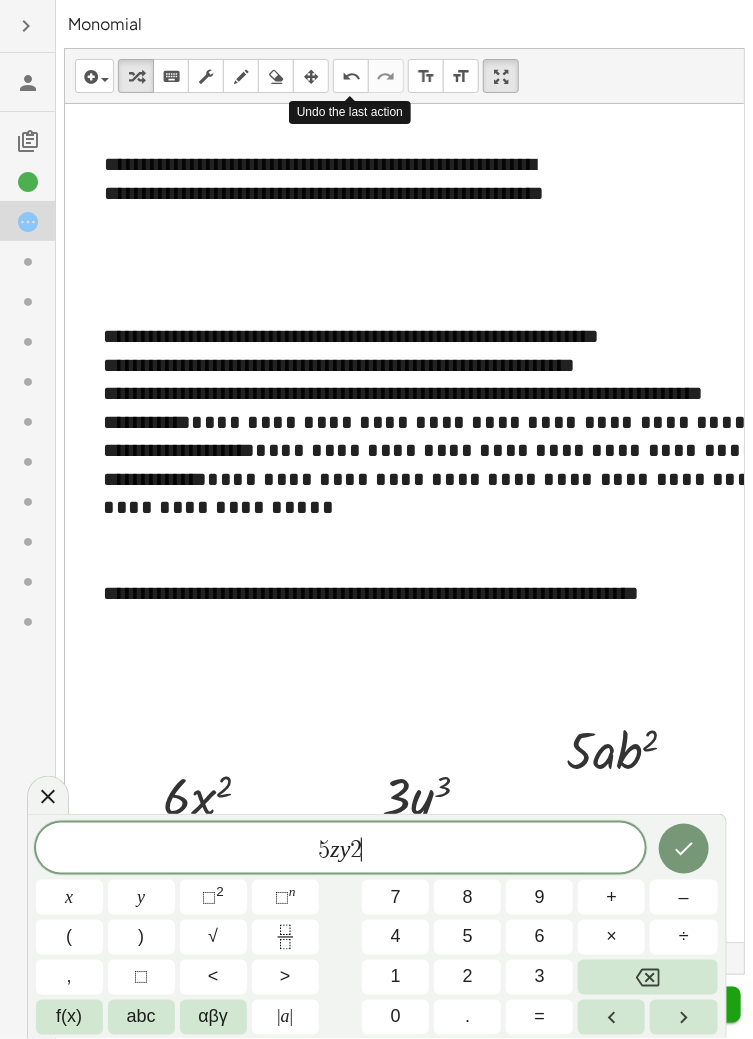 click 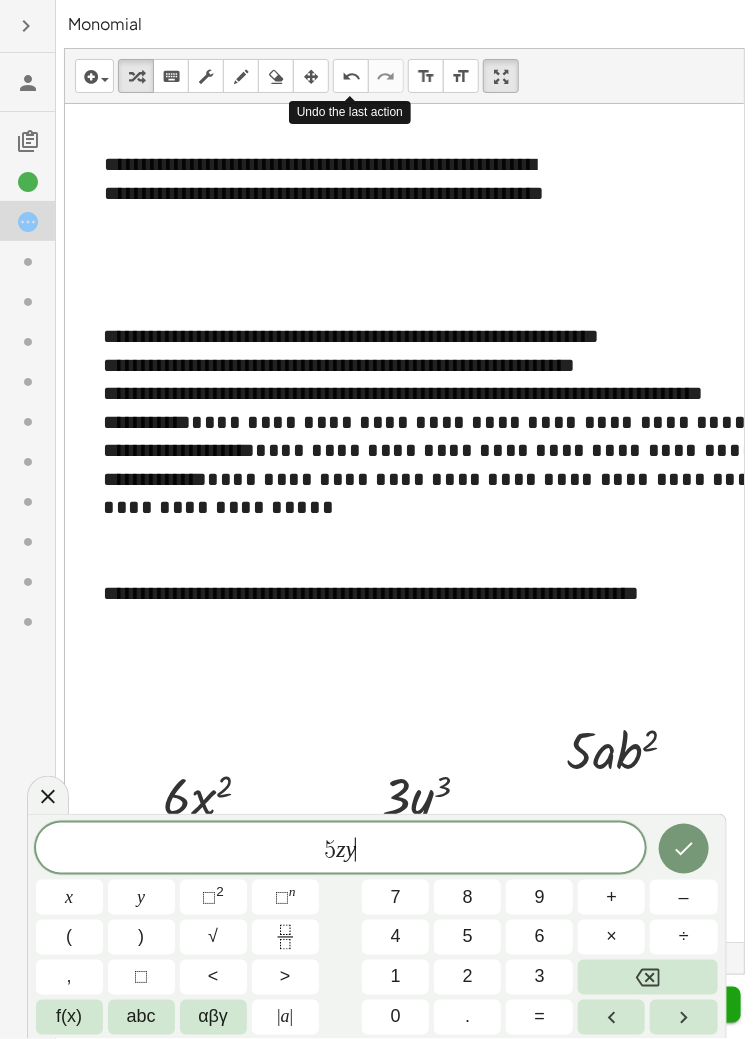 click on "⬚" at bounding box center [282, 897] 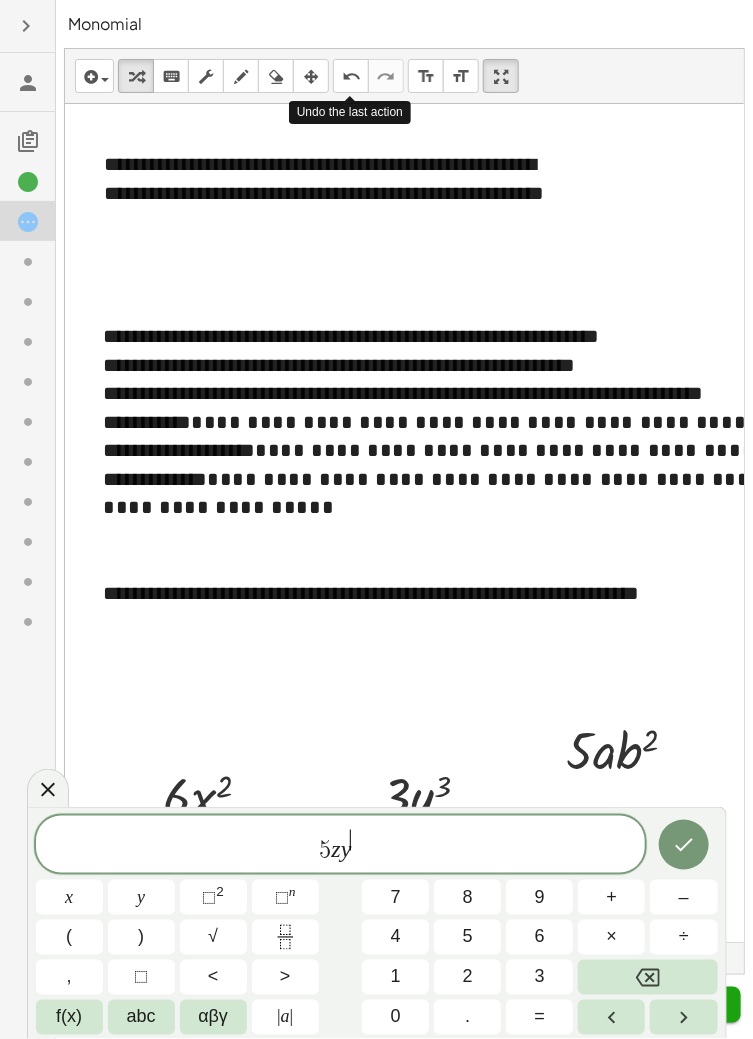 click on "2" at bounding box center [467, 977] 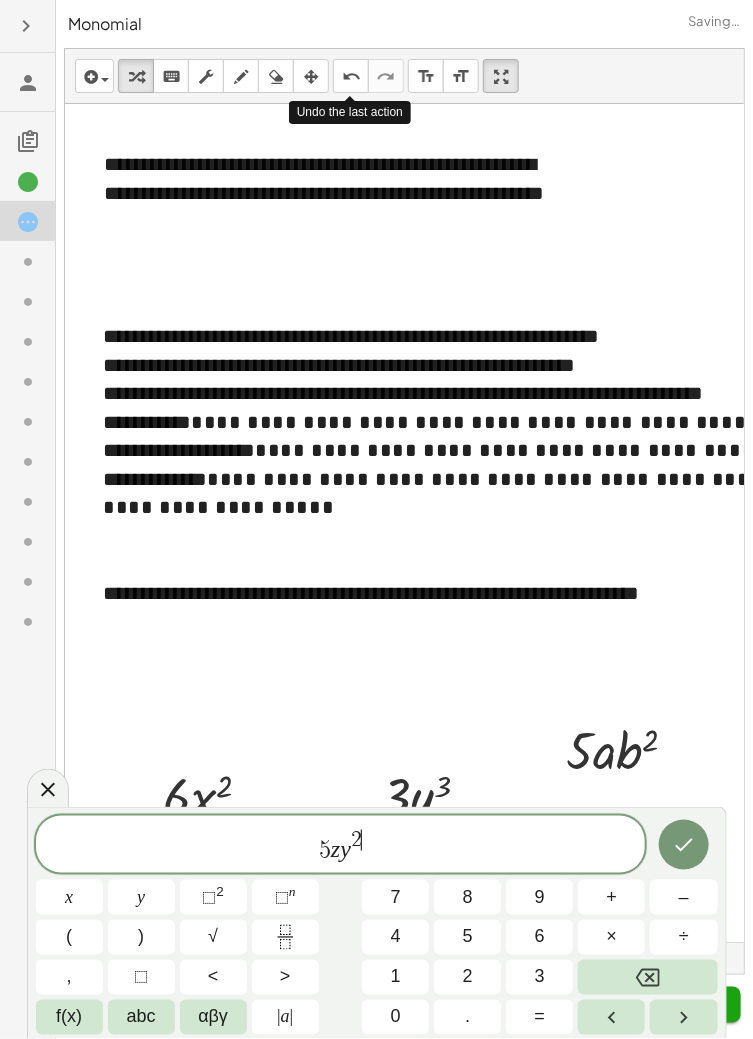 click 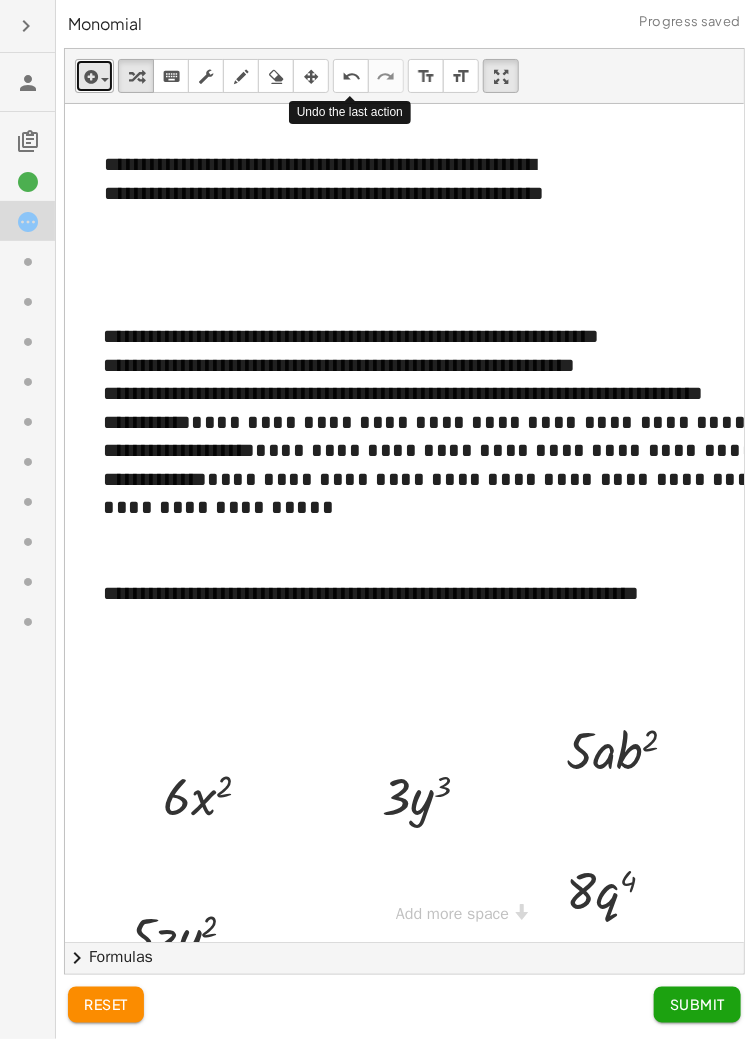 click at bounding box center [89, 77] 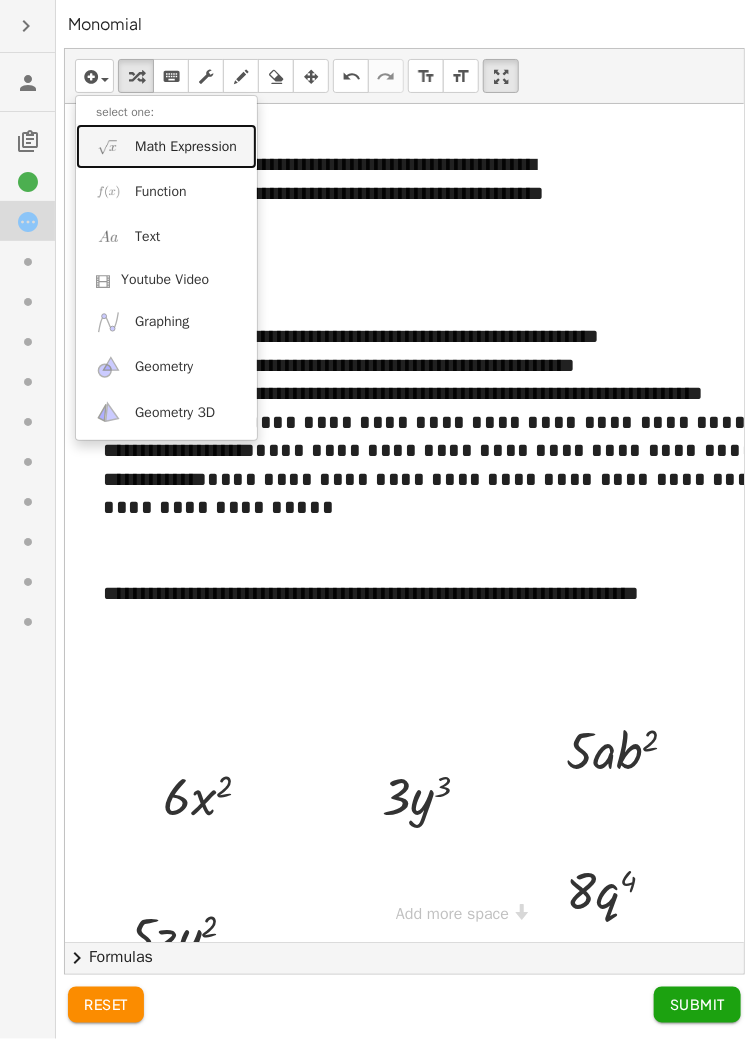 click on "Math Expression" at bounding box center (186, 147) 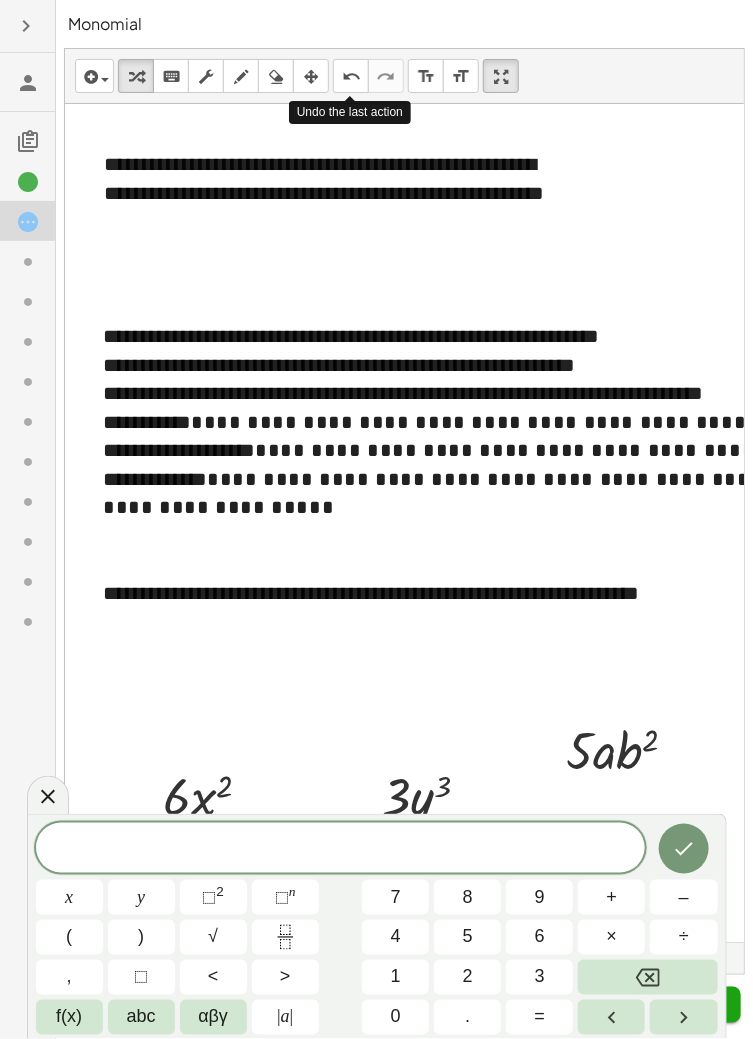 click on "2" at bounding box center [467, 977] 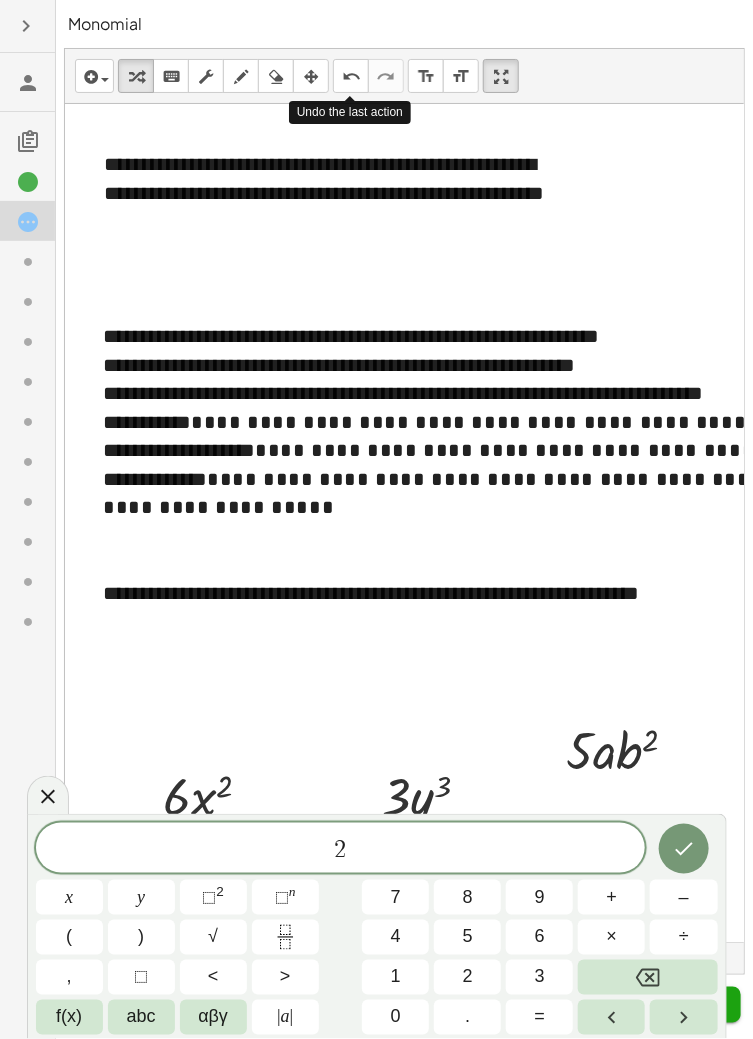 click on "abc" at bounding box center (141, 1017) 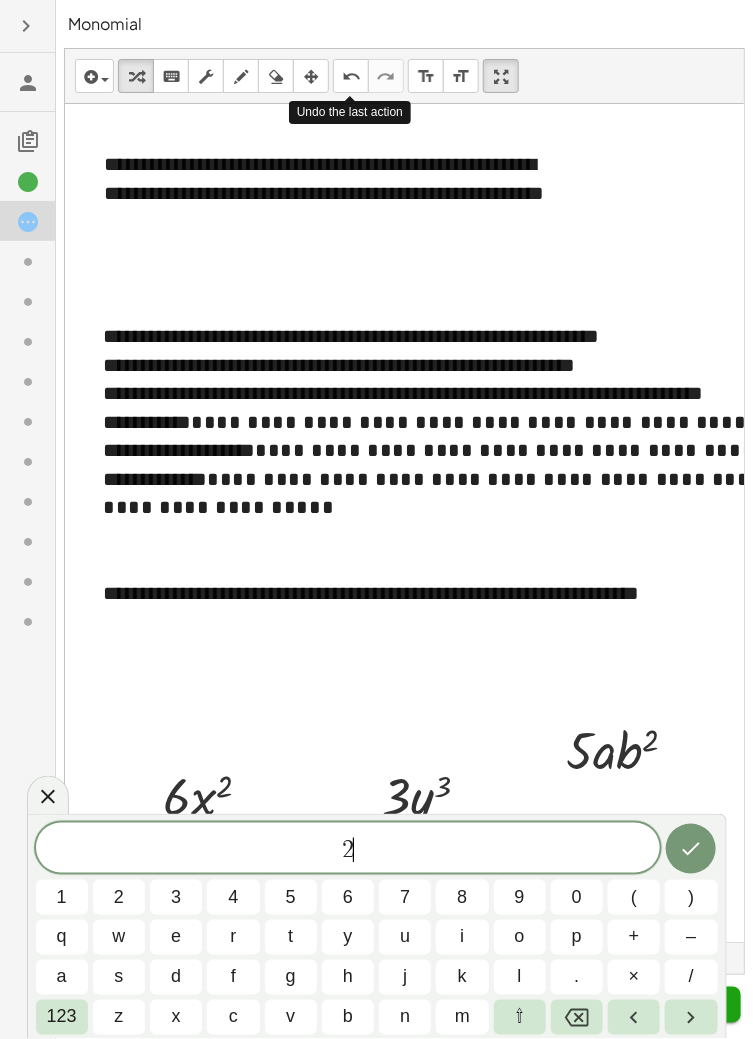 click on "123" at bounding box center (62, 1017) 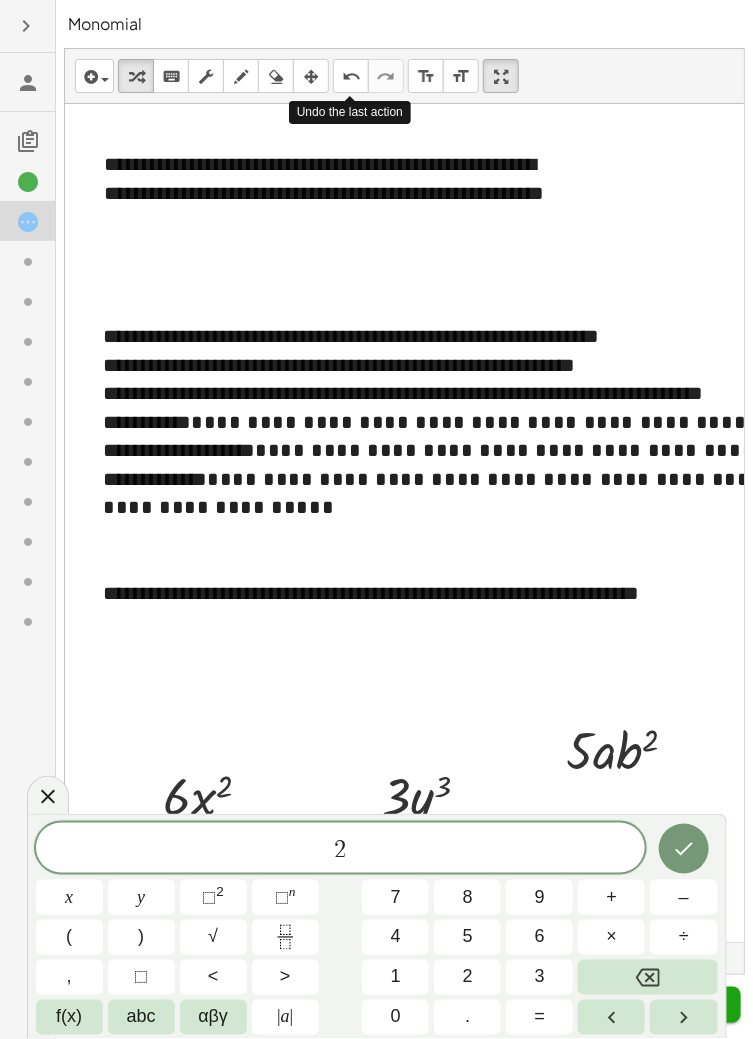 click on "abc" at bounding box center (141, 1017) 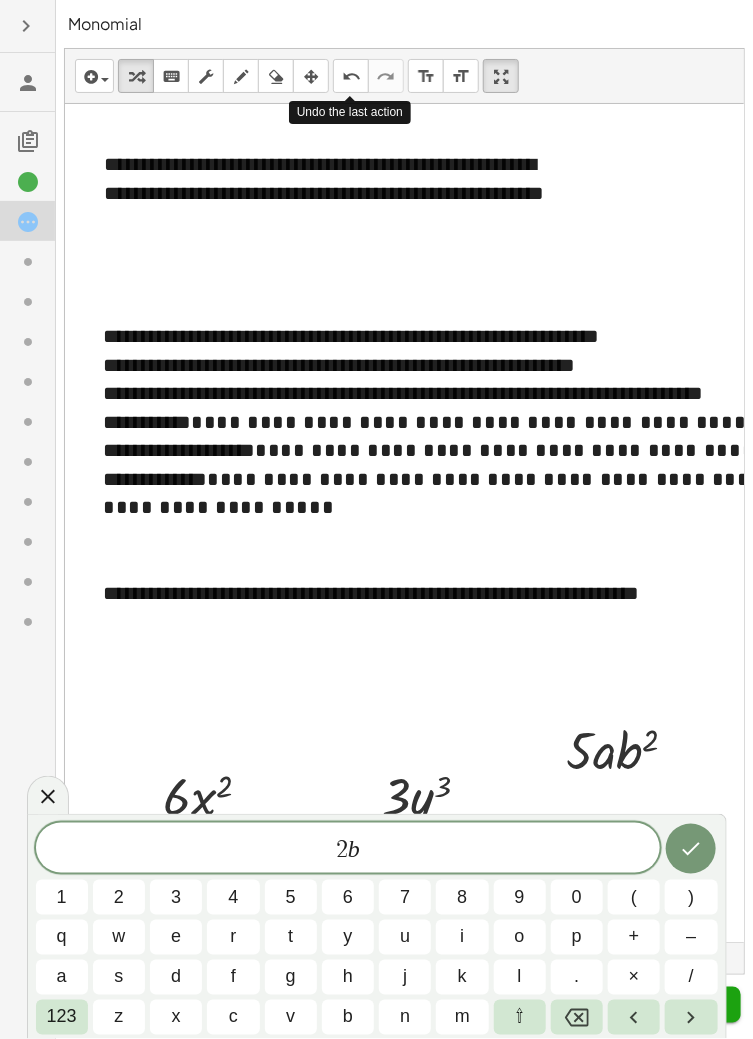 click on "123" at bounding box center [62, 1017] 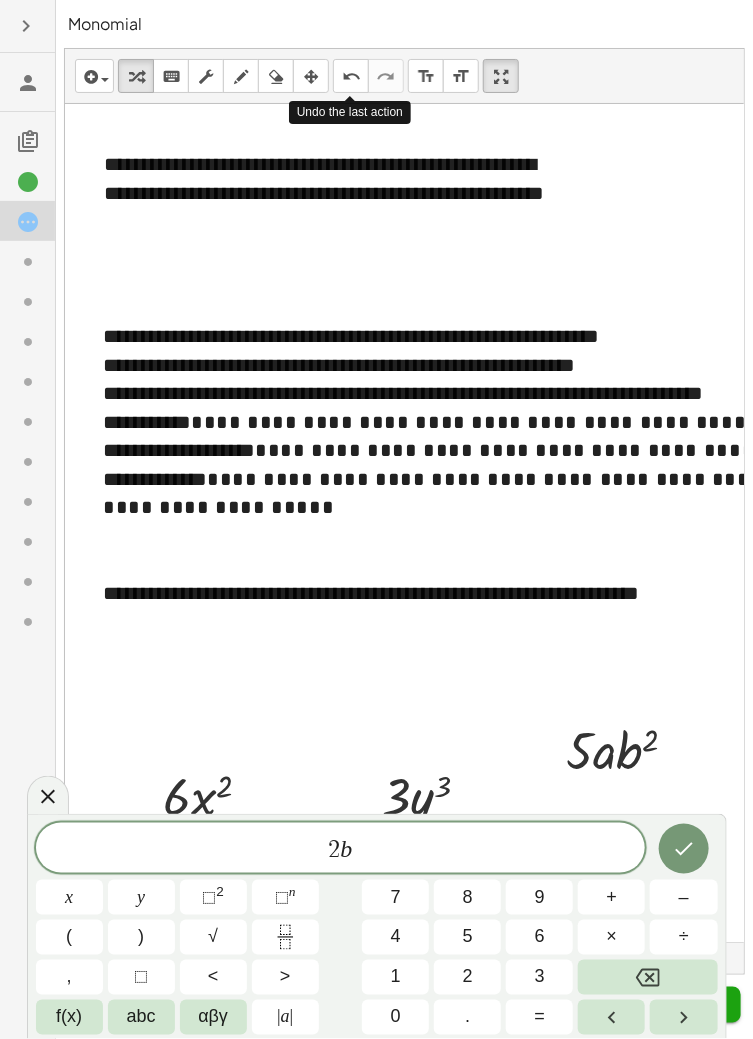 click on "⬚ n" 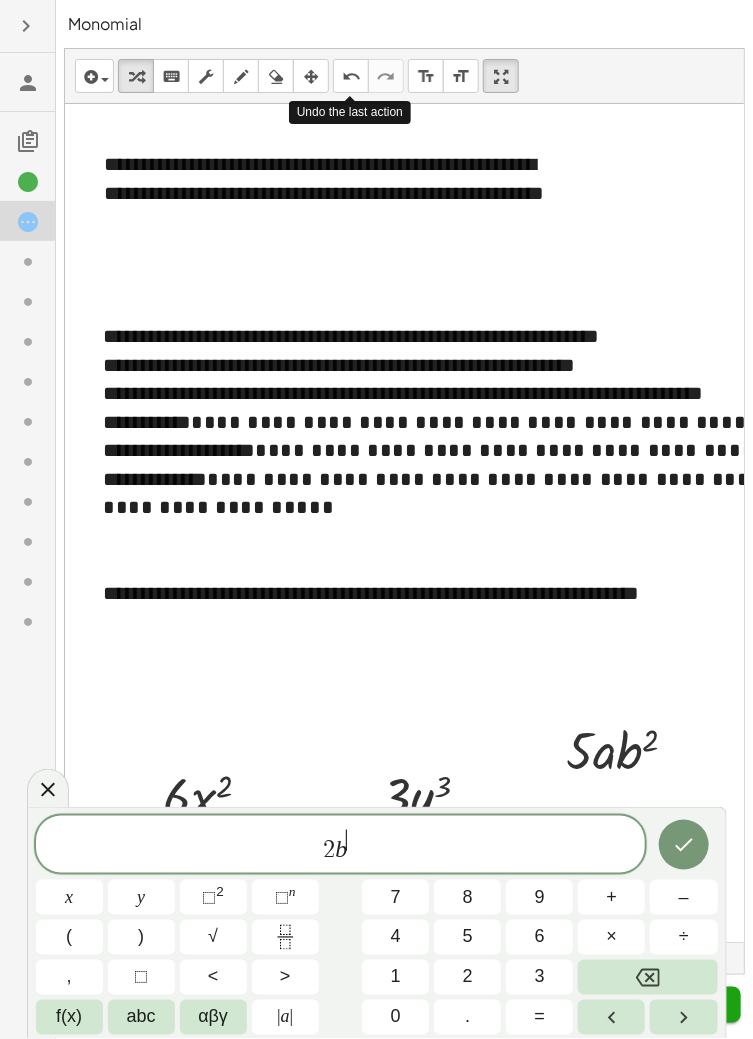 click on "3" at bounding box center (539, 977) 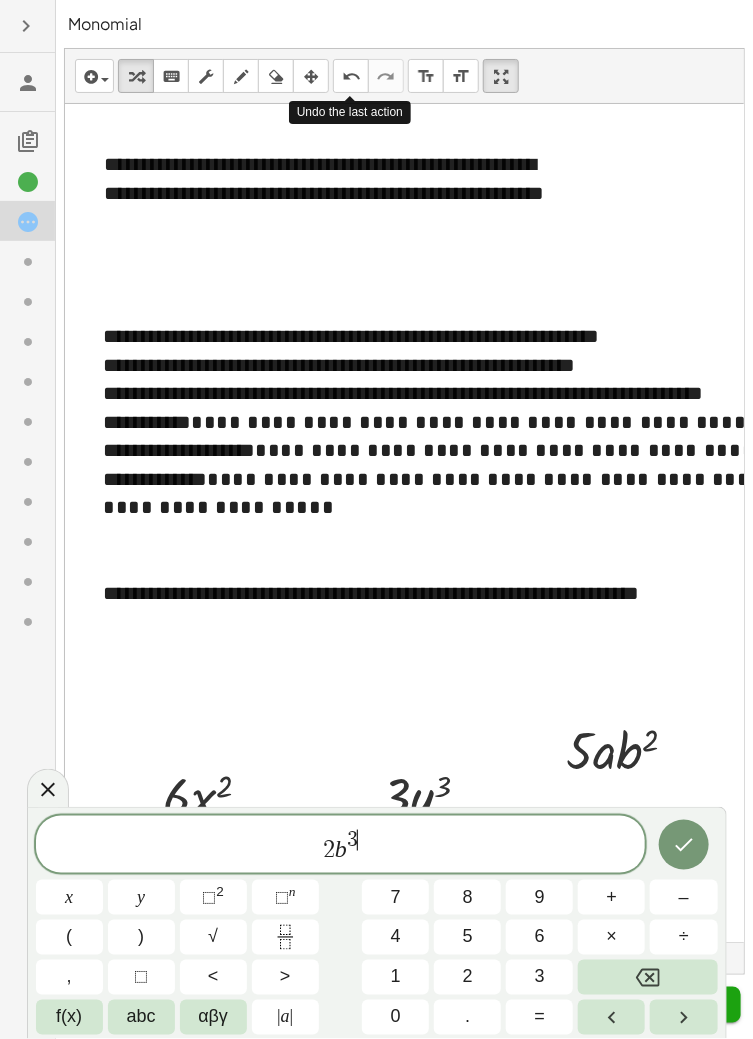 click at bounding box center [647, 977] 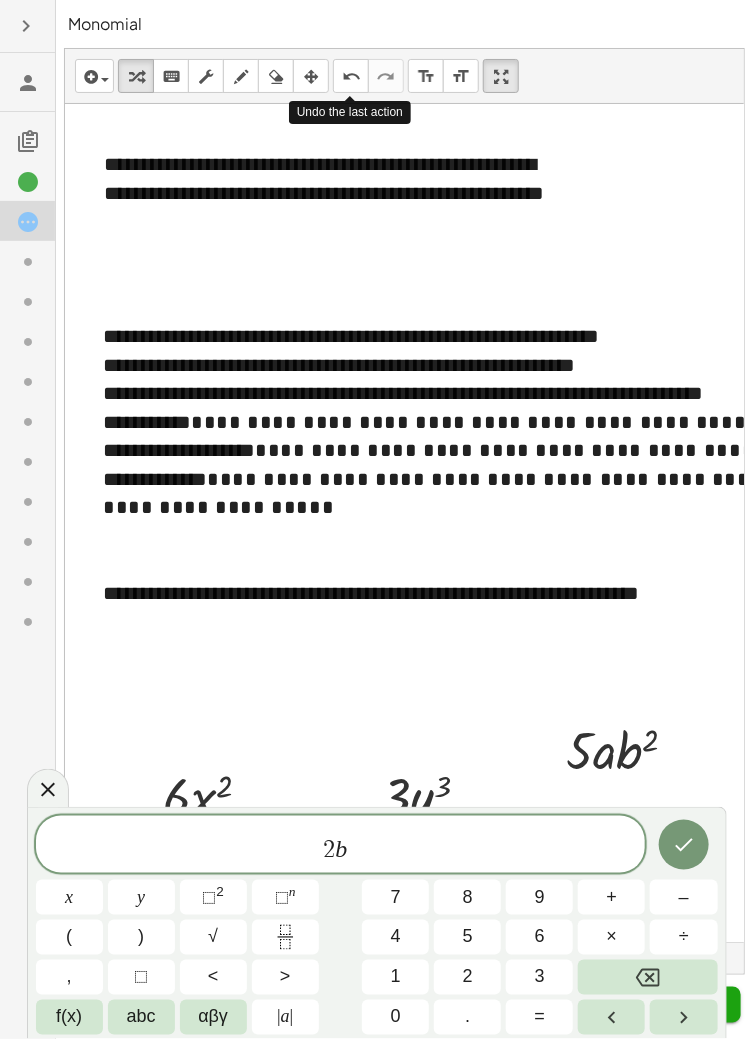 click on "2" at bounding box center [468, 977] 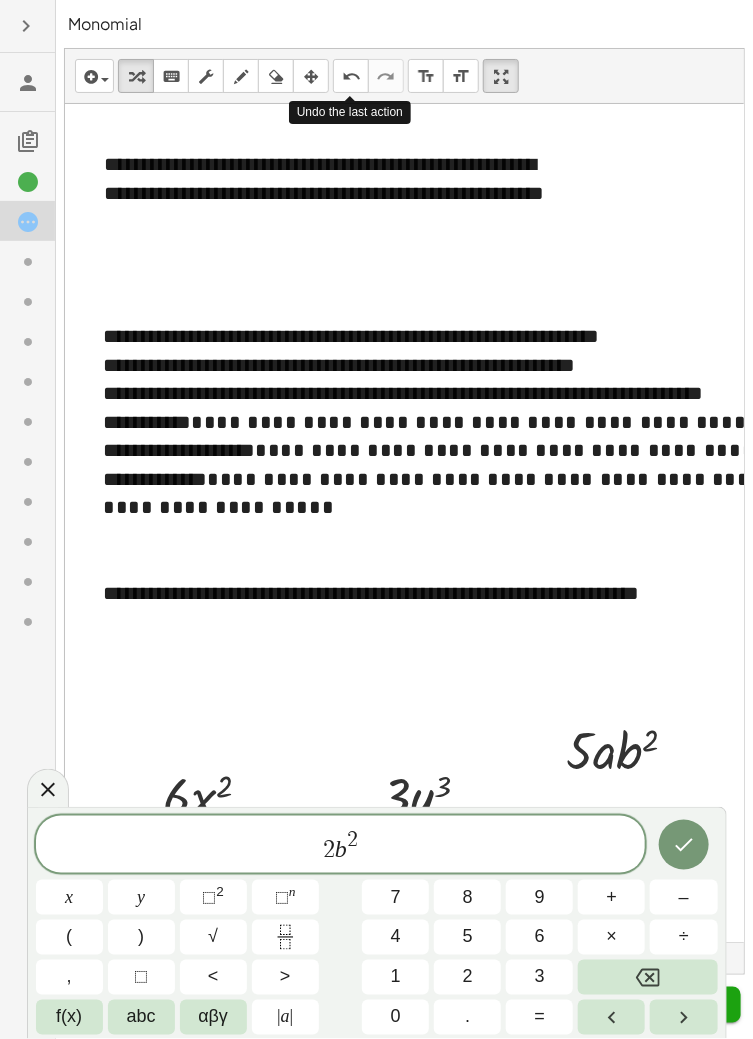 click 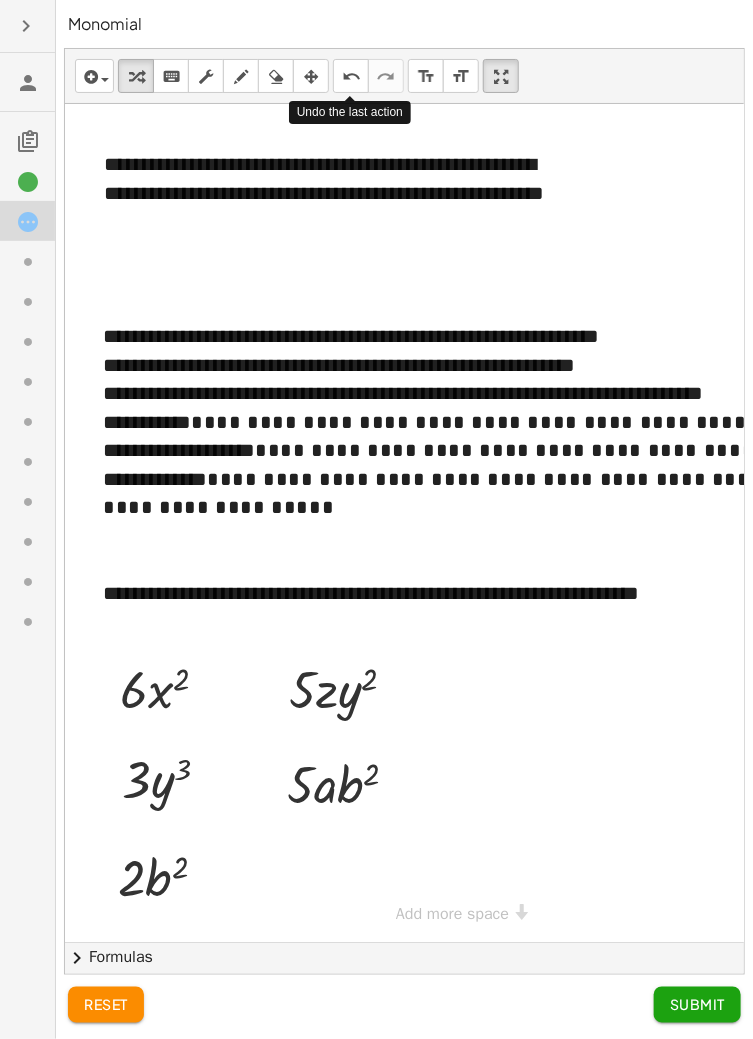 click 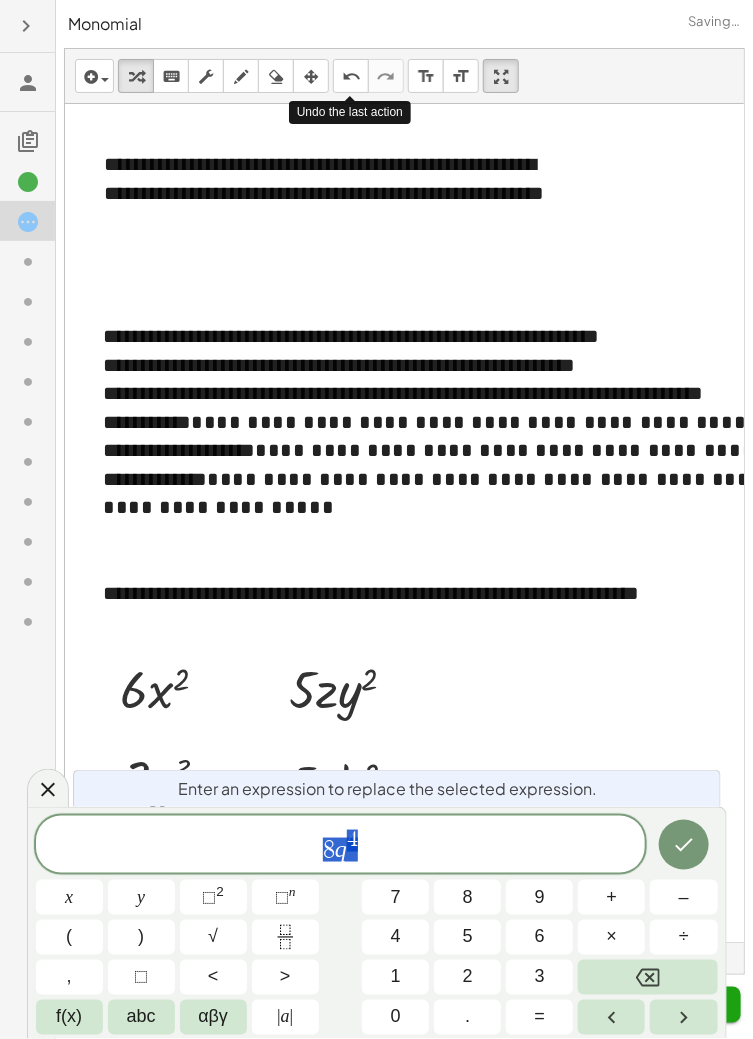 click on "q" at bounding box center [341, 849] 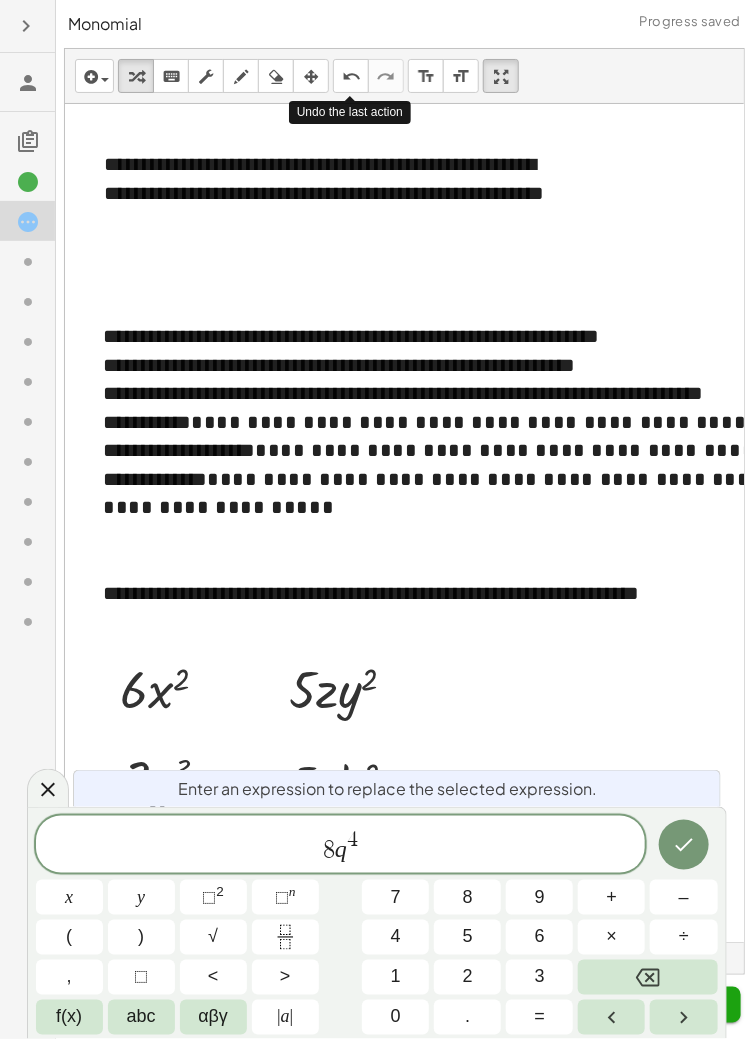 click on "abc" at bounding box center [141, 1017] 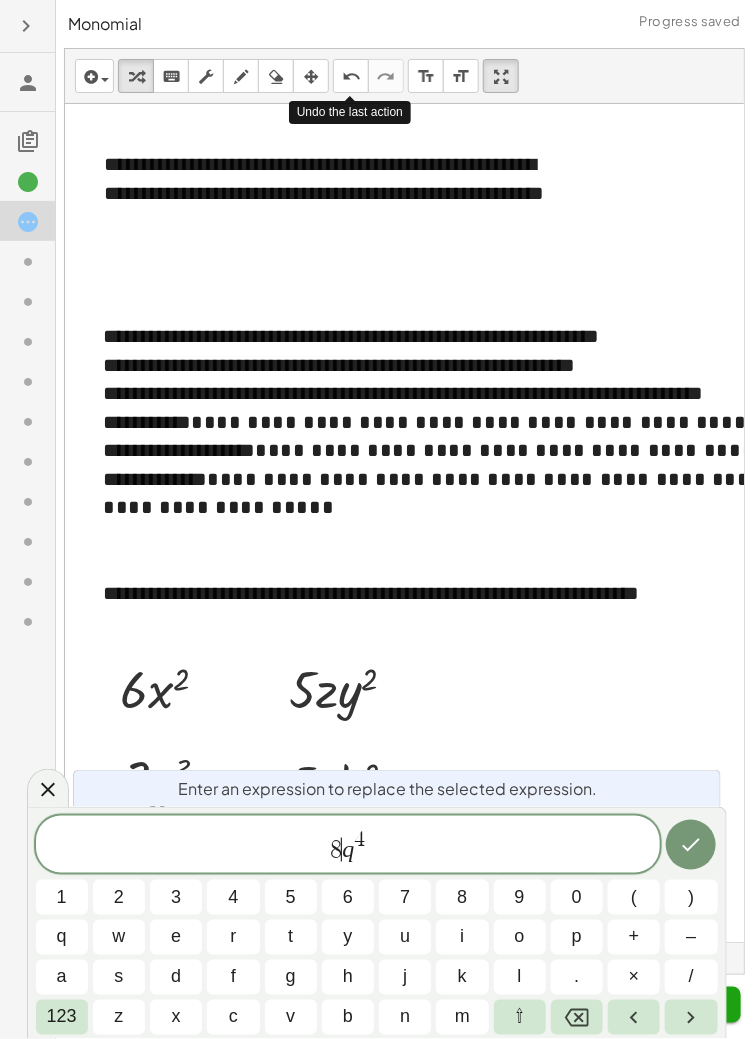 click on "p" at bounding box center (577, 937) 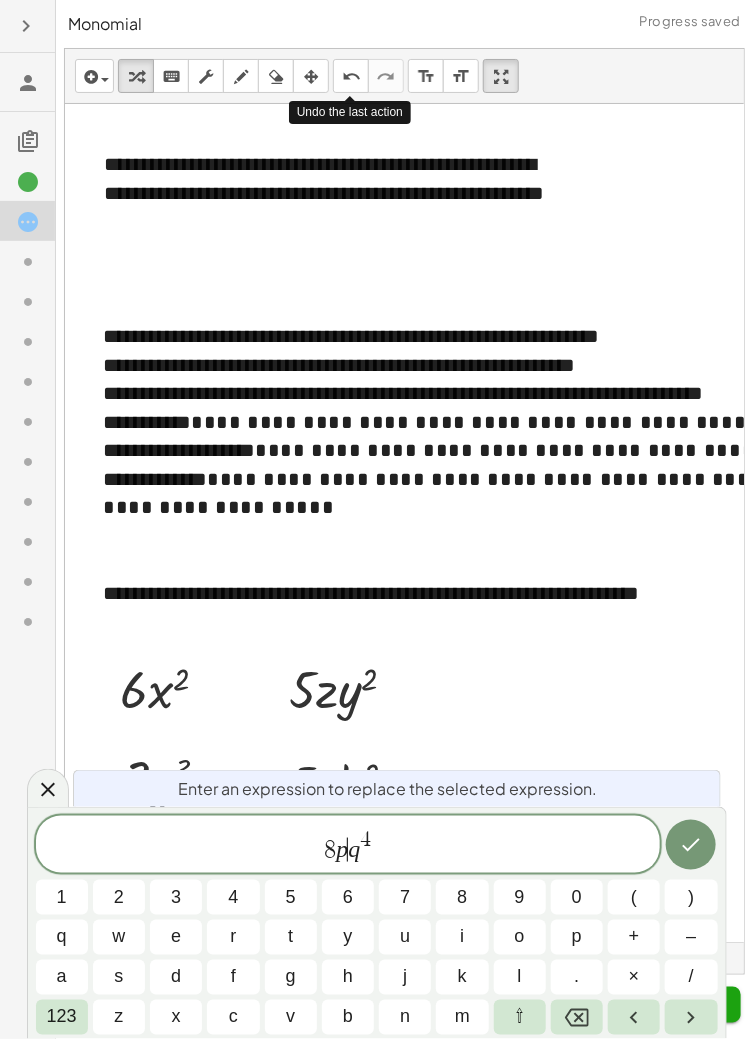 click 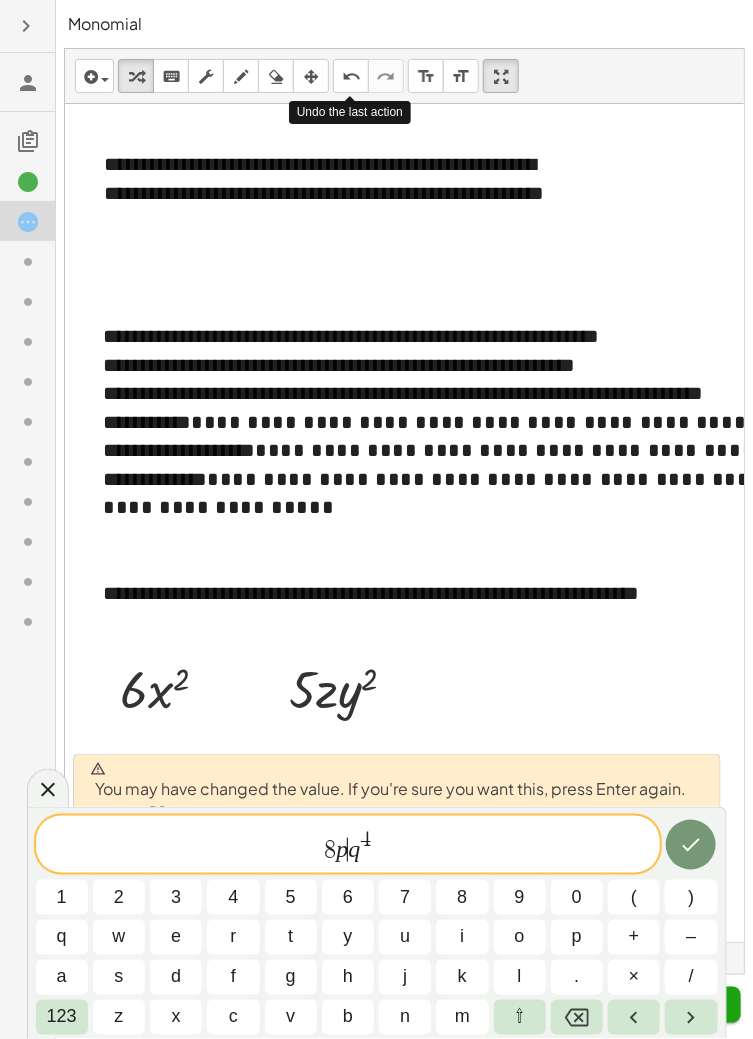 click on "8 p ​ q 4" at bounding box center (348, 846) 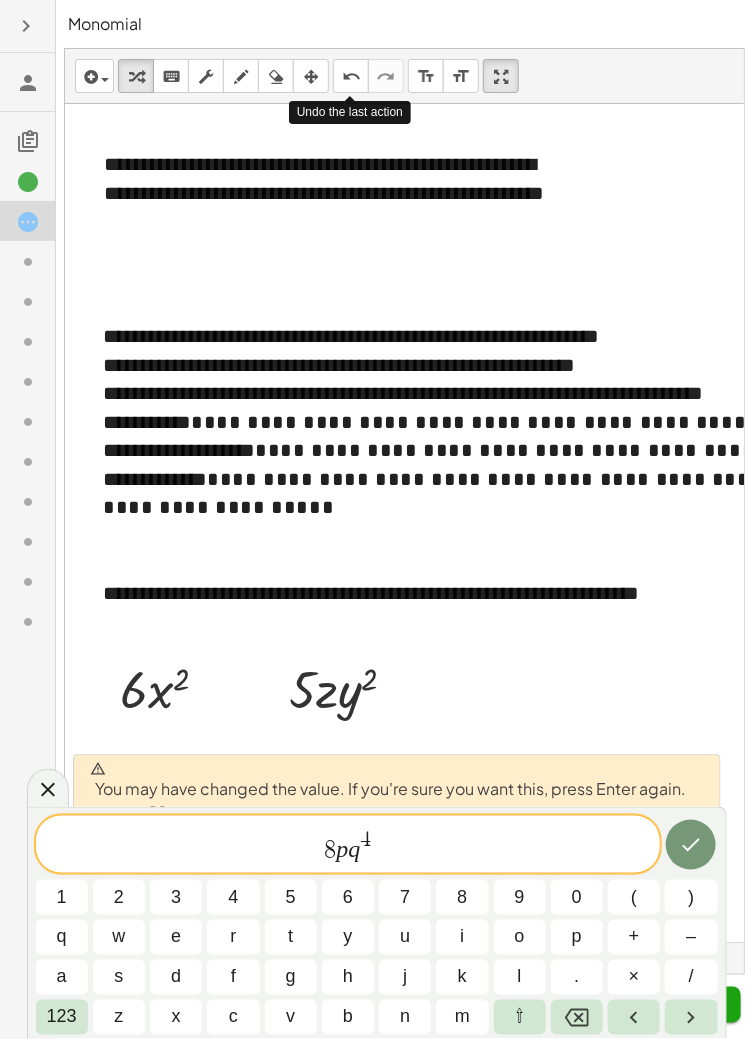 click 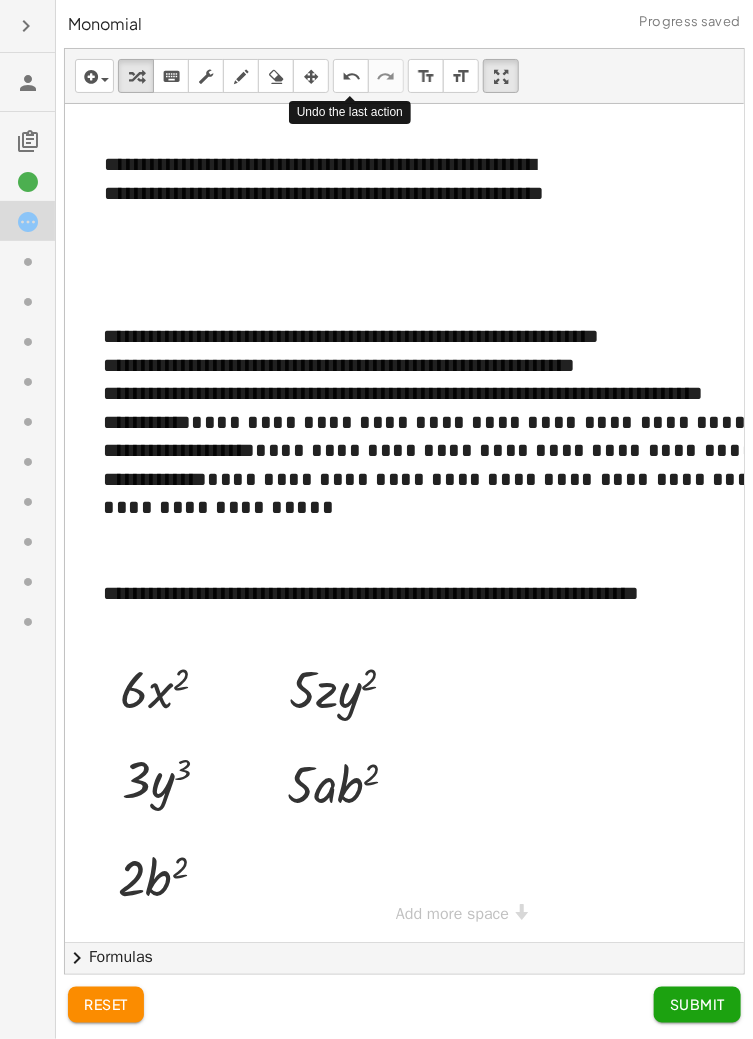 click at bounding box center (170, 963) 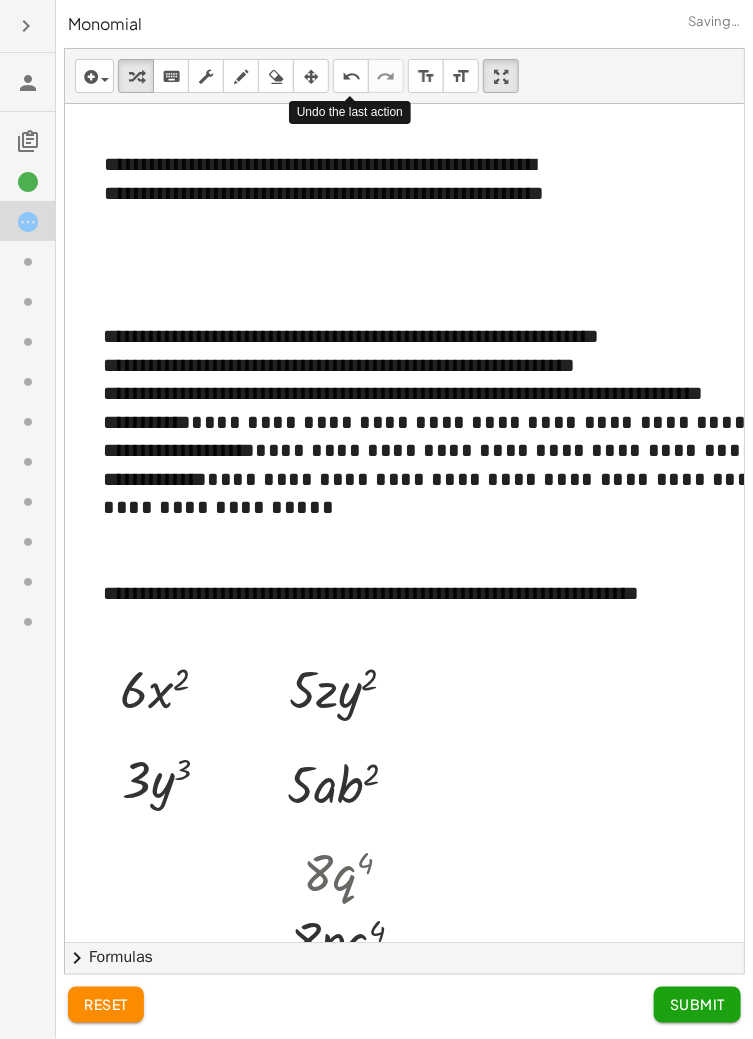 click at bounding box center (355, 939) 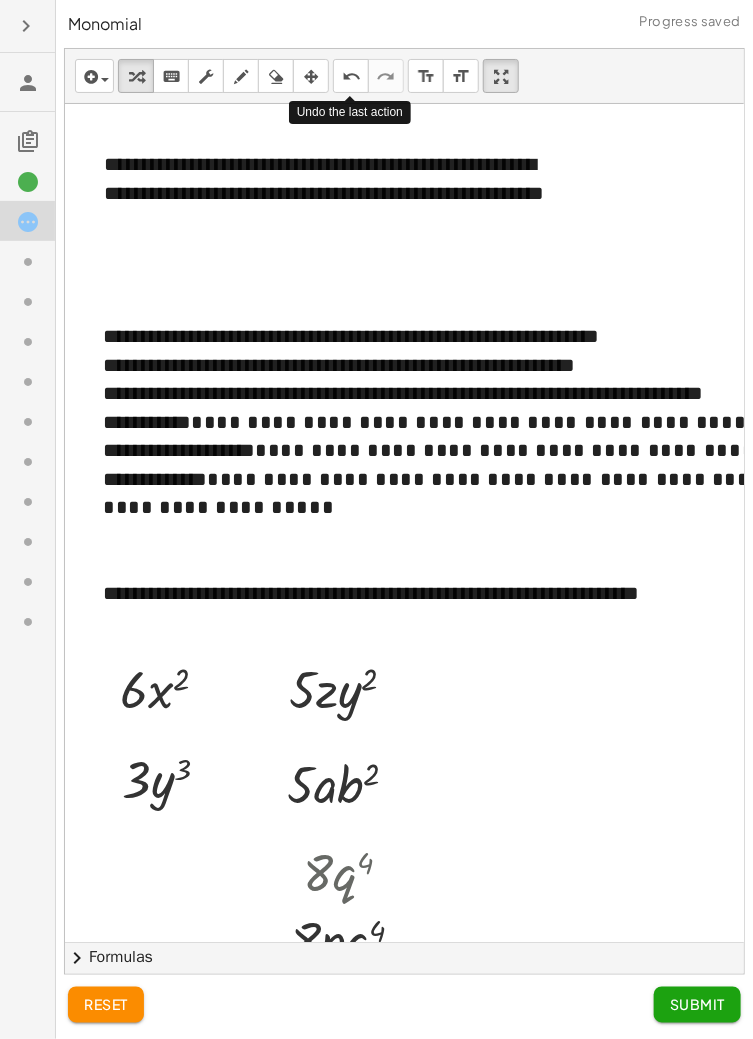 click at bounding box center (355, 871) 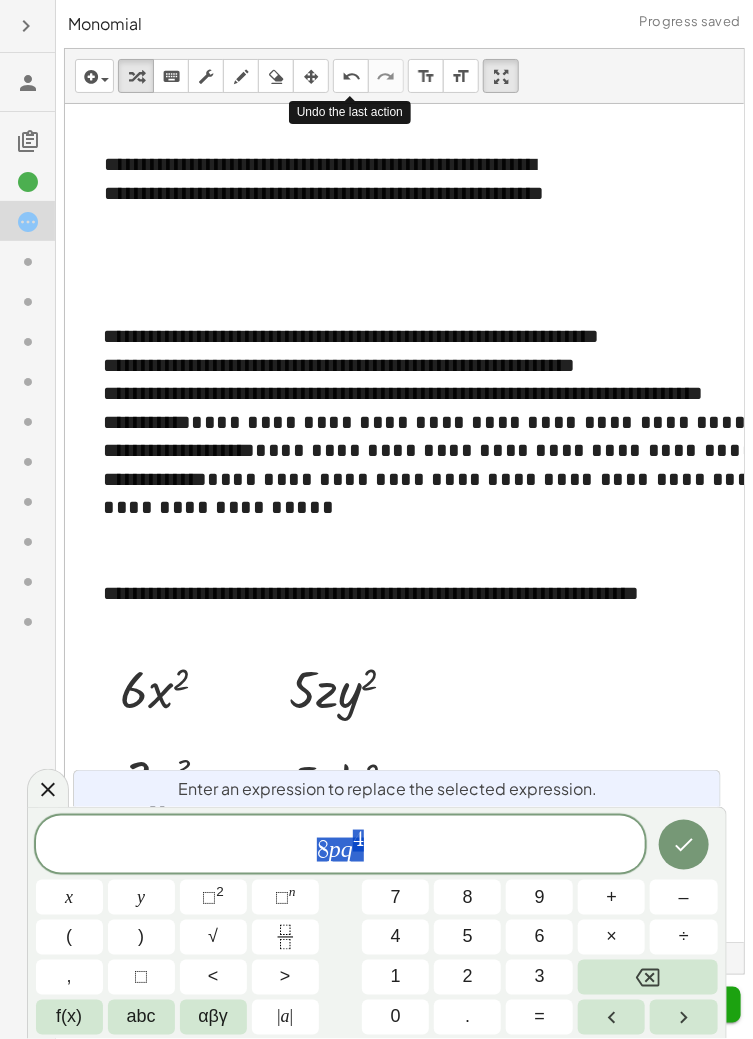 scroll, scrollTop: 38, scrollLeft: 0, axis: vertical 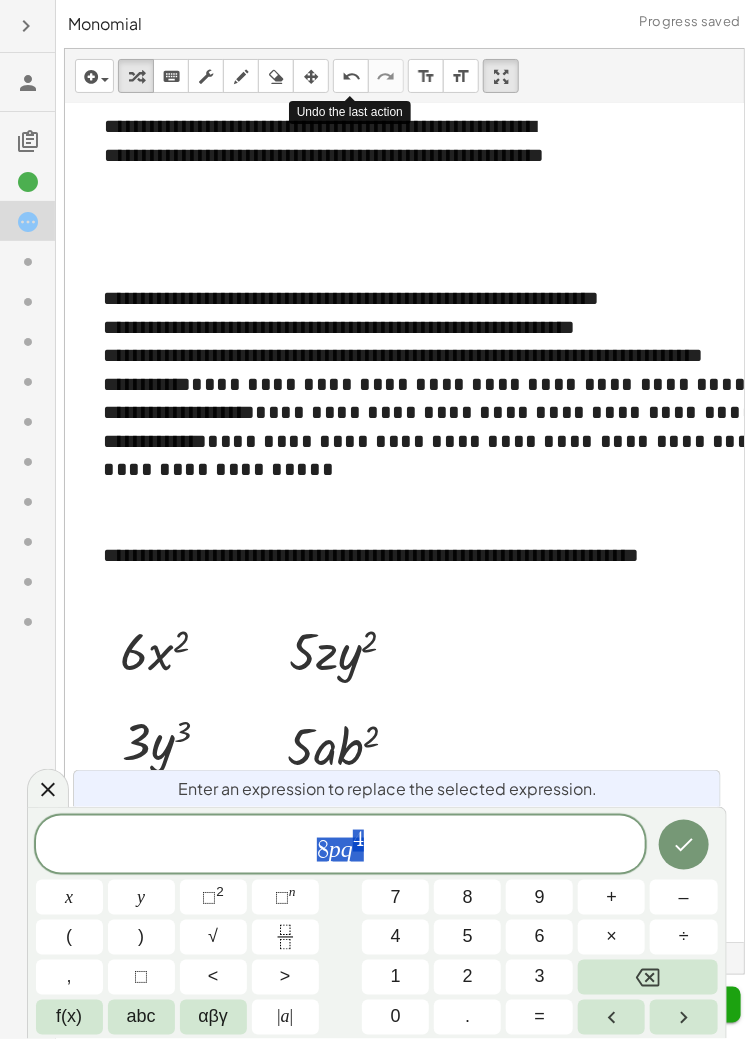 click at bounding box center (647, 977) 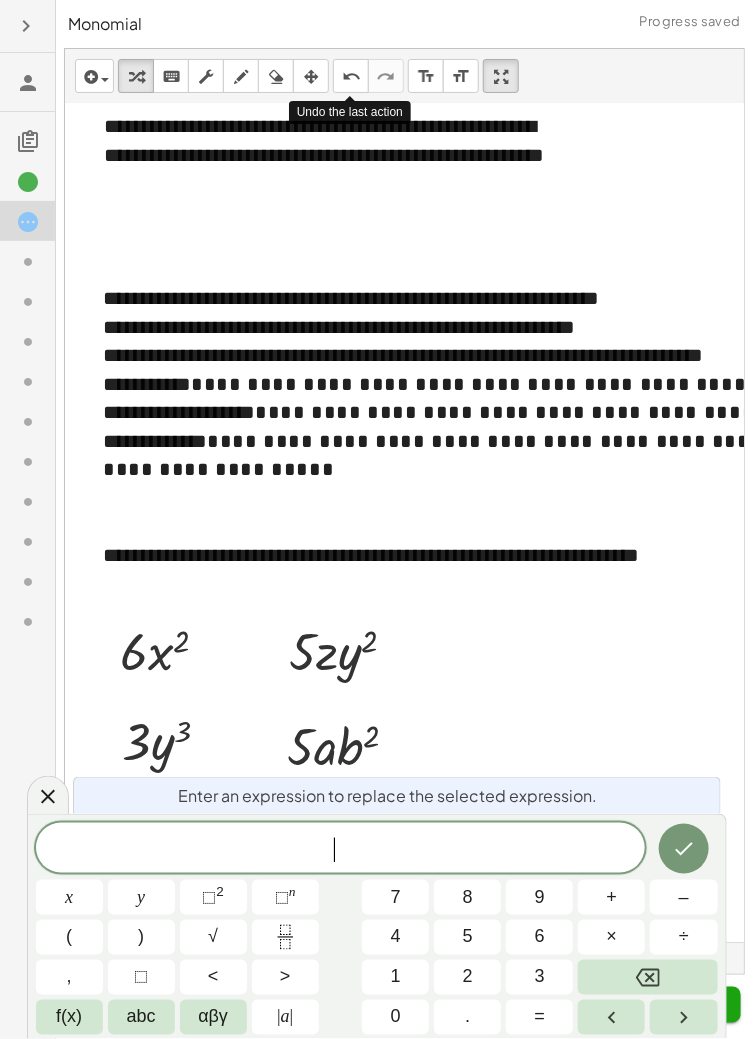 click 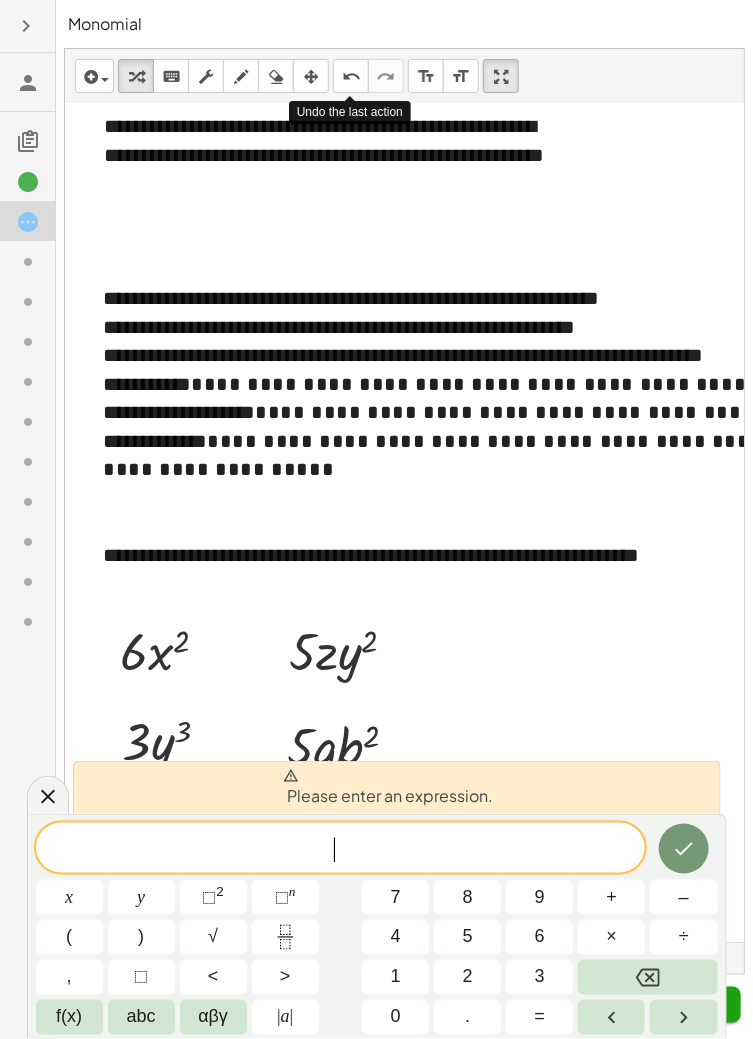 click at bounding box center [684, 849] 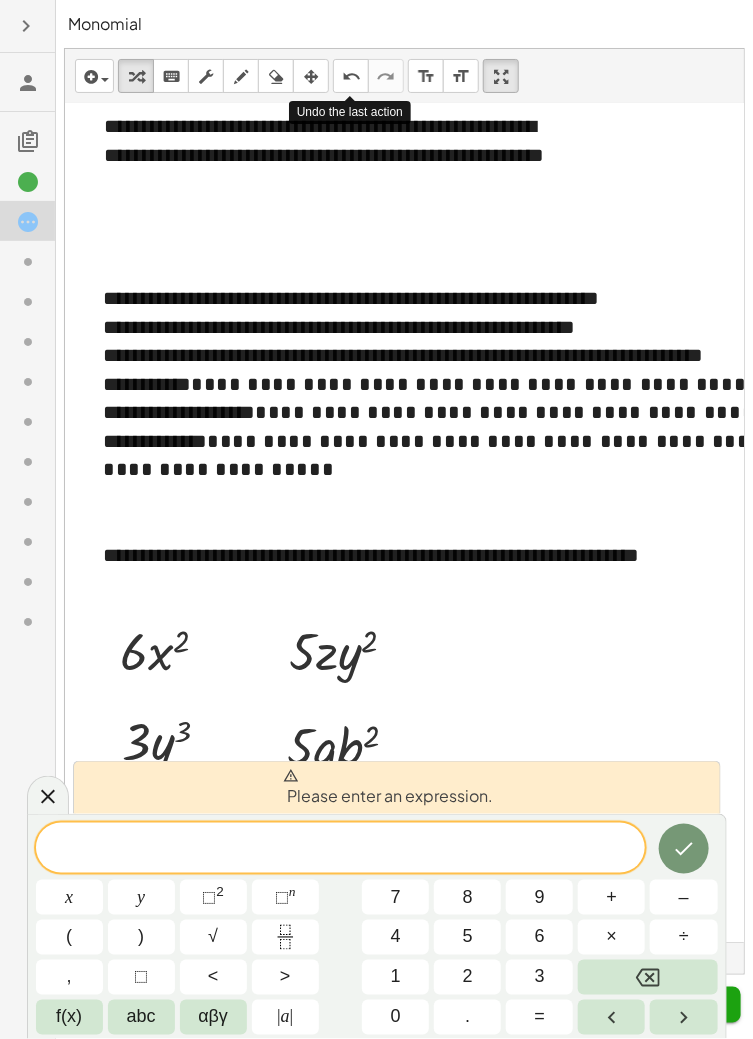 click at bounding box center [647, 977] 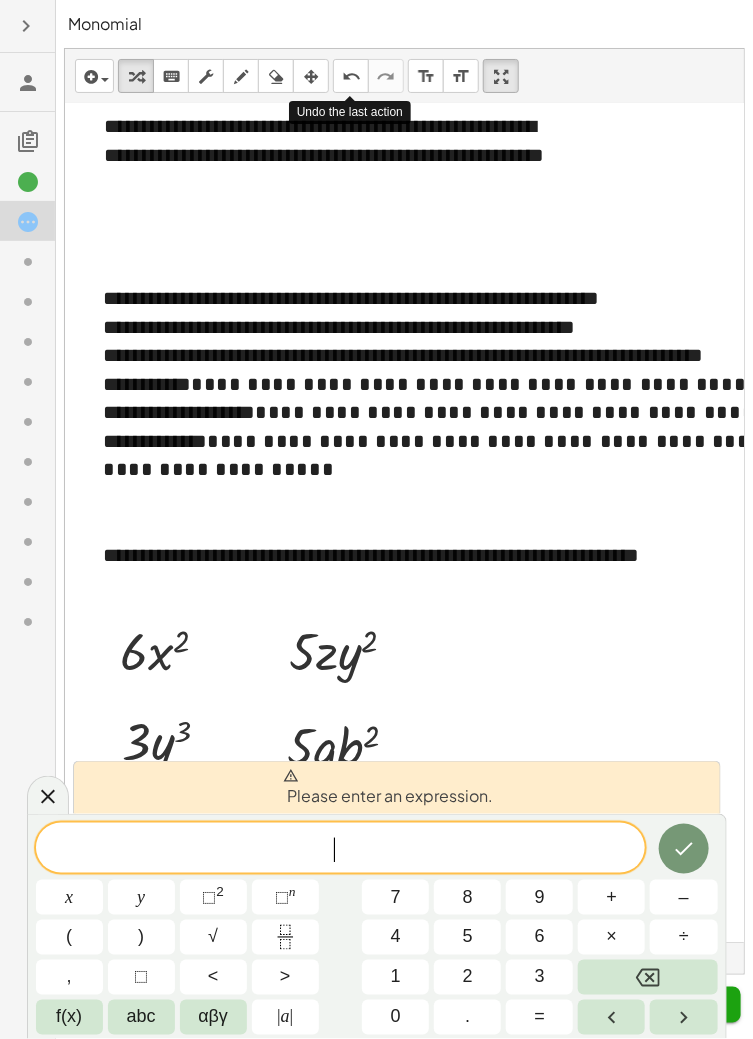 click at bounding box center (684, 849) 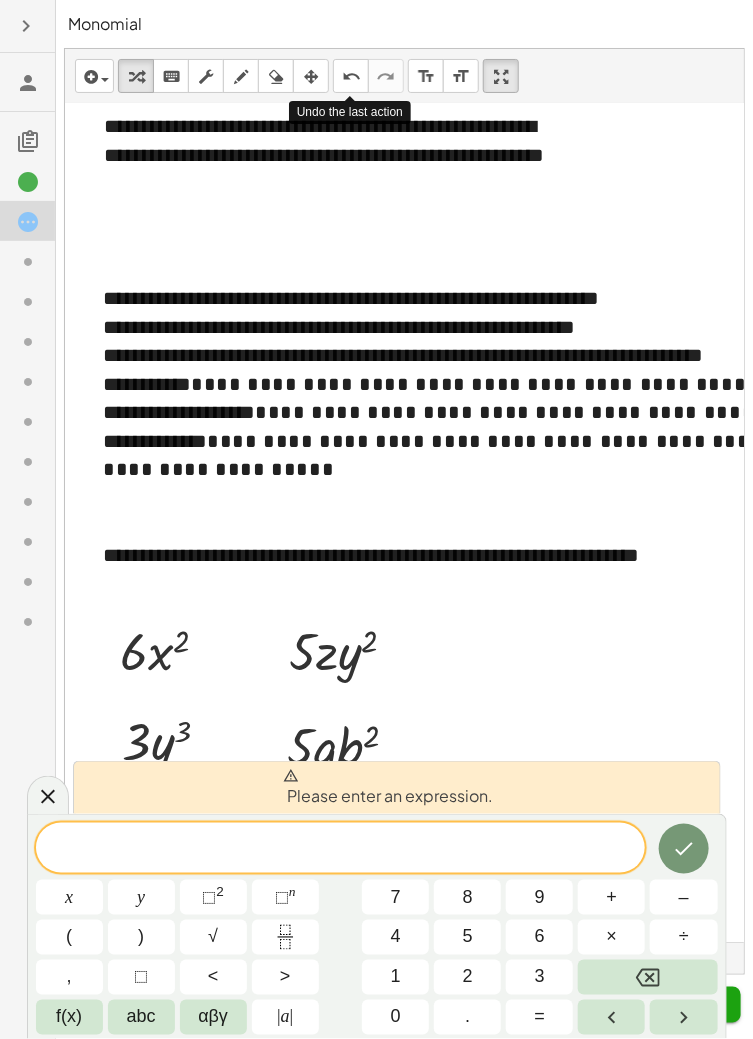 click 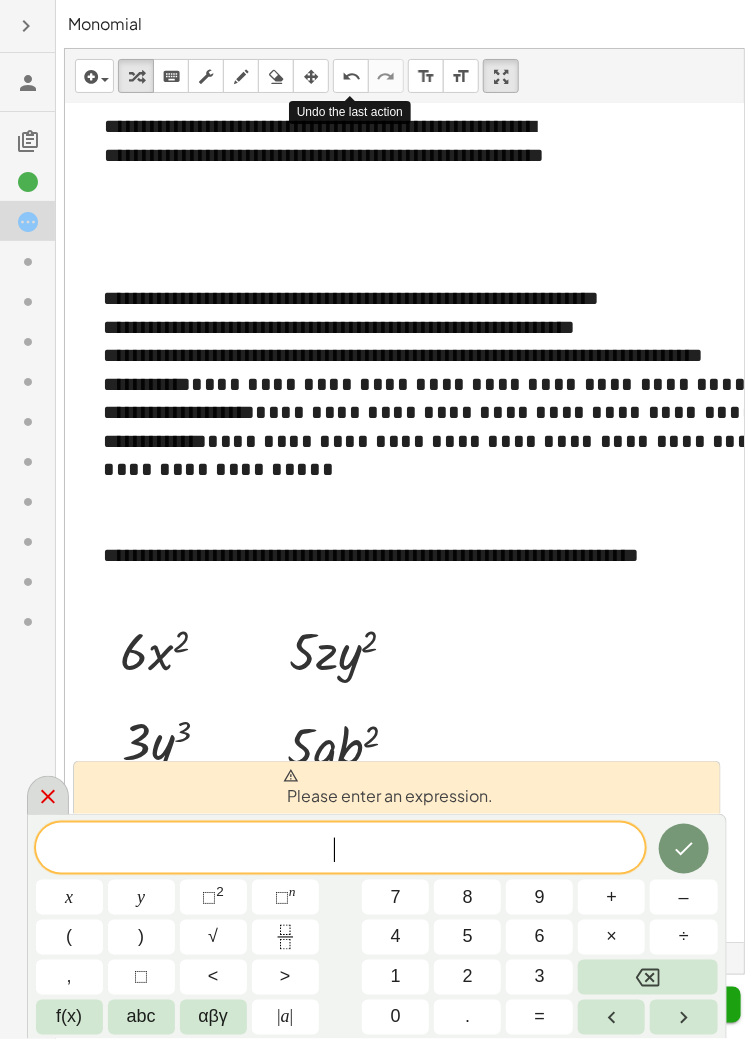 click 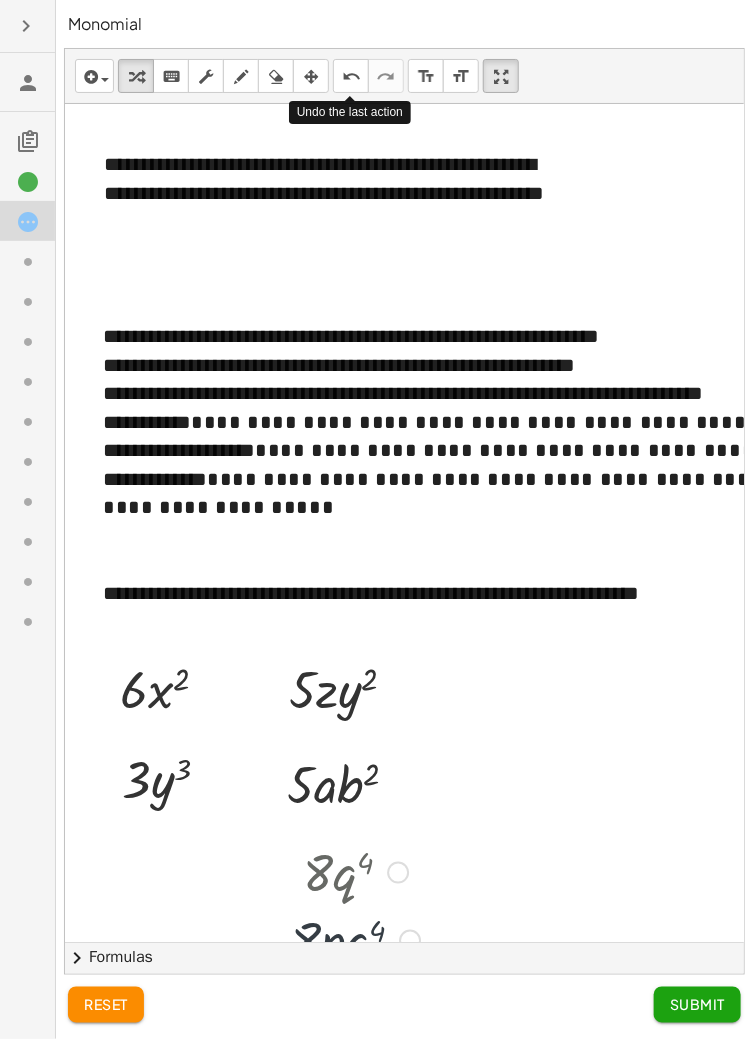 scroll, scrollTop: 0, scrollLeft: 0, axis: both 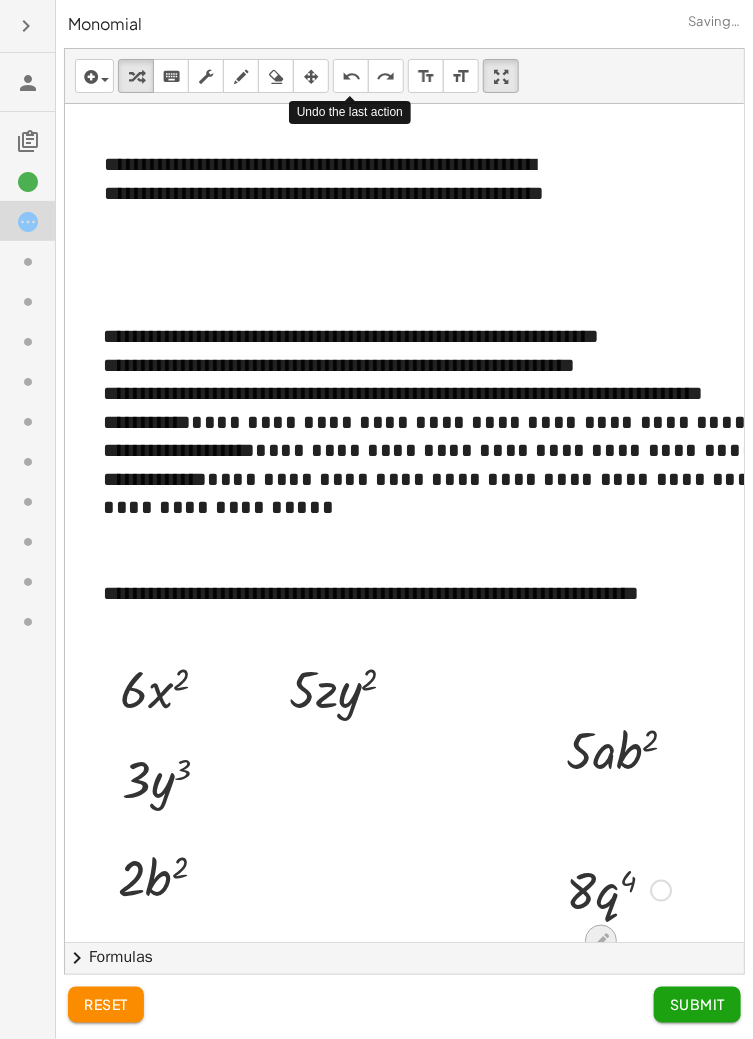 click 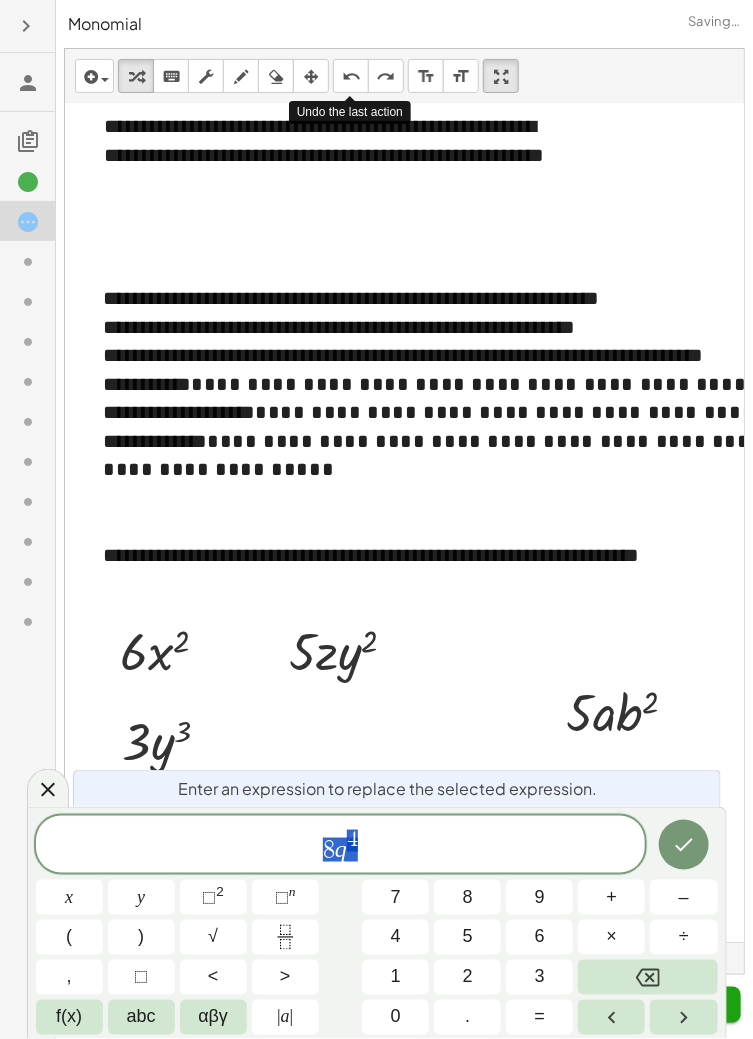 click 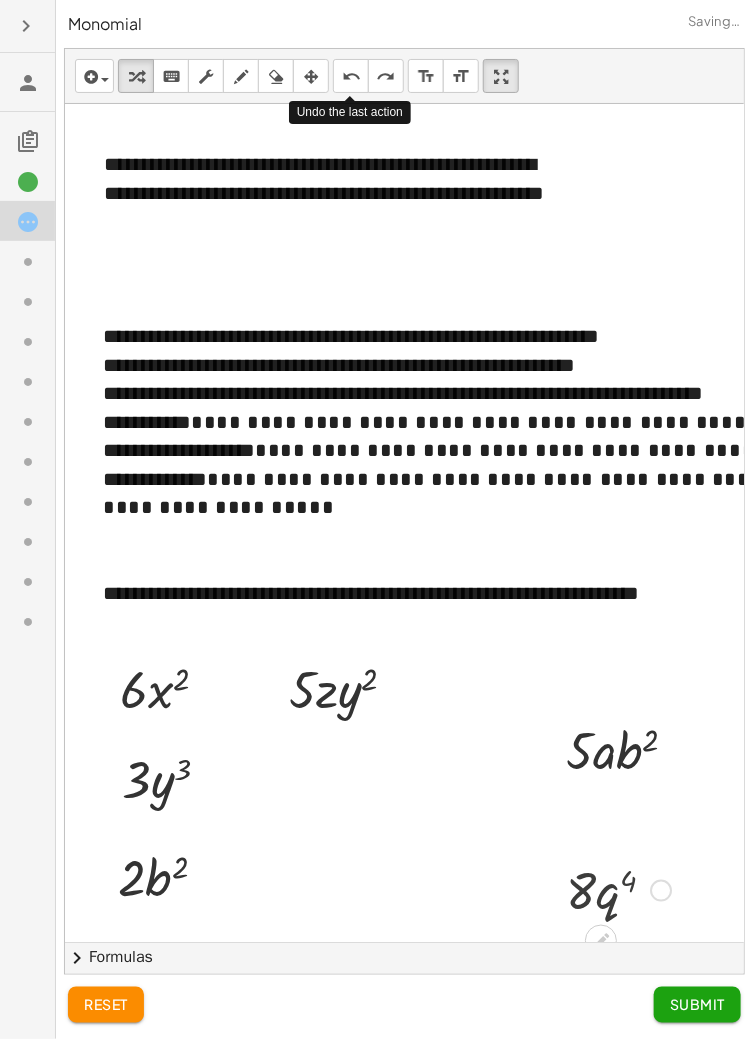 scroll, scrollTop: 0, scrollLeft: 0, axis: both 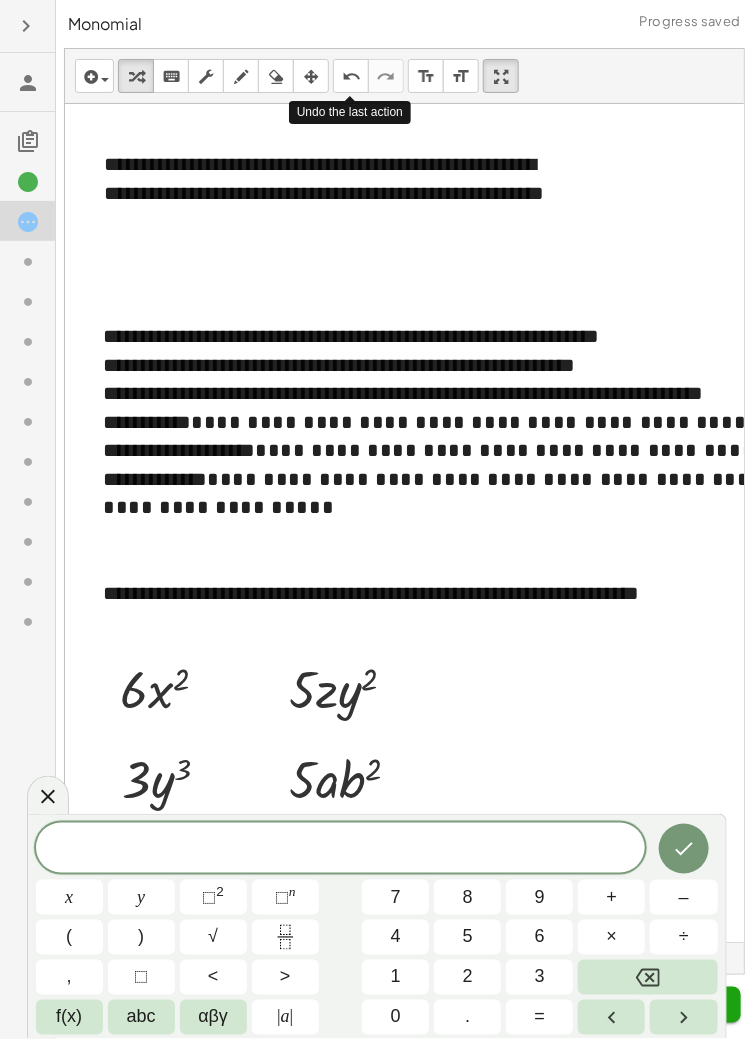 click on "8" at bounding box center (467, 897) 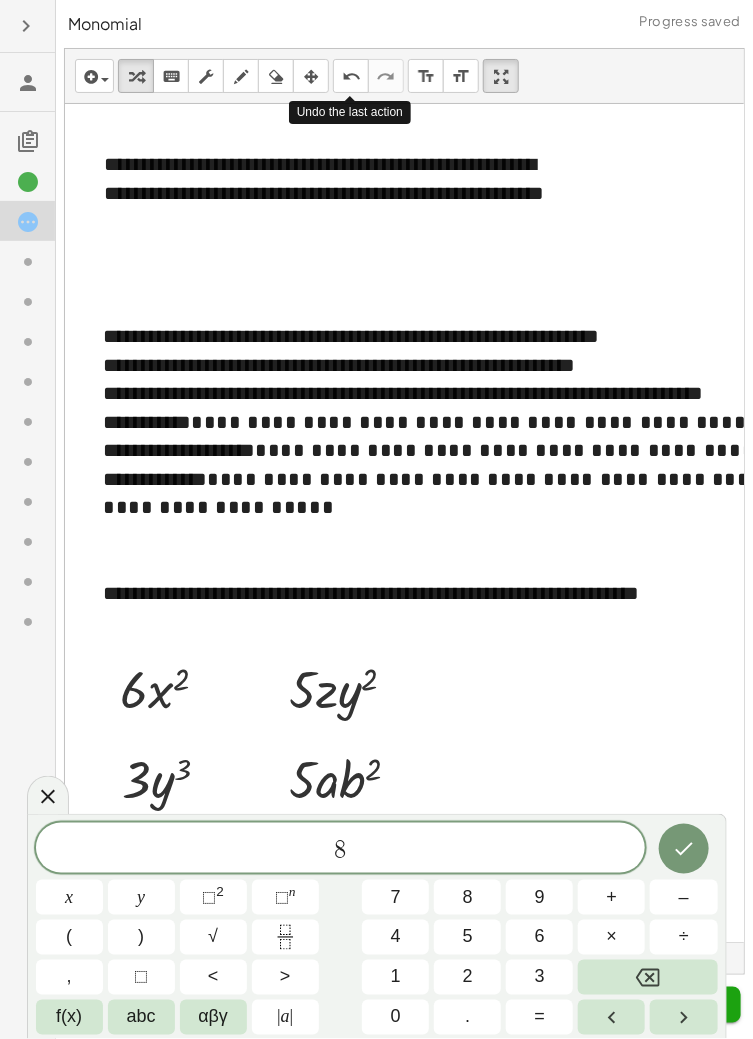 click on "abc" at bounding box center (141, 1017) 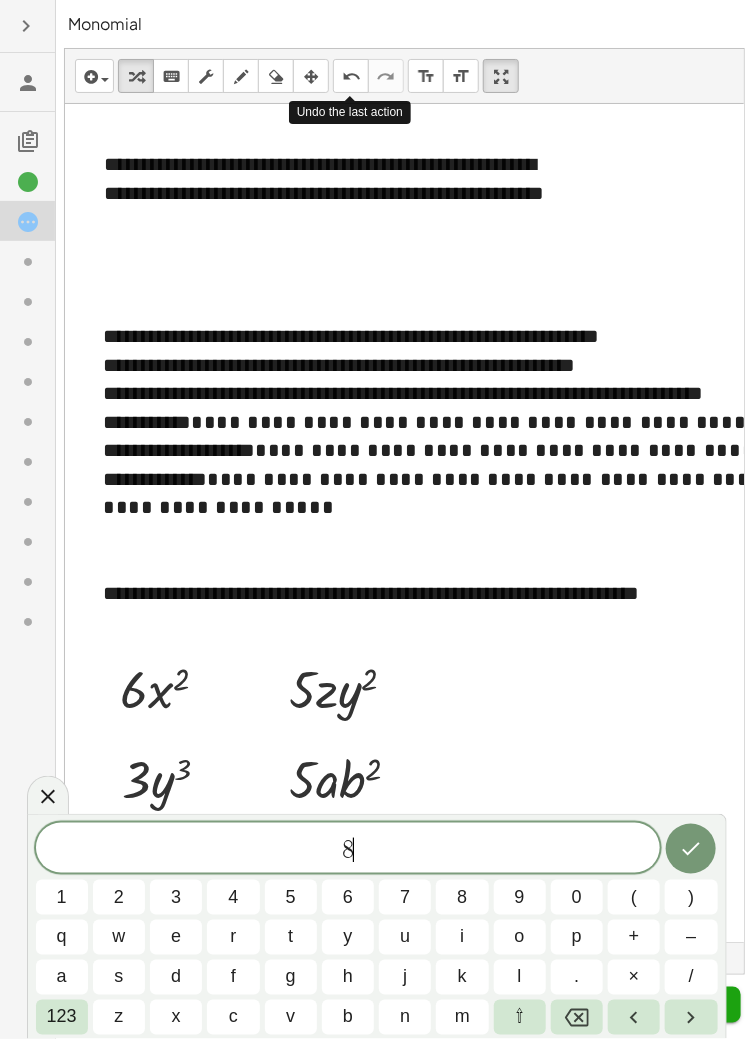 click on "p" at bounding box center (577, 937) 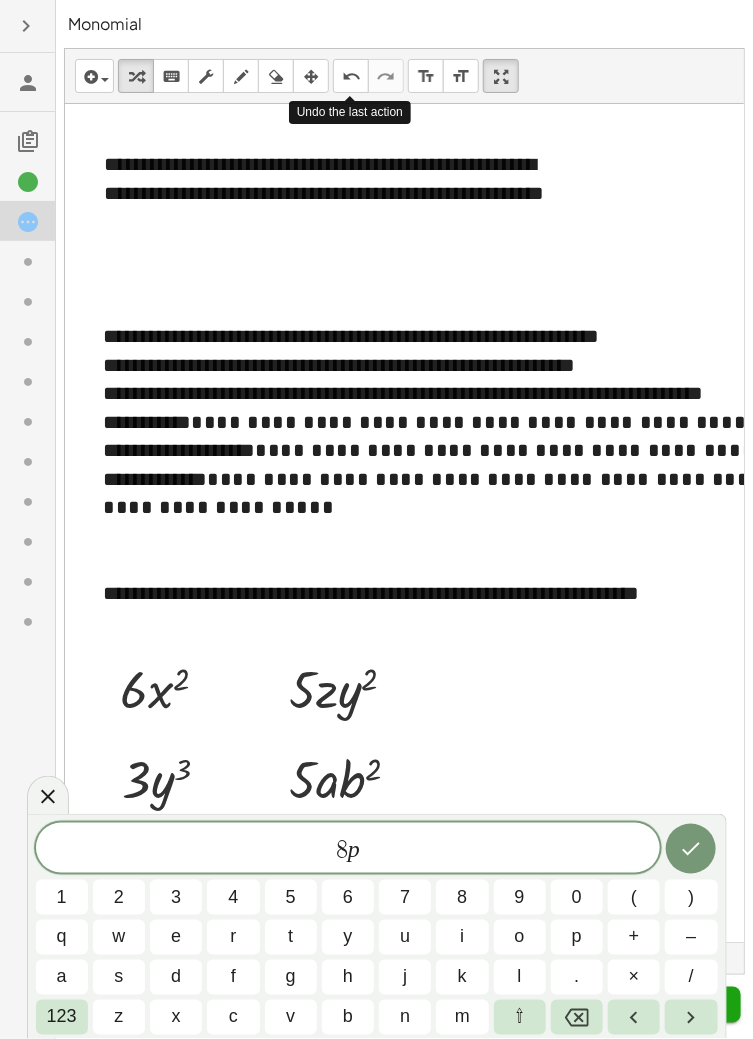 click on "q" at bounding box center [62, 937] 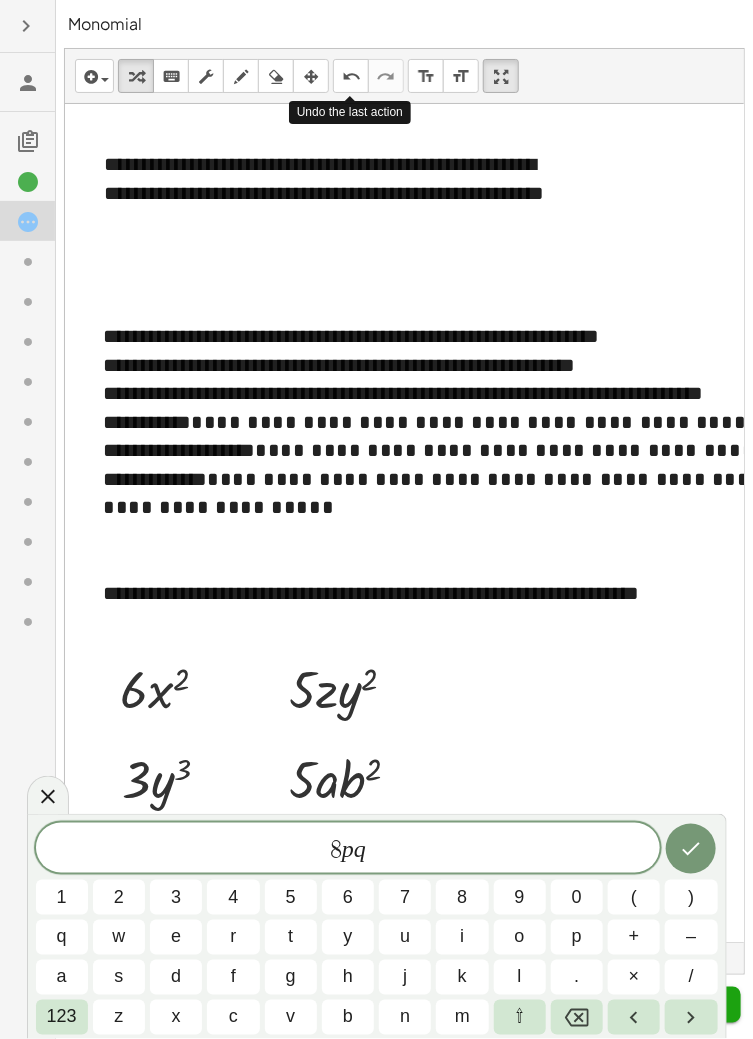 click on "123" at bounding box center [62, 1017] 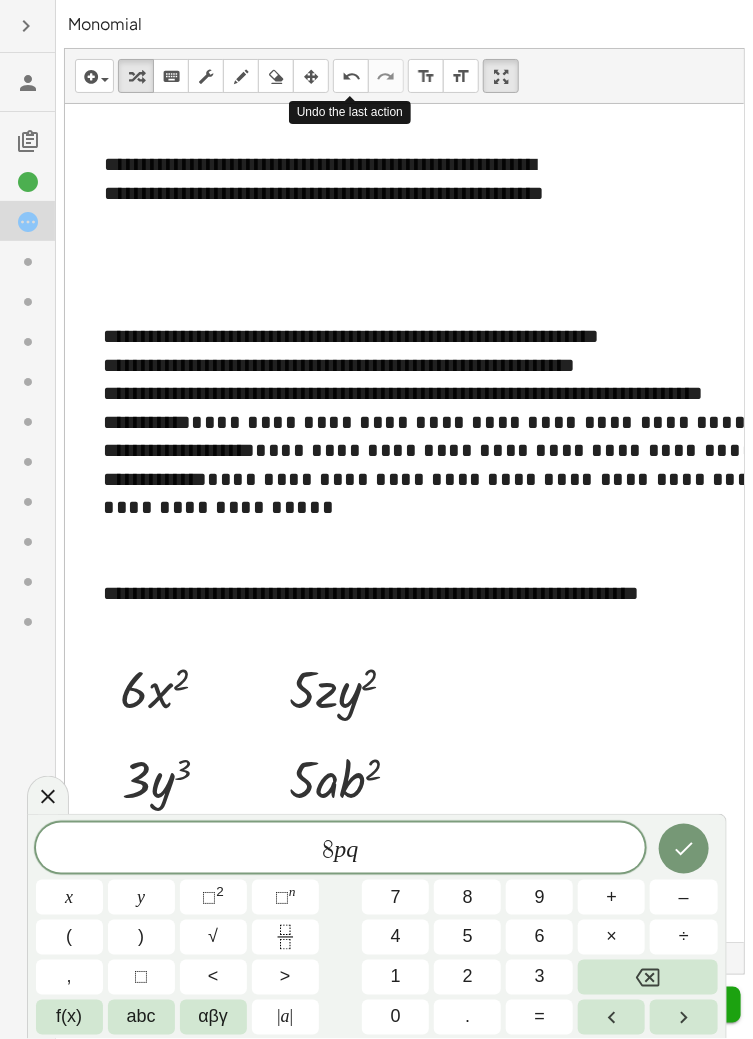 click on "n" at bounding box center (292, 891) 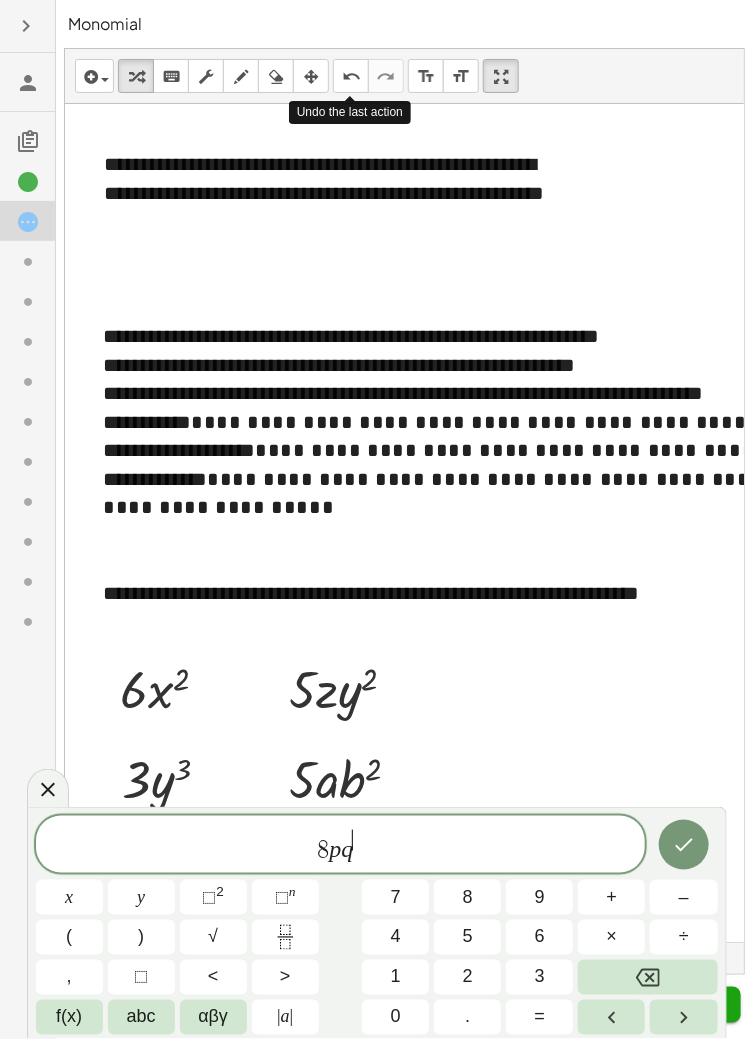 click on "4" at bounding box center (396, 937) 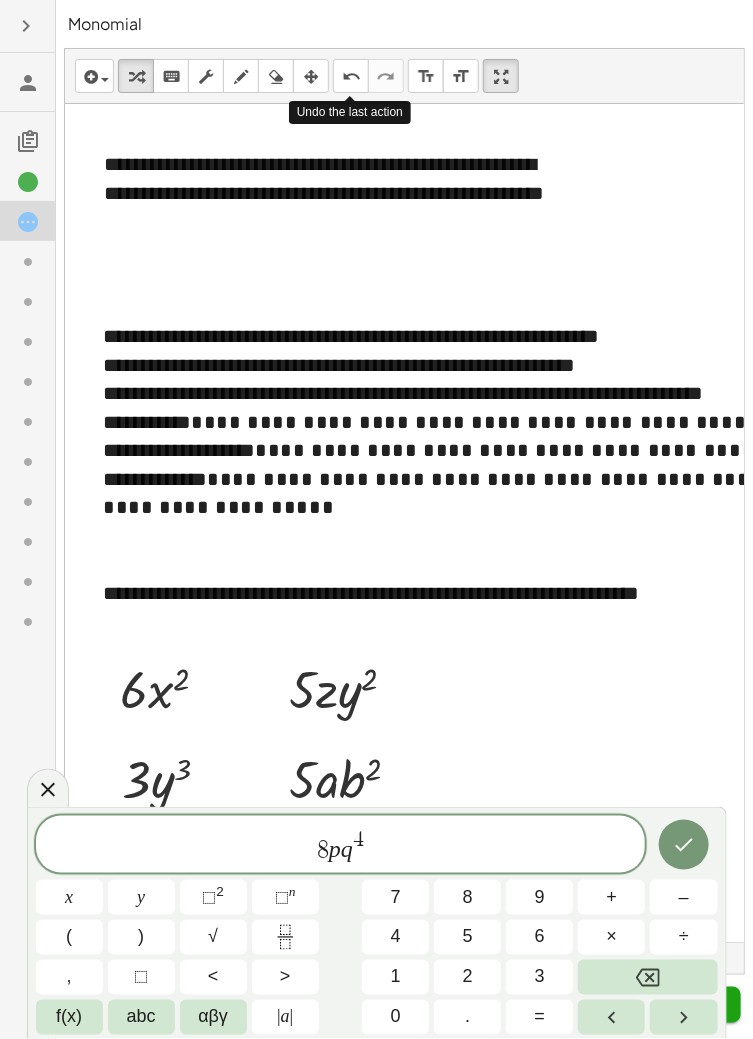 click 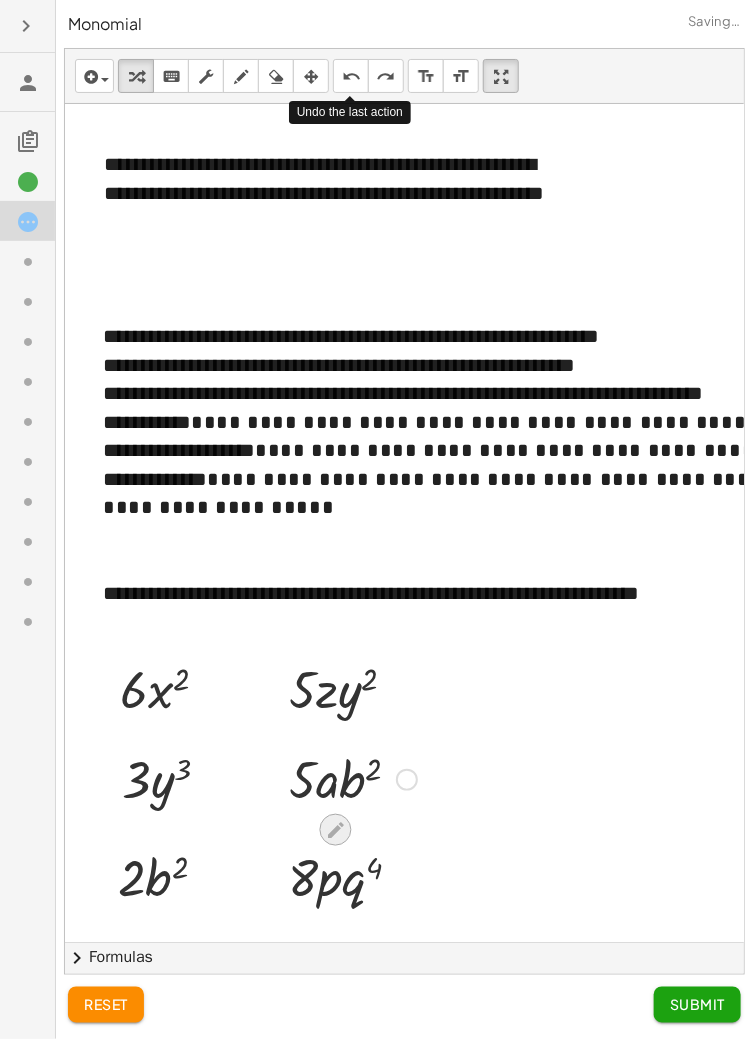 click 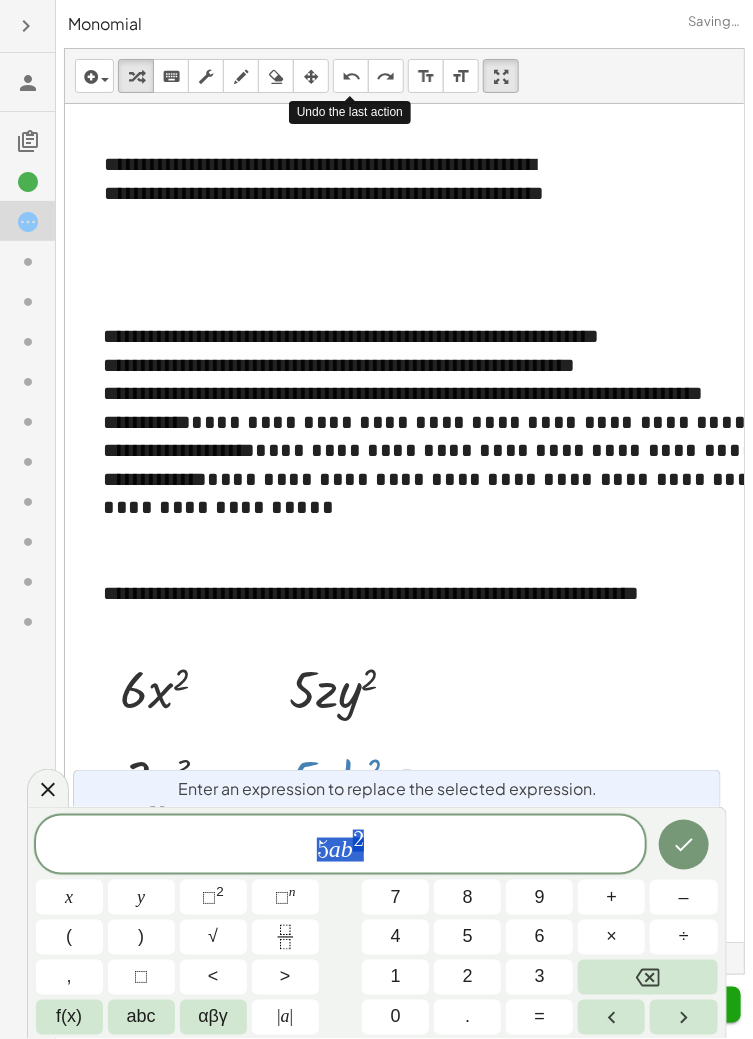 click on "a" at bounding box center [335, 849] 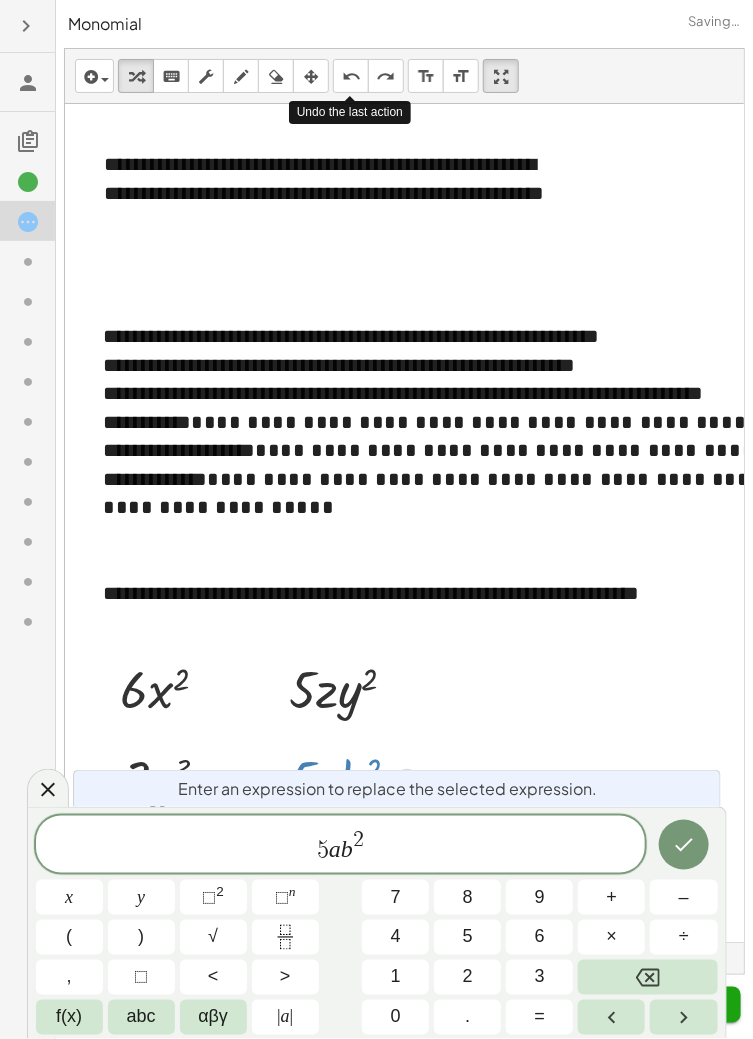 click at bounding box center [647, 977] 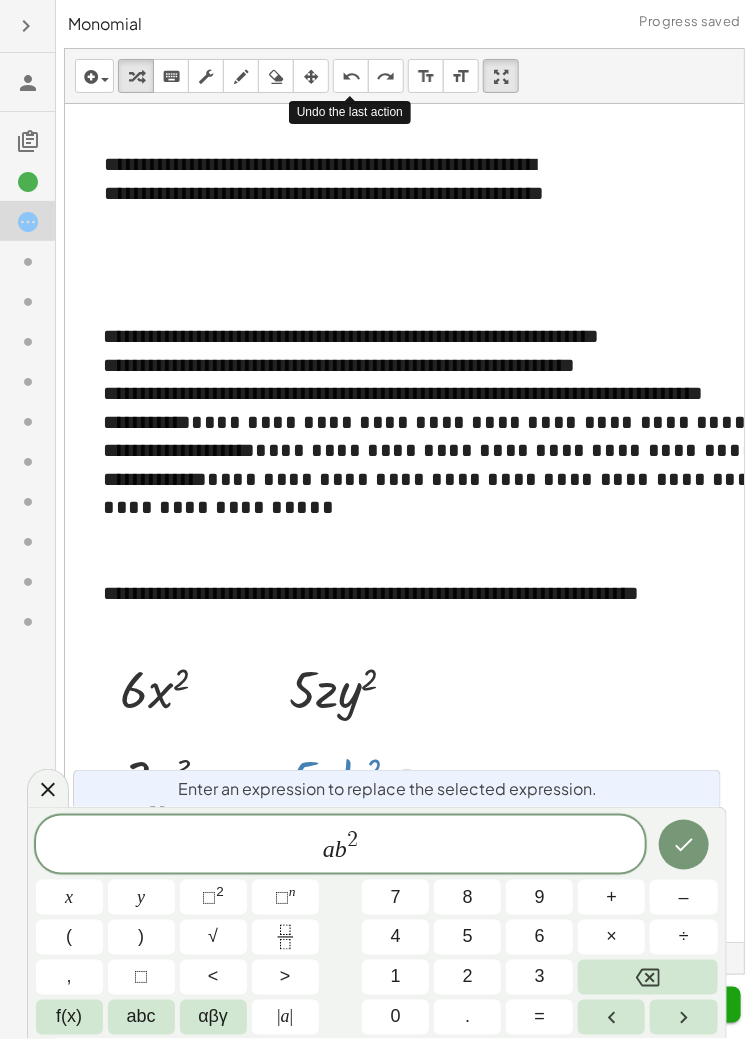 click on "7" at bounding box center [395, 897] 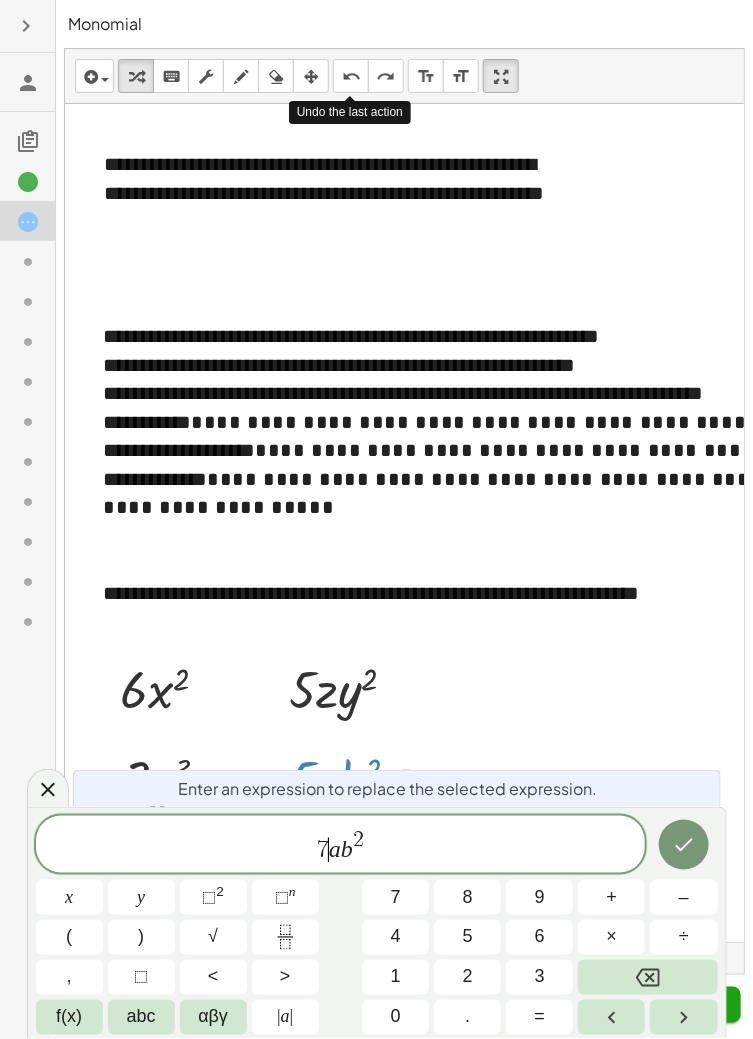 click 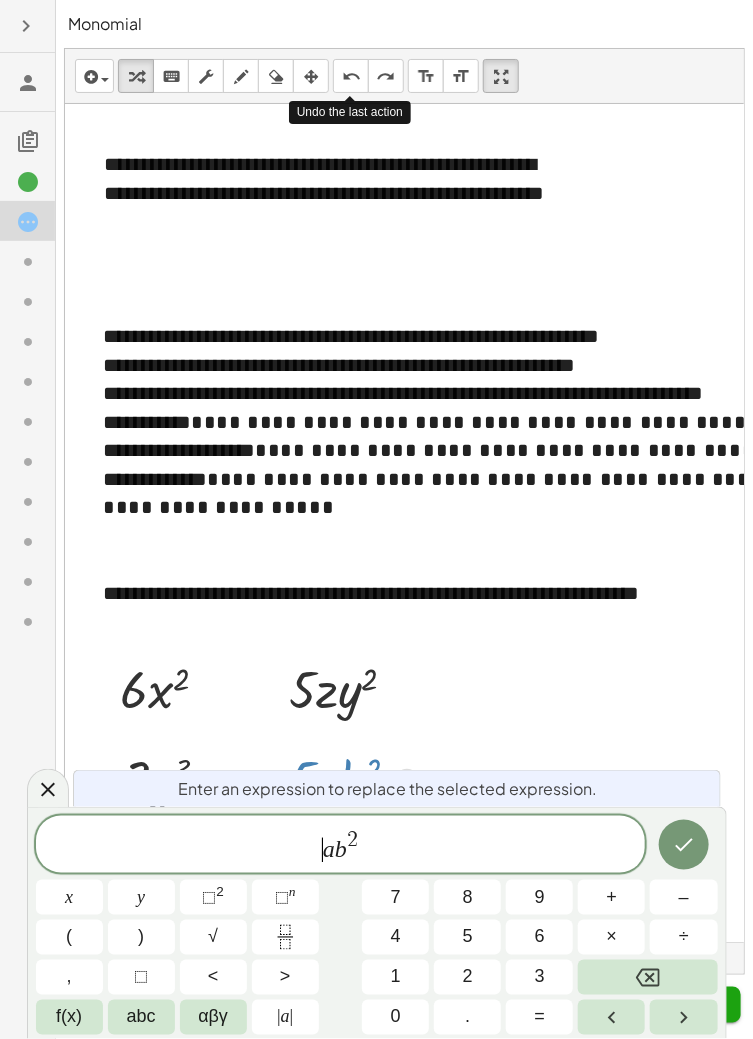 click on "3" at bounding box center (539, 977) 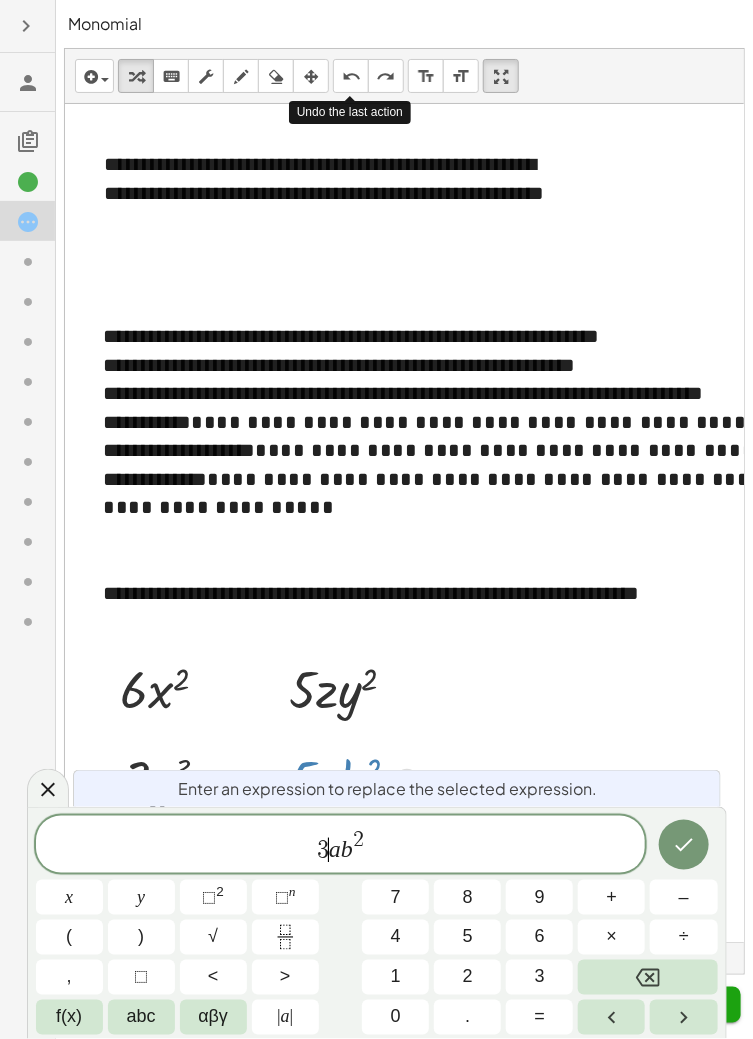 click 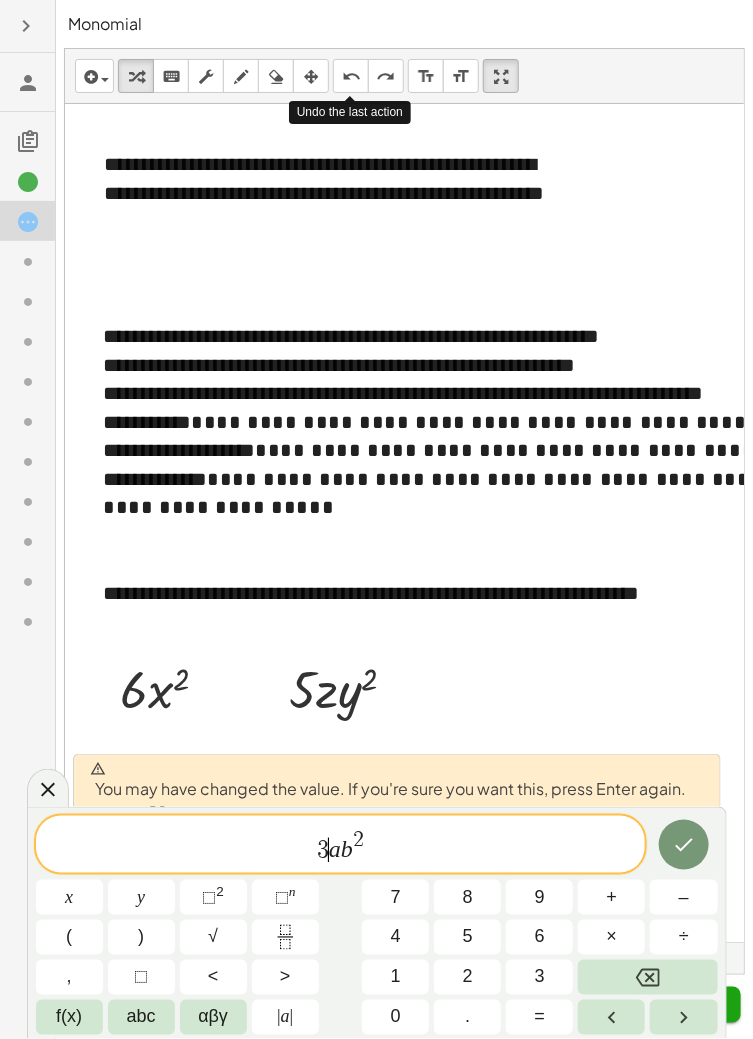 click 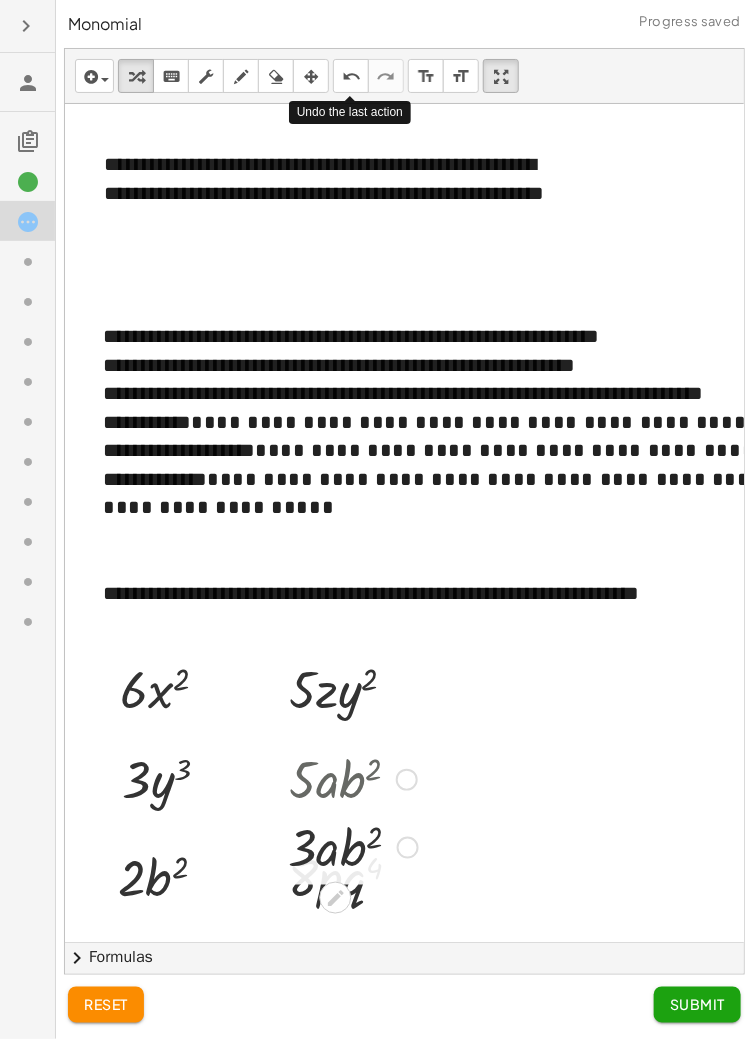 click at bounding box center [353, 778] 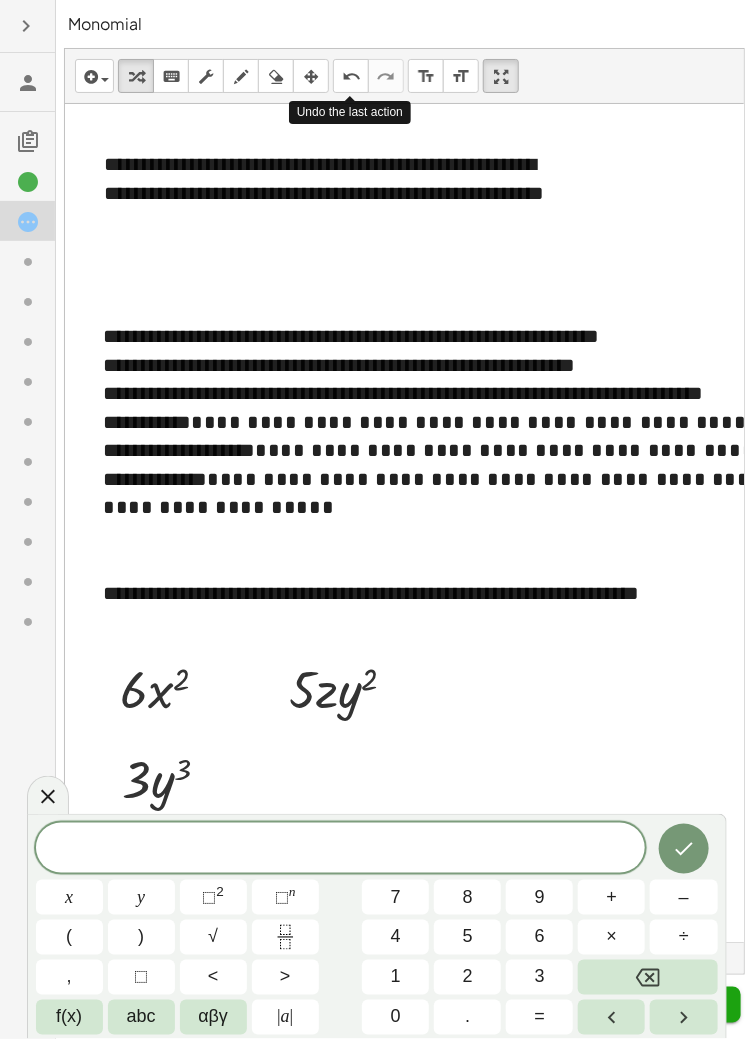 click on "4" at bounding box center (395, 937) 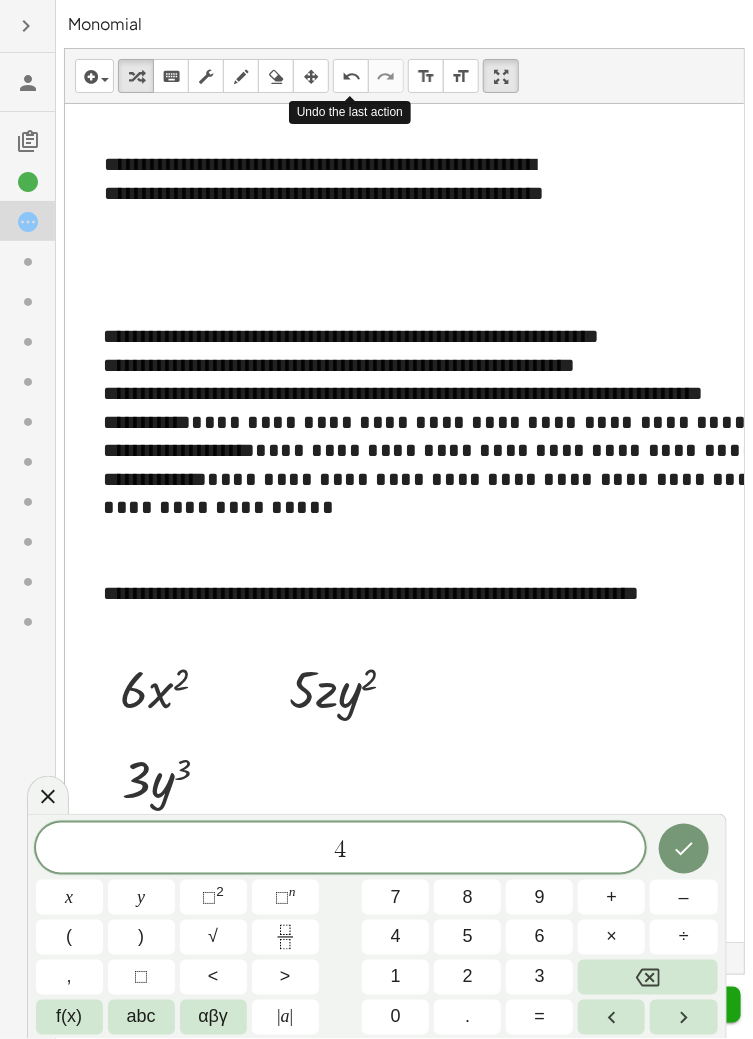 click on "abc" at bounding box center [141, 1017] 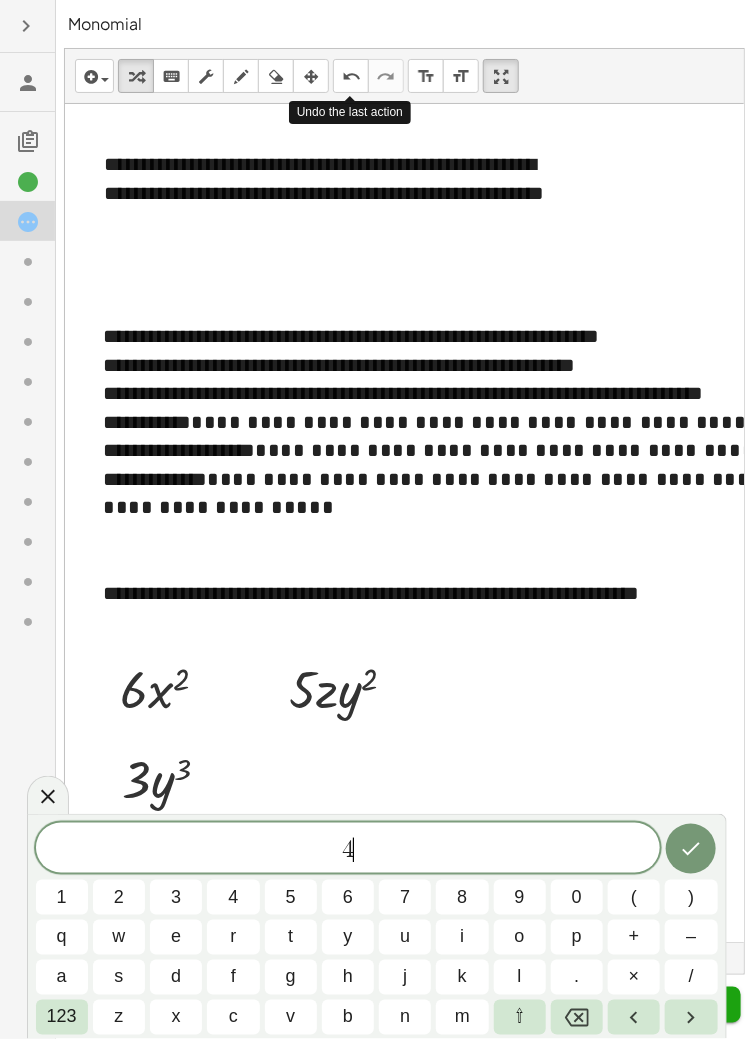 click on "a" at bounding box center [62, 977] 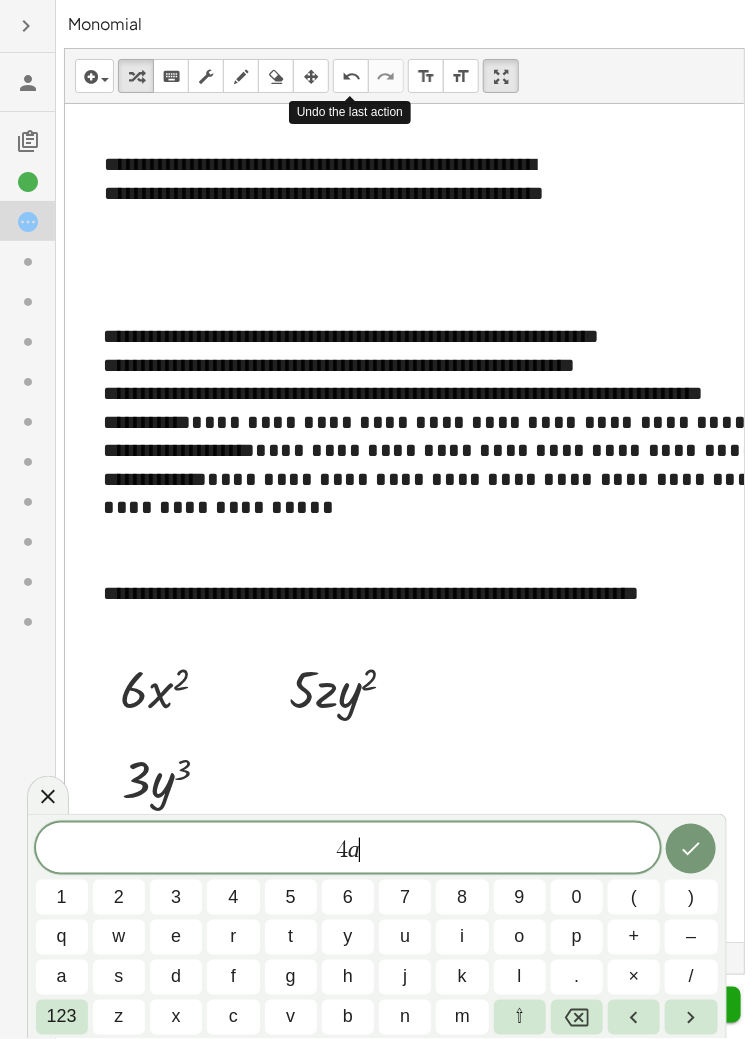 click on "b" at bounding box center (348, 1017) 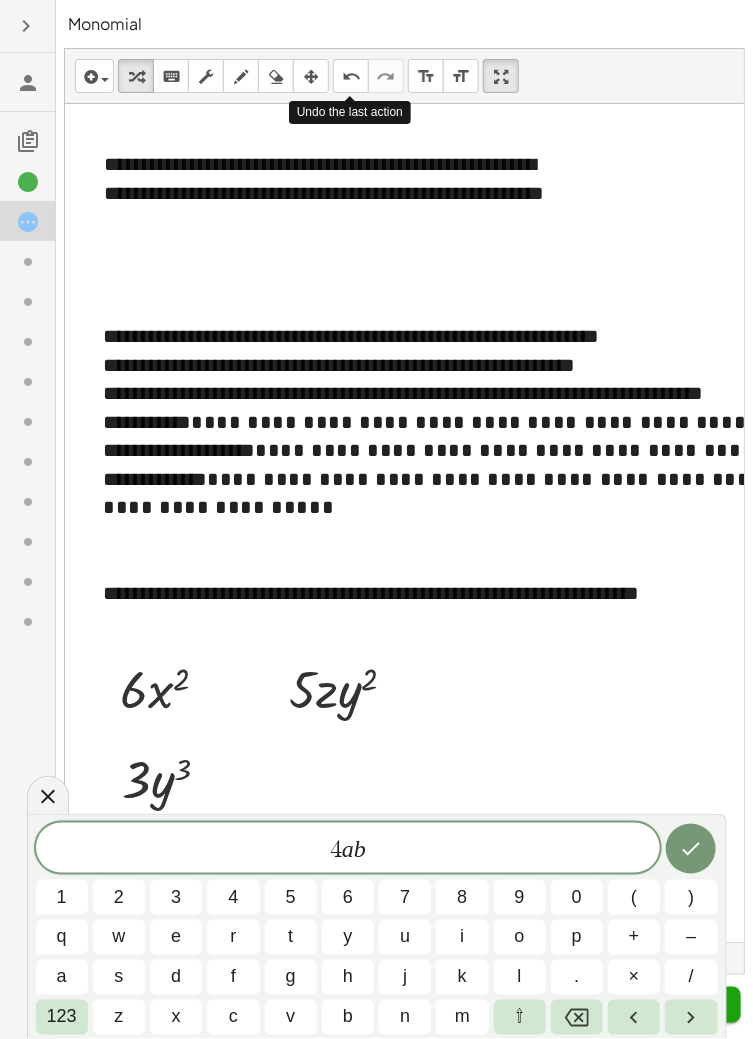 click on "123" at bounding box center (62, 1017) 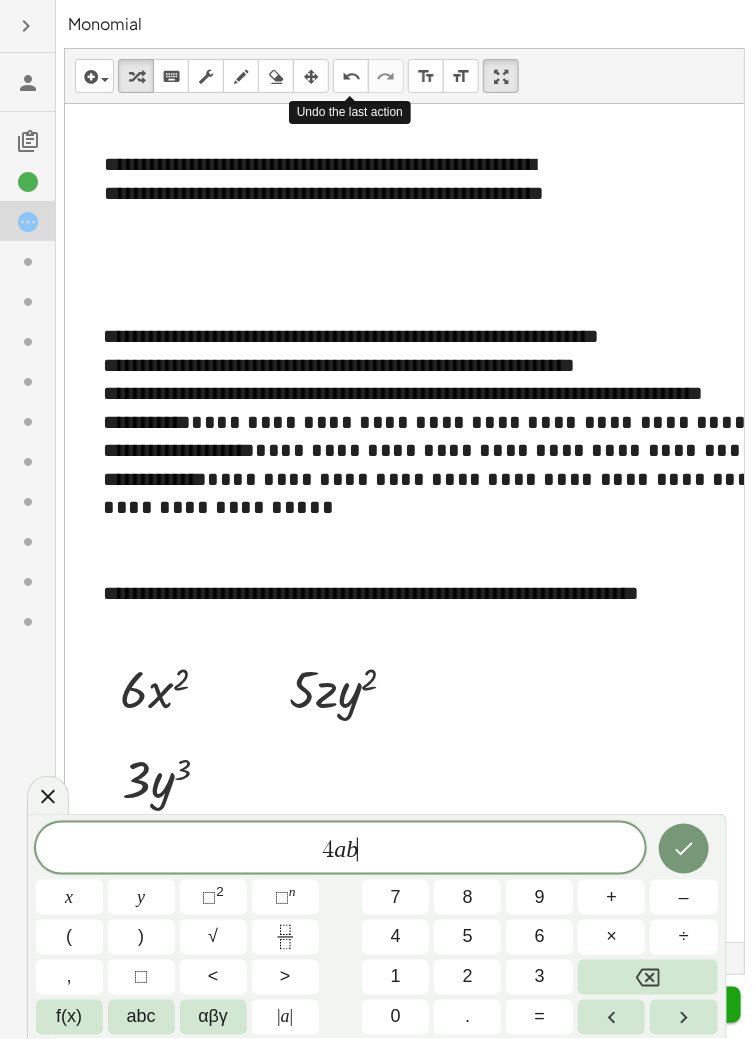 click on "3" at bounding box center [539, 977] 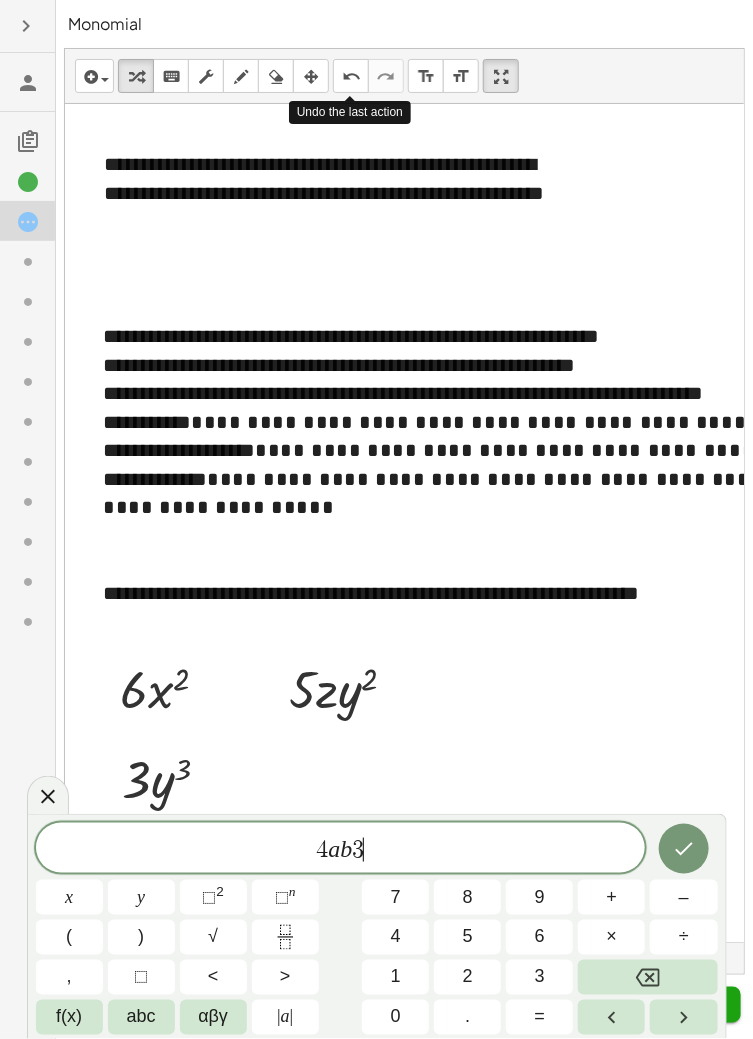 click at bounding box center (647, 977) 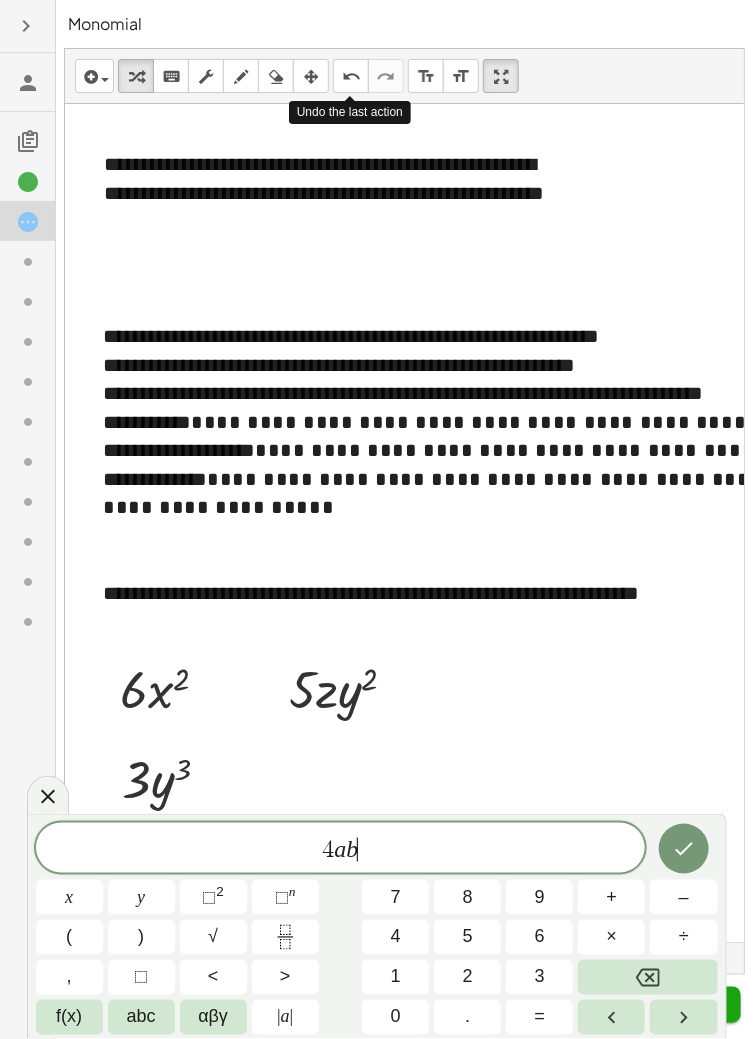click on "n" at bounding box center (292, 891) 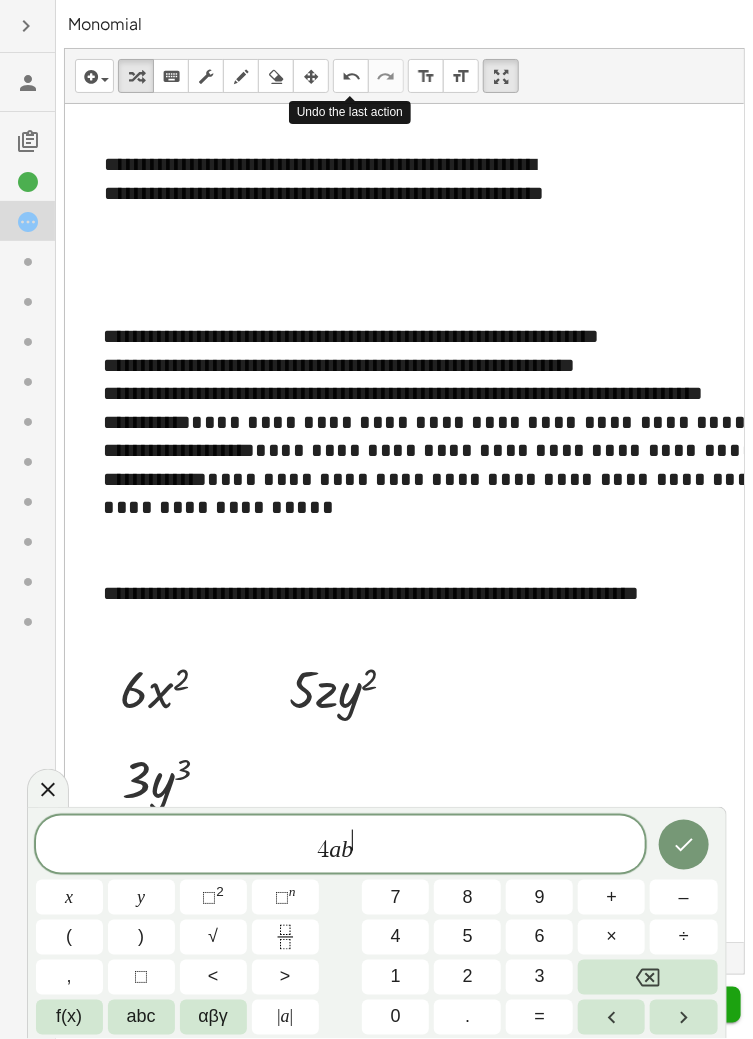 click on "3" at bounding box center [540, 977] 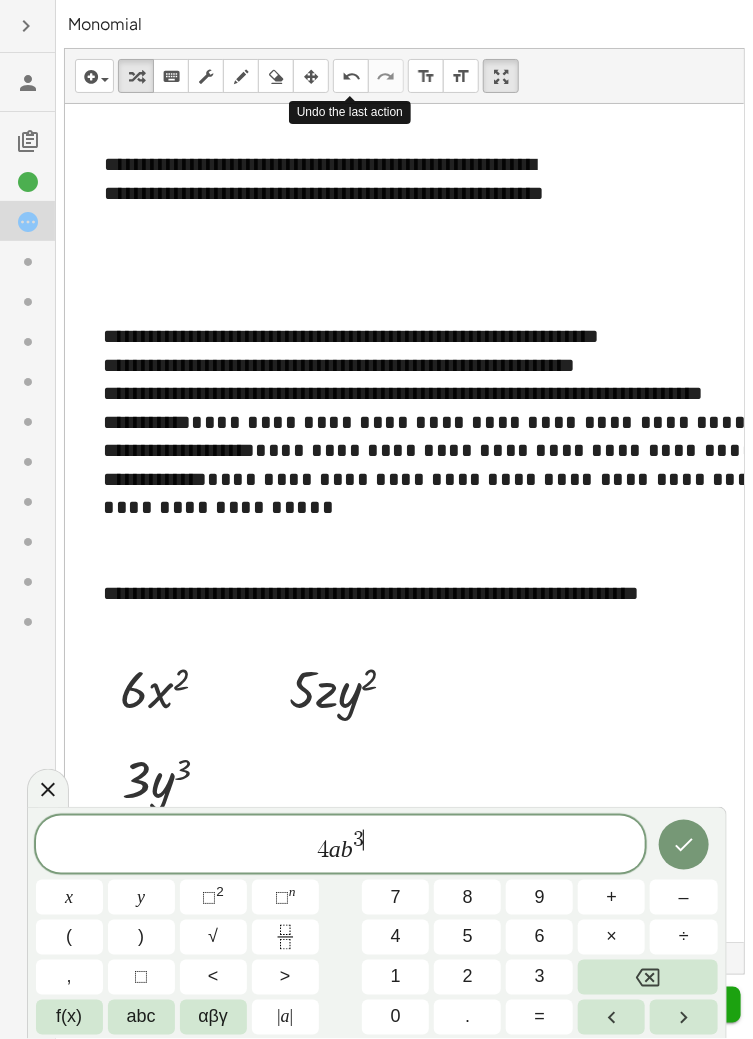 click 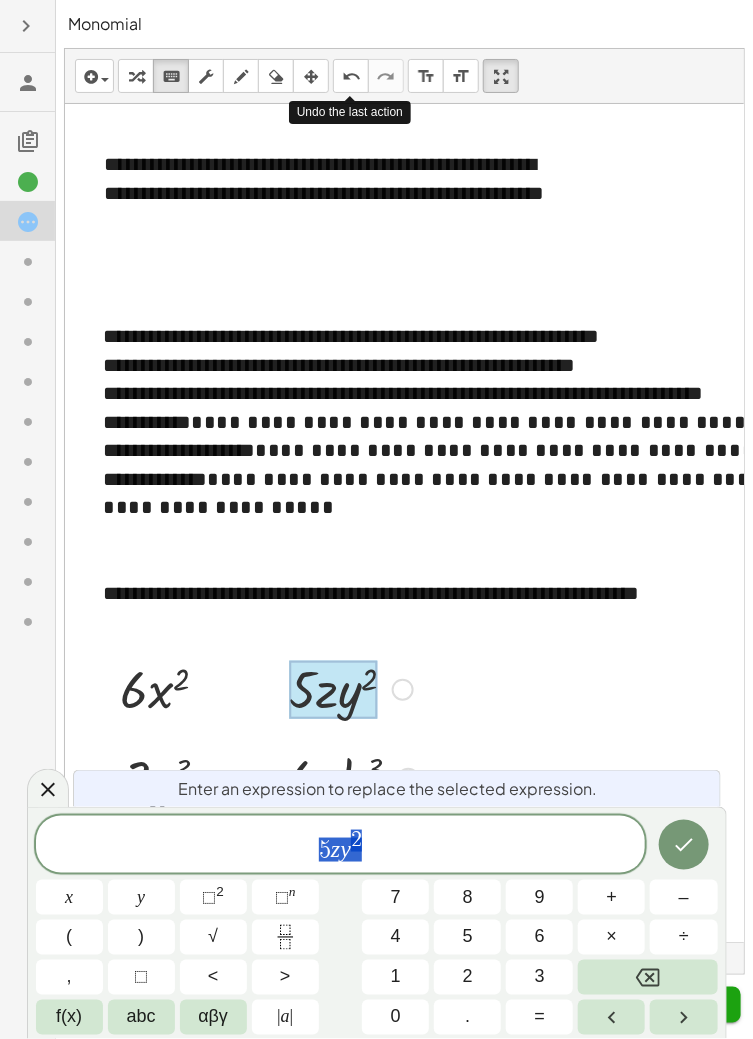 click on "z" at bounding box center [335, 849] 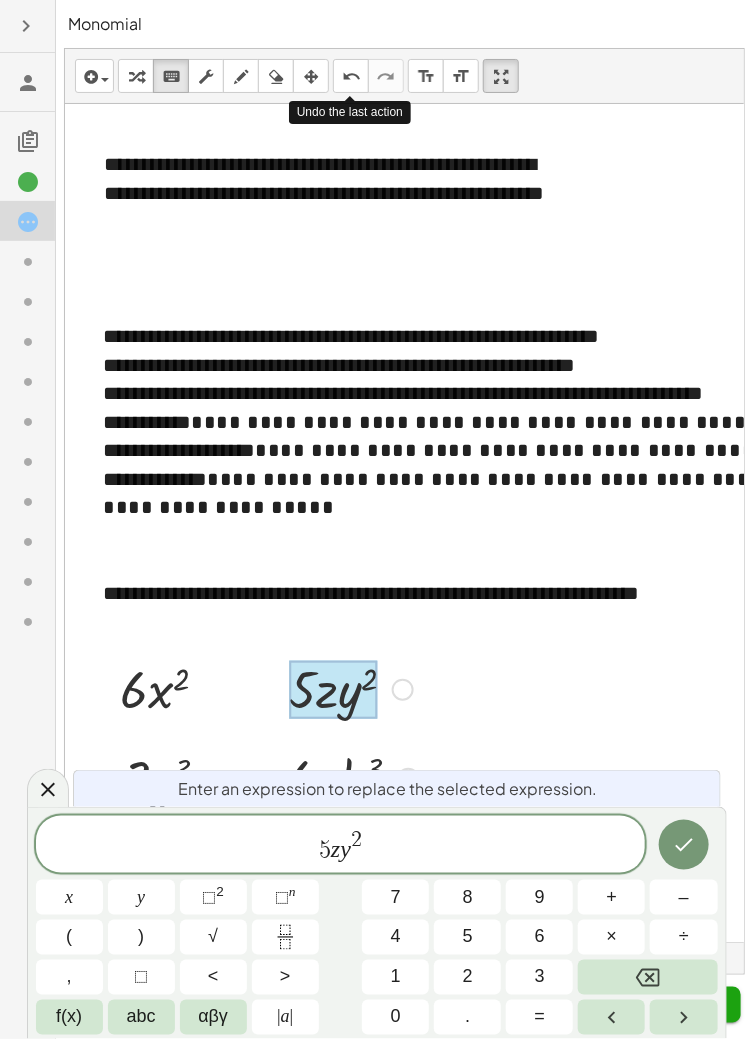 click on "y" at bounding box center (345, 849) 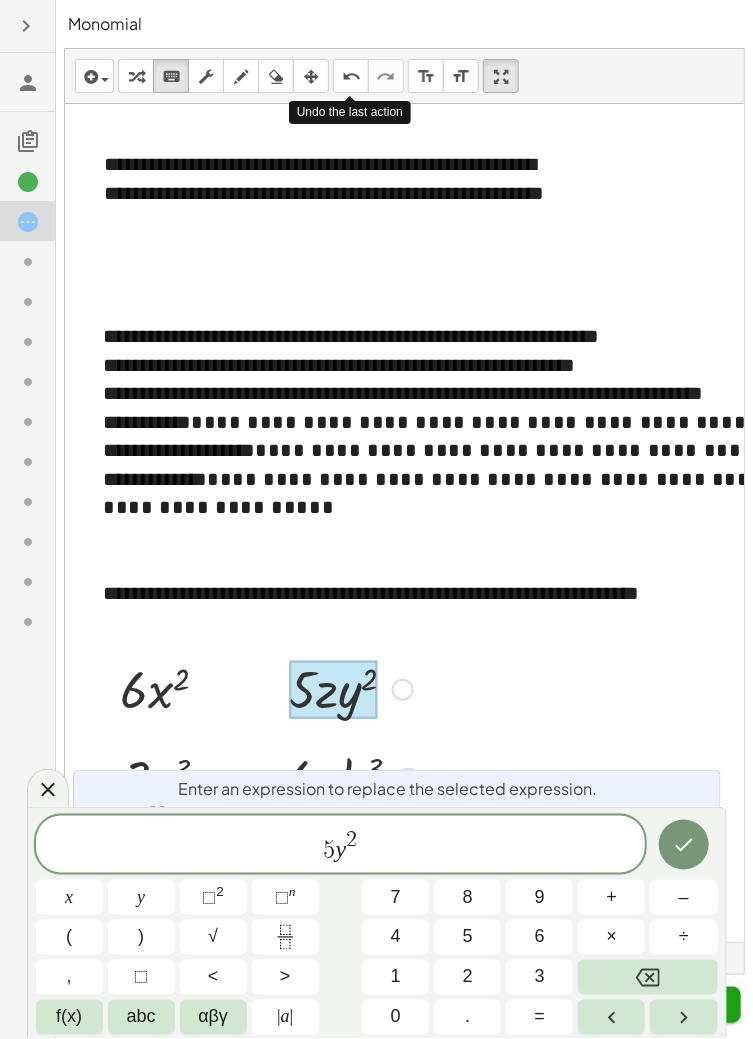 click on "x" at bounding box center [69, 897] 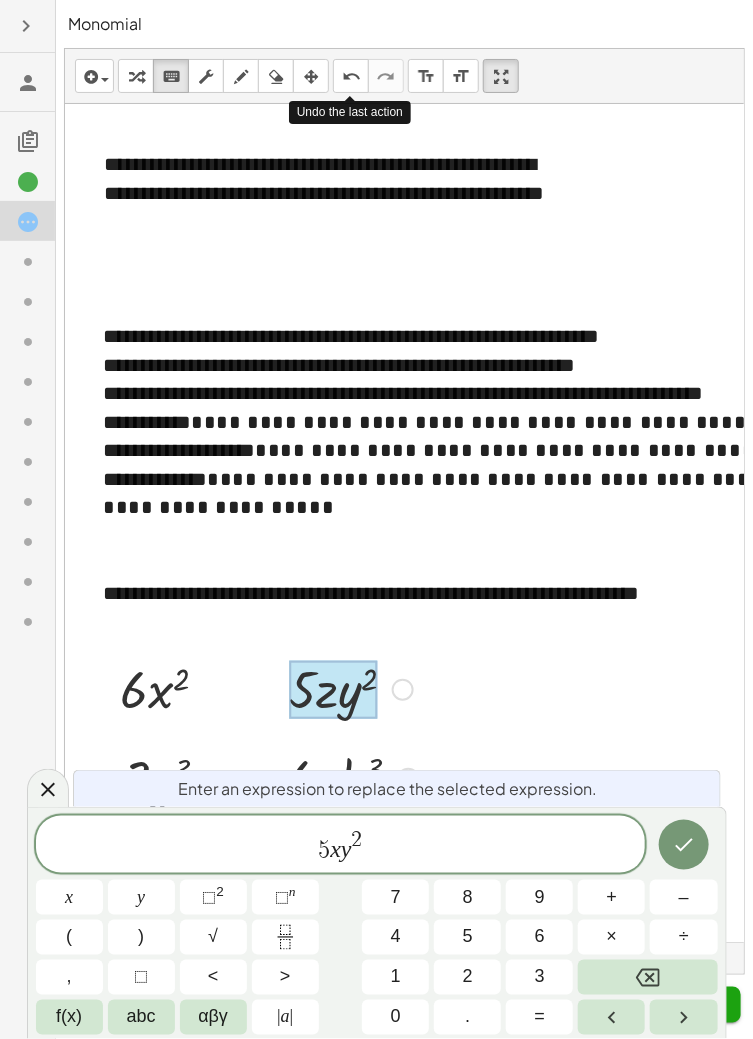 click 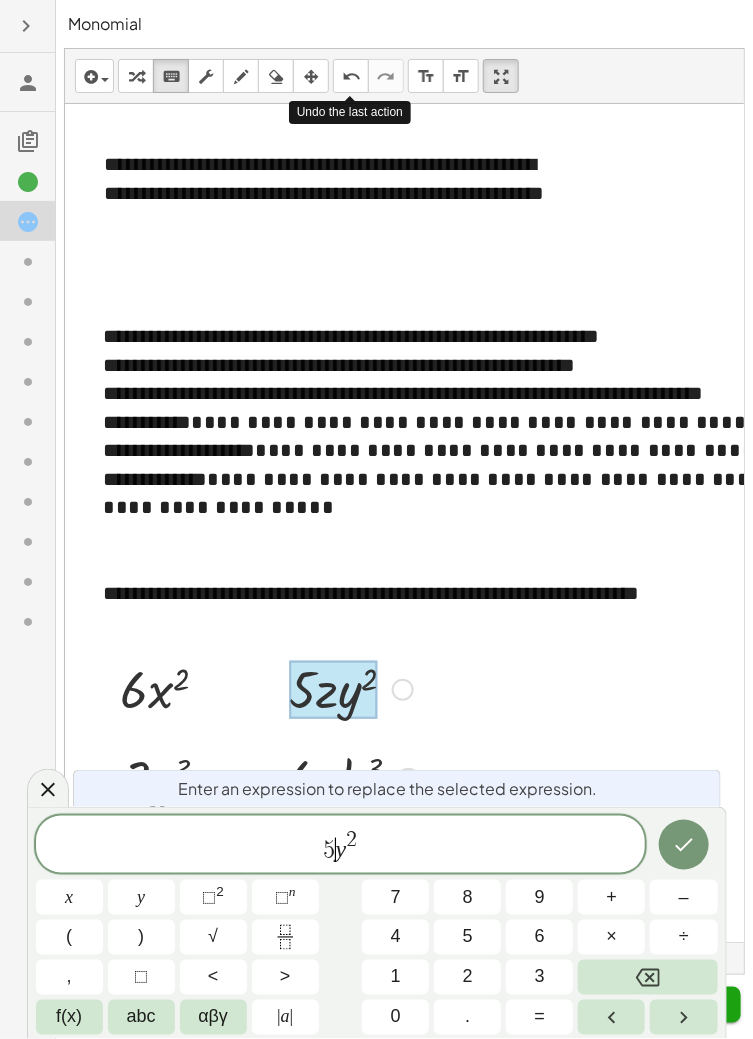 click on "abc" at bounding box center [141, 1017] 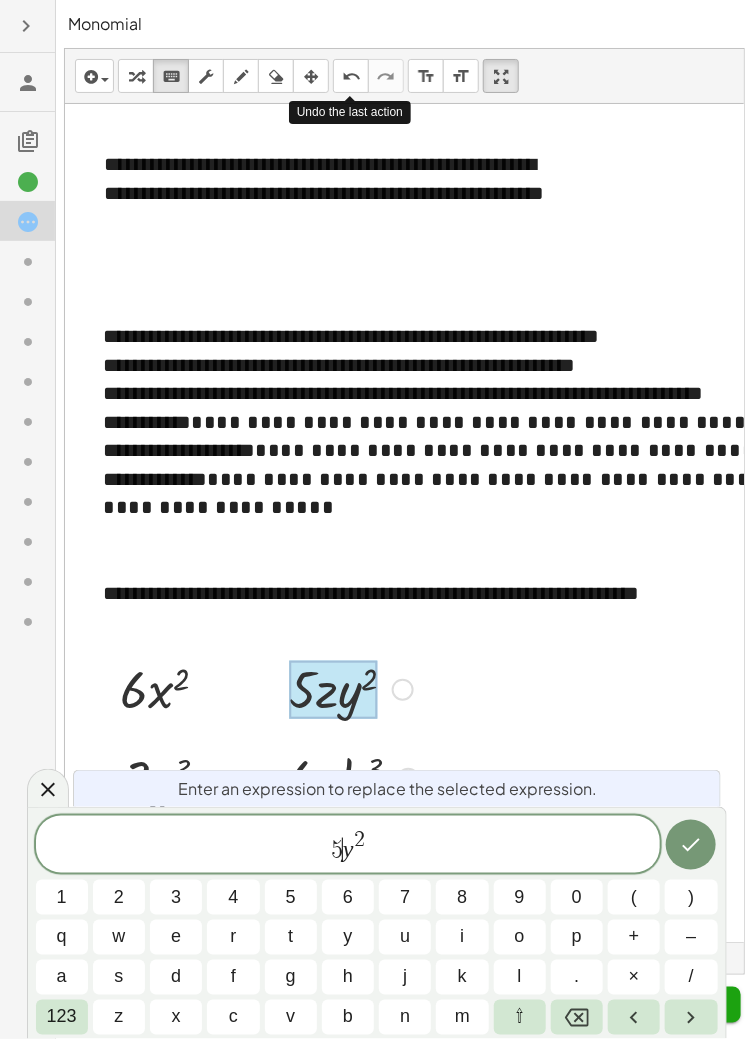 click on "x" at bounding box center (176, 1017) 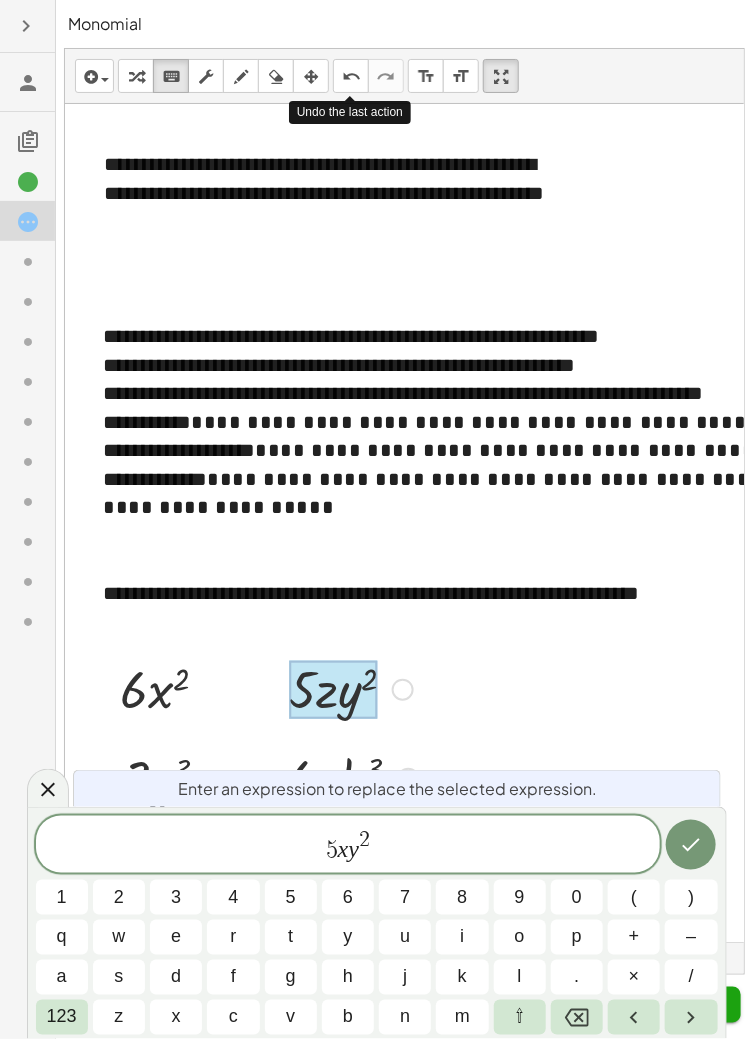 click 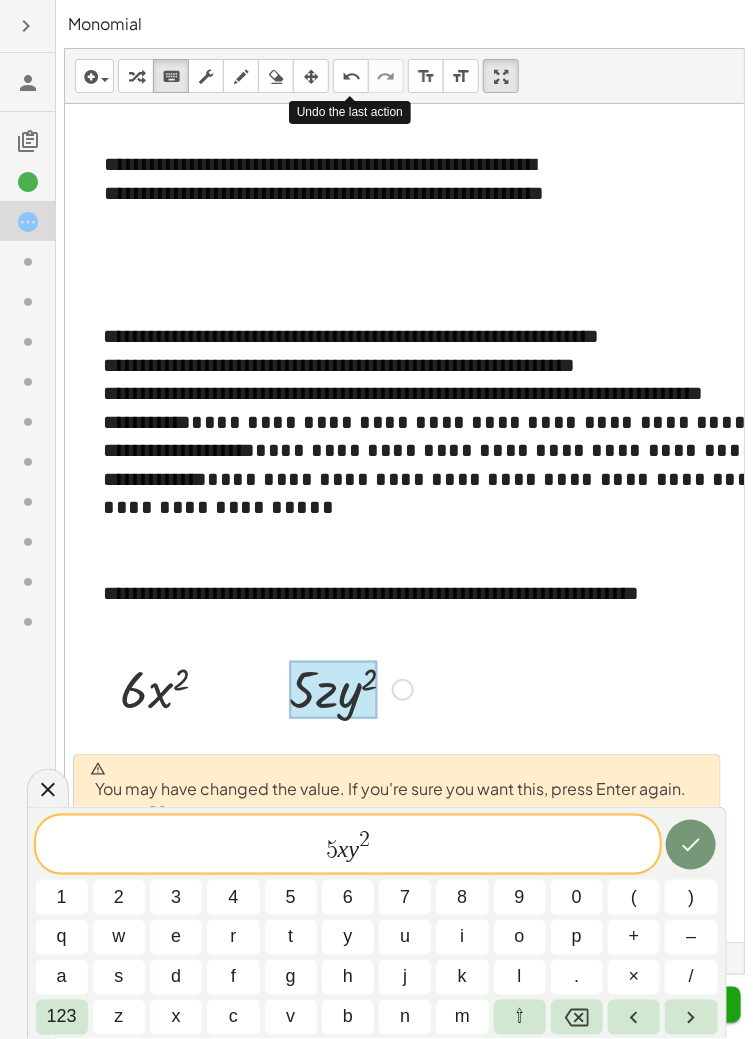 click 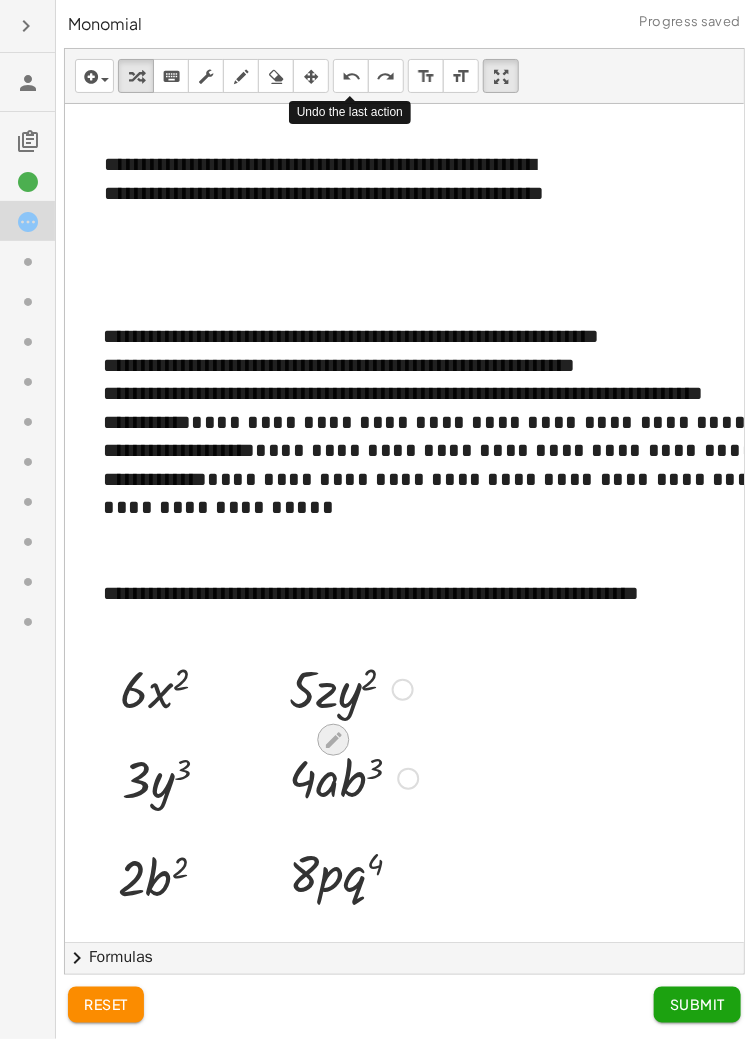 click 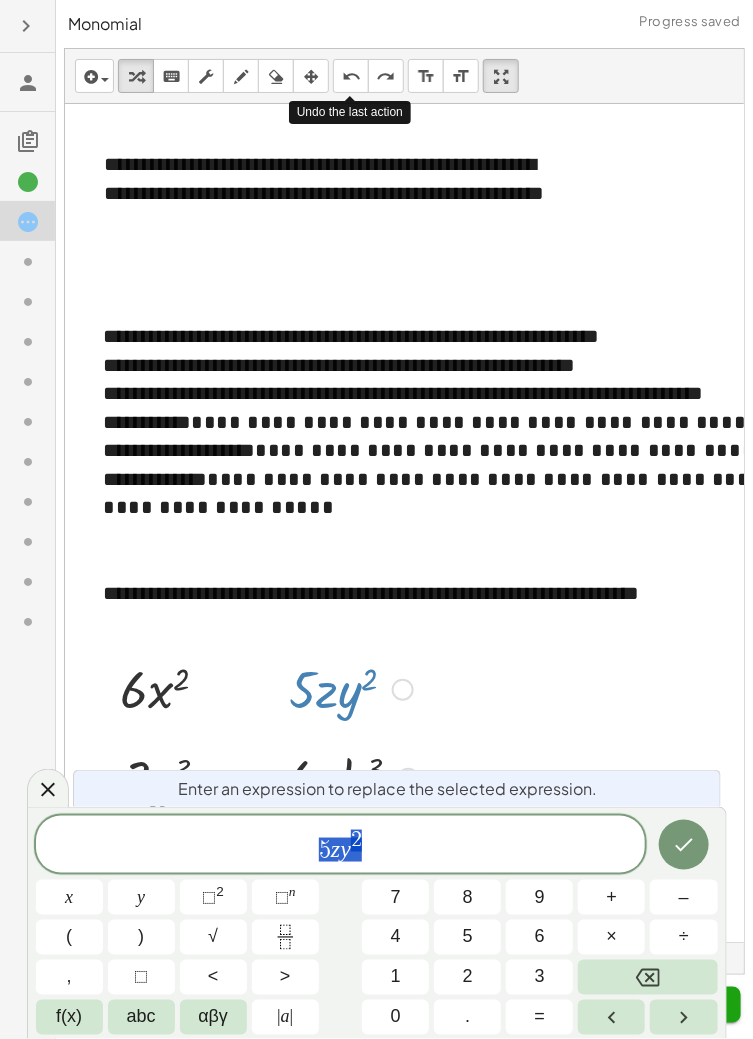 click at bounding box center (684, 845) 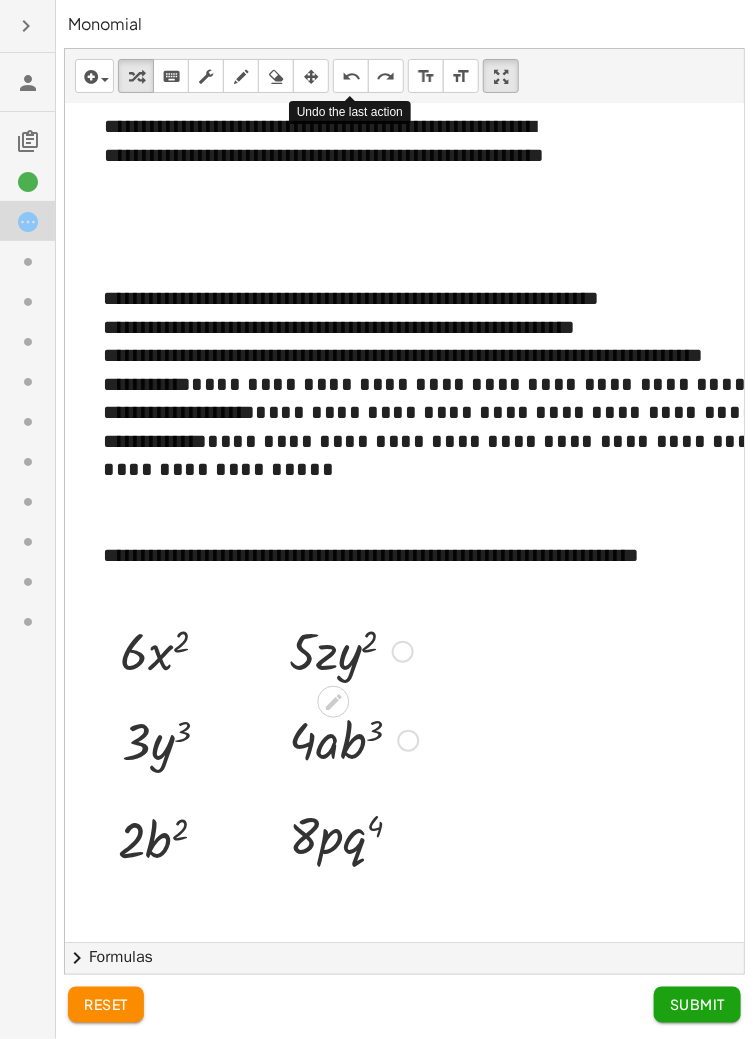 scroll, scrollTop: 0, scrollLeft: 0, axis: both 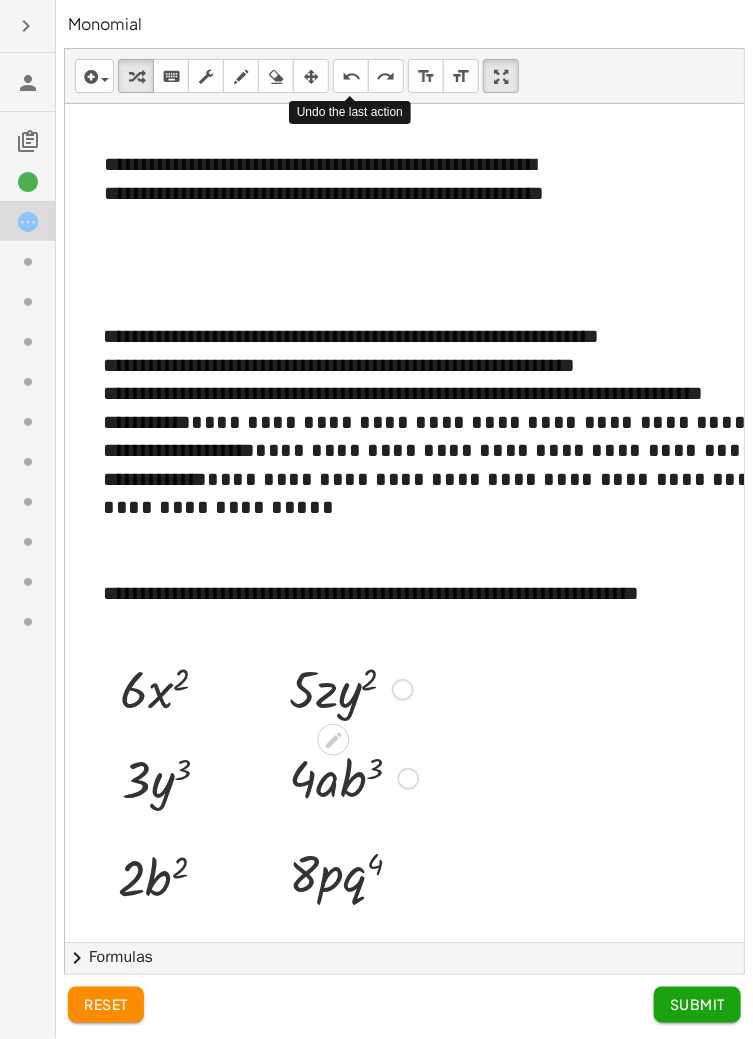 click on "**********" at bounding box center (334, 193) 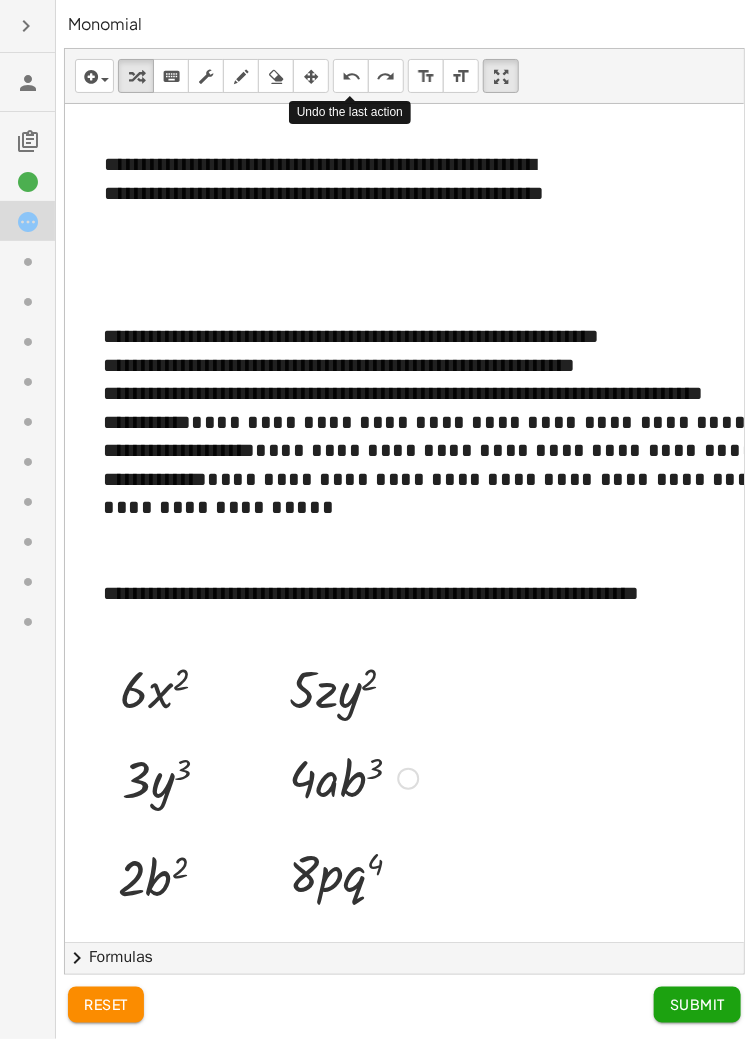click on "**********" at bounding box center (461, 422) 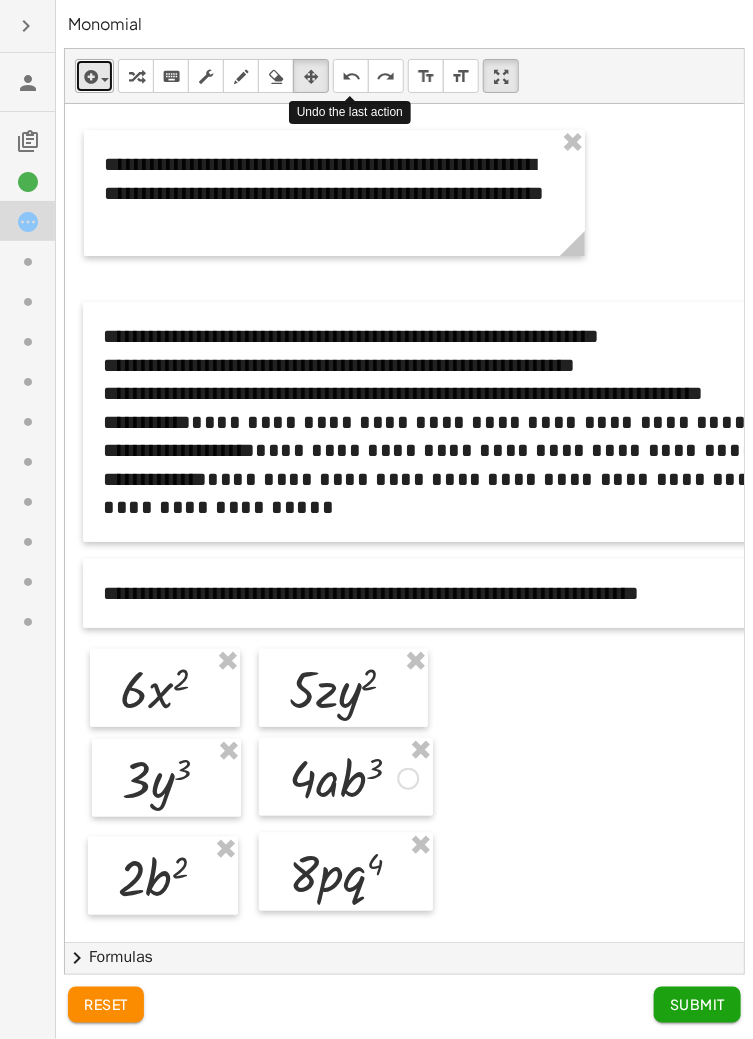 click at bounding box center (89, 77) 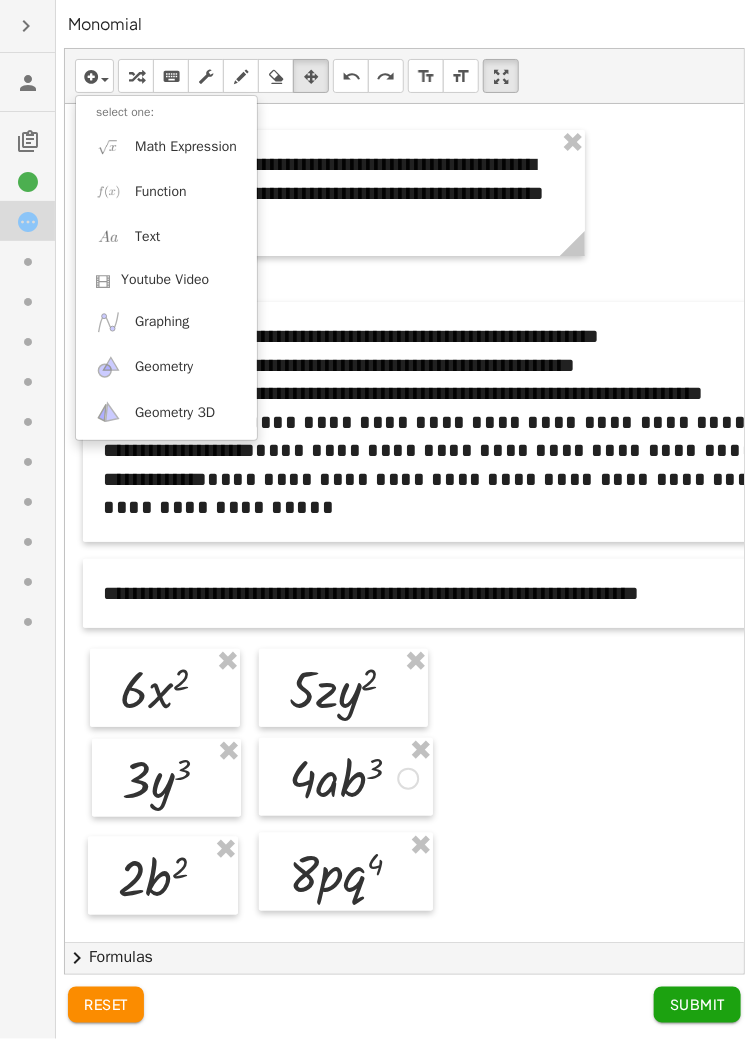 click at bounding box center [376, 519] 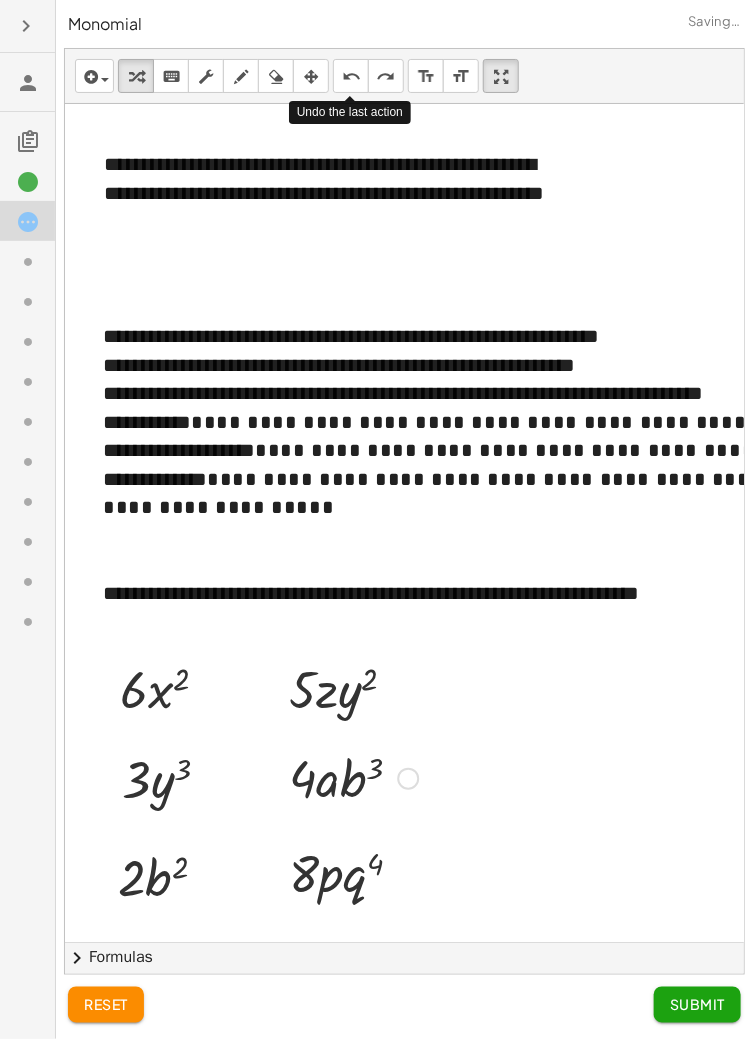 click on "**********" at bounding box center (334, 193) 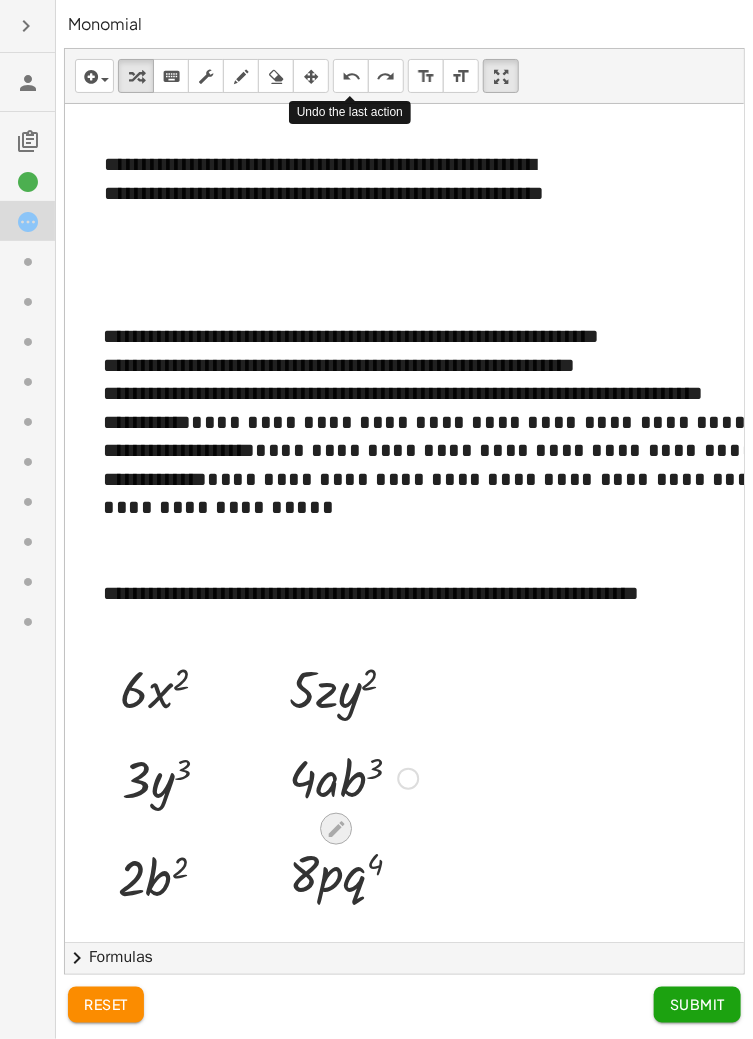 click 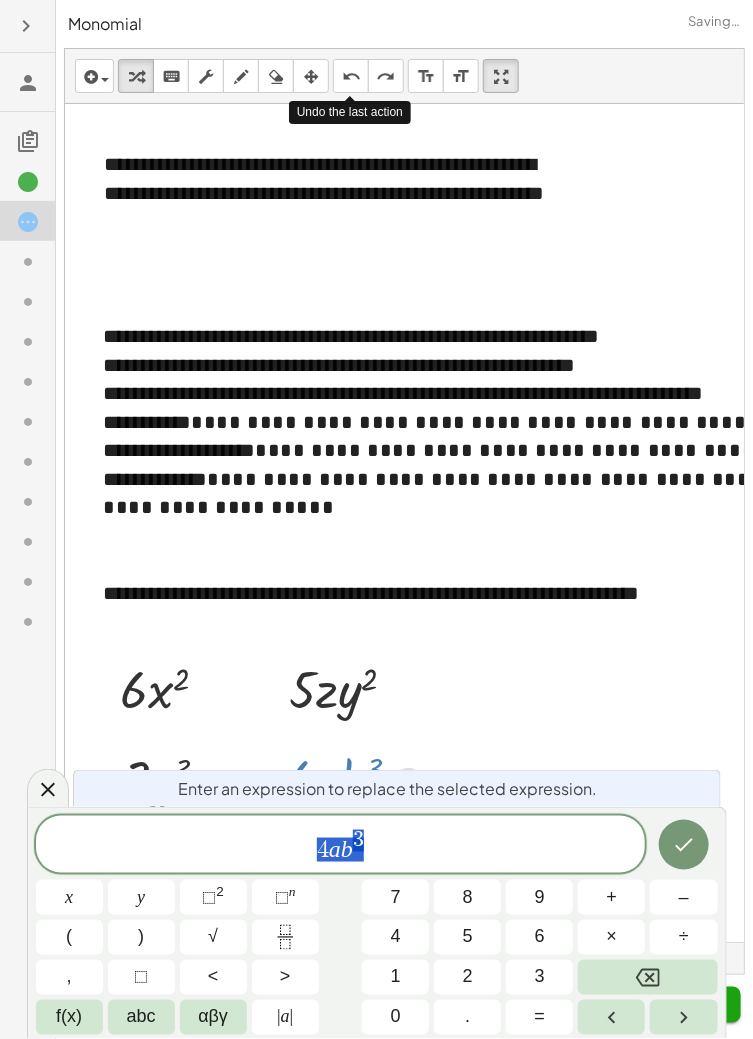 click on "4" at bounding box center [323, 850] 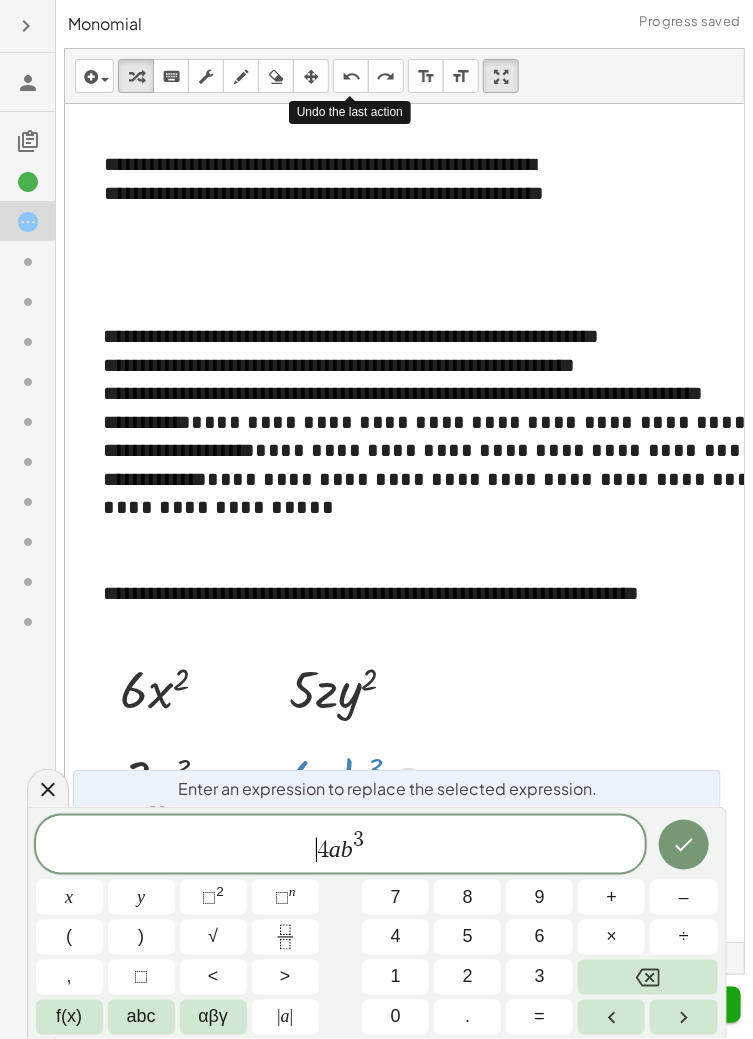 click on "–" at bounding box center (684, 897) 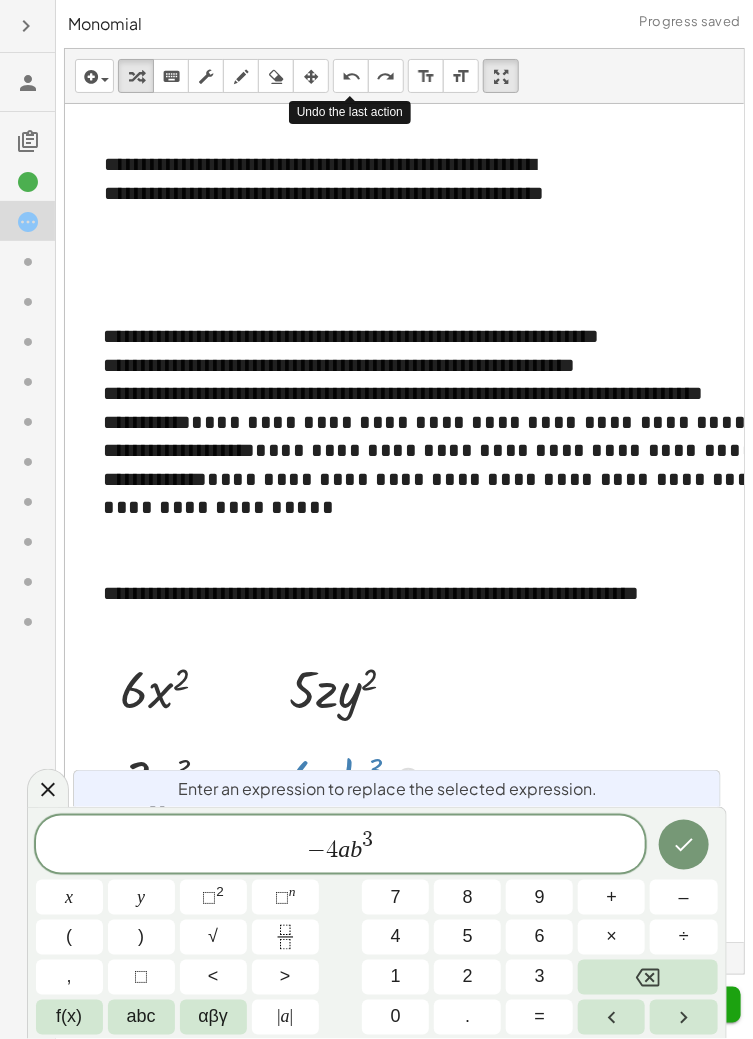 click 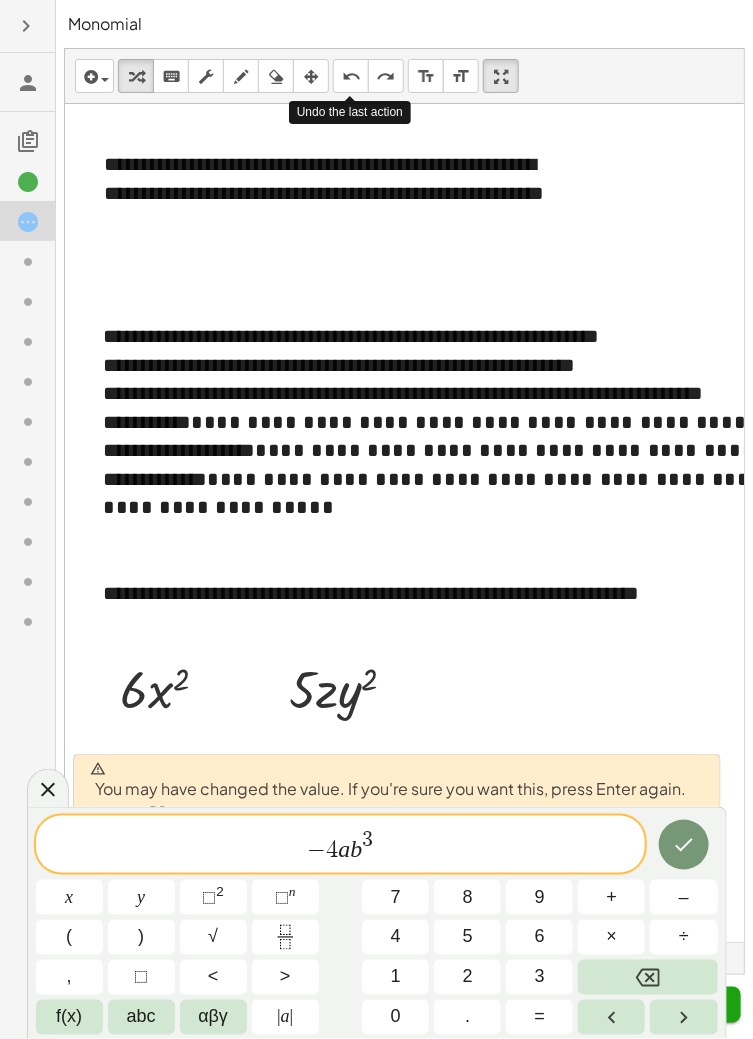 click 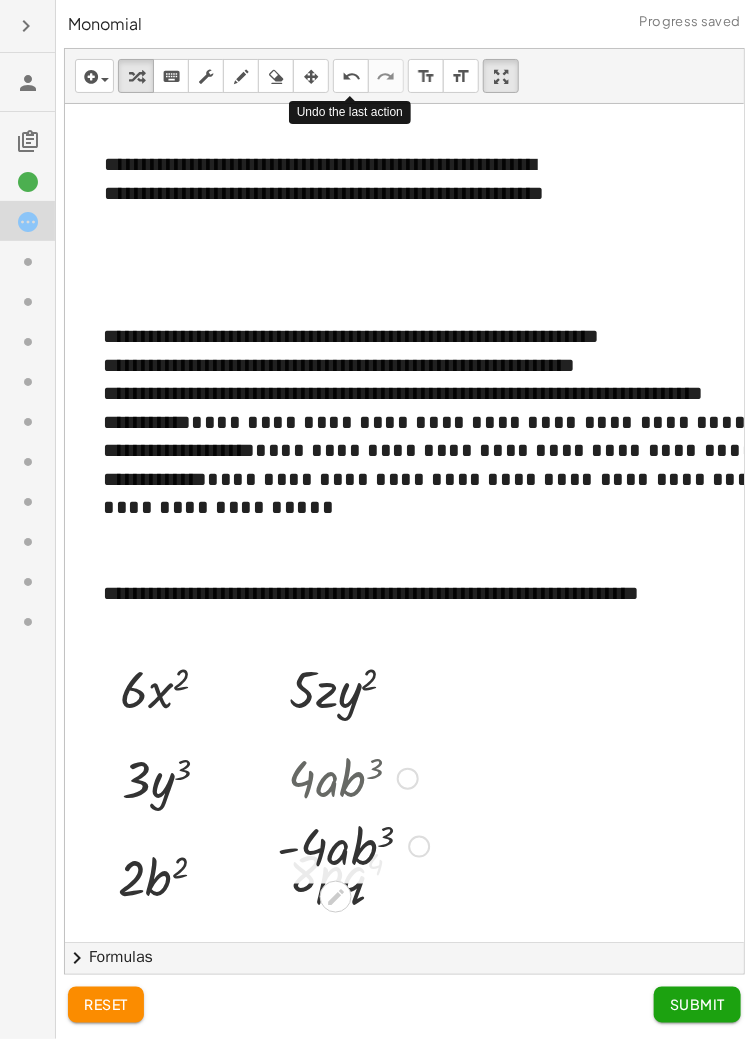 click at bounding box center [353, 777] 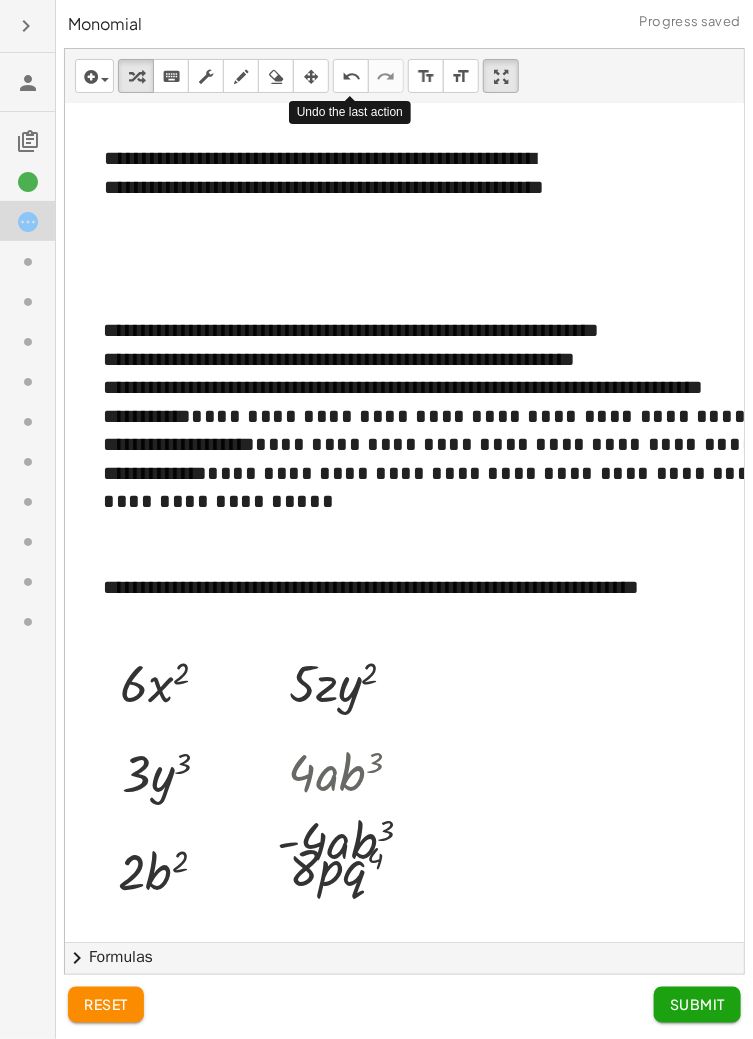 scroll, scrollTop: 6, scrollLeft: 0, axis: vertical 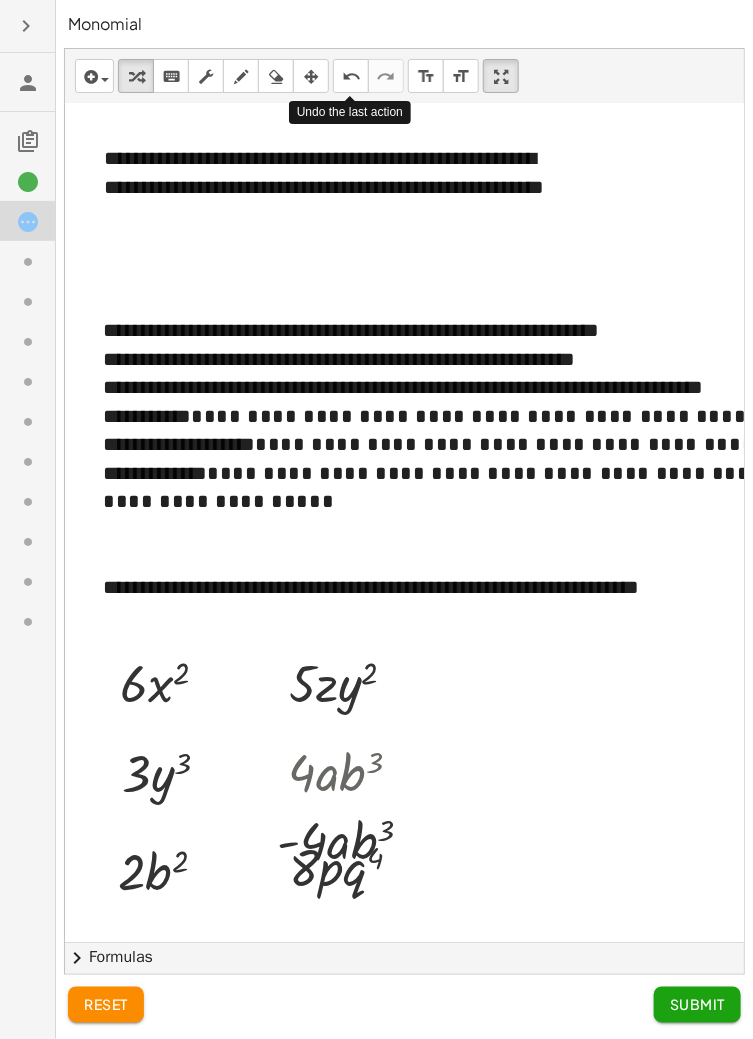 click at bounding box center [353, 771] 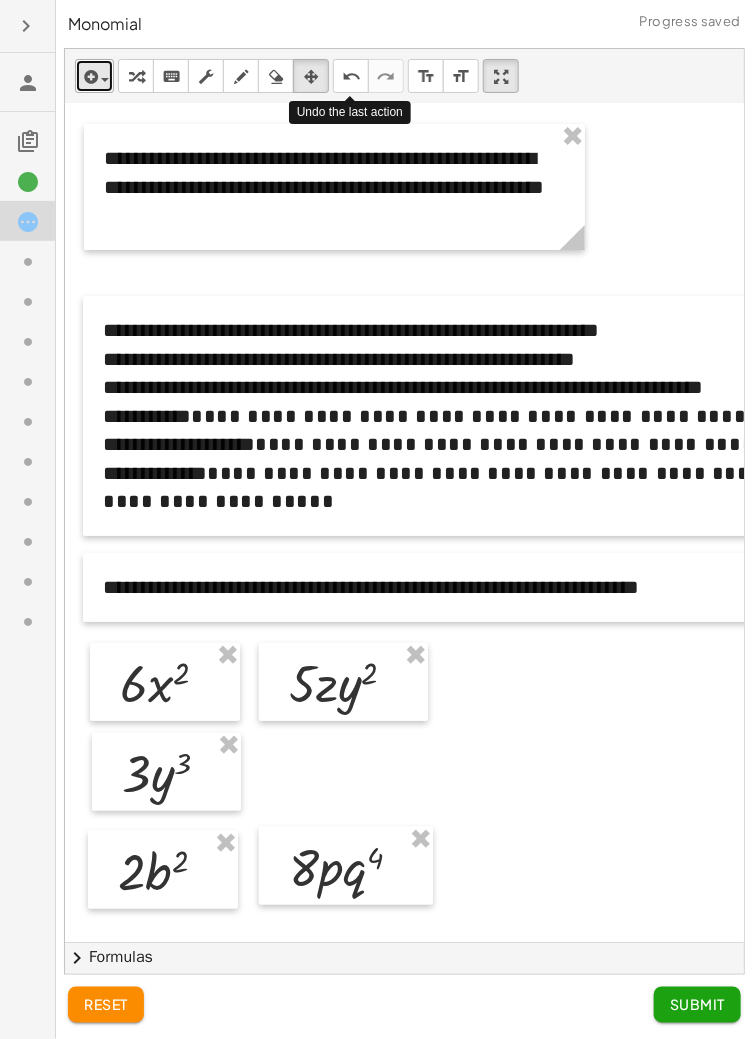click at bounding box center [89, 77] 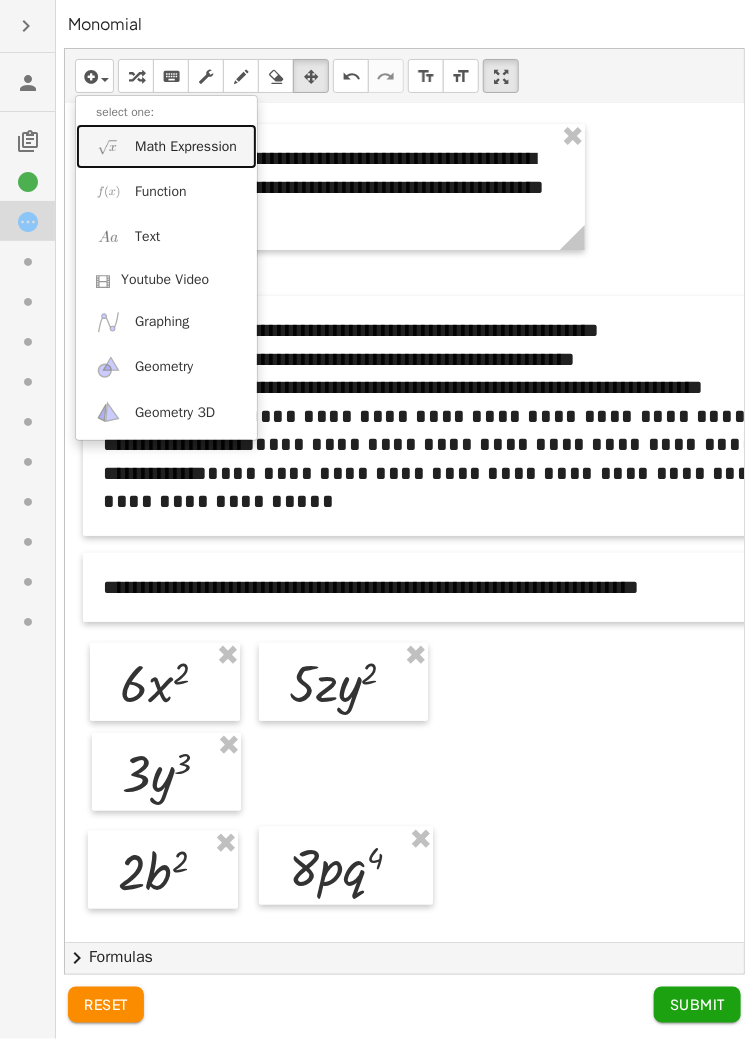 click on "Math Expression" at bounding box center [186, 147] 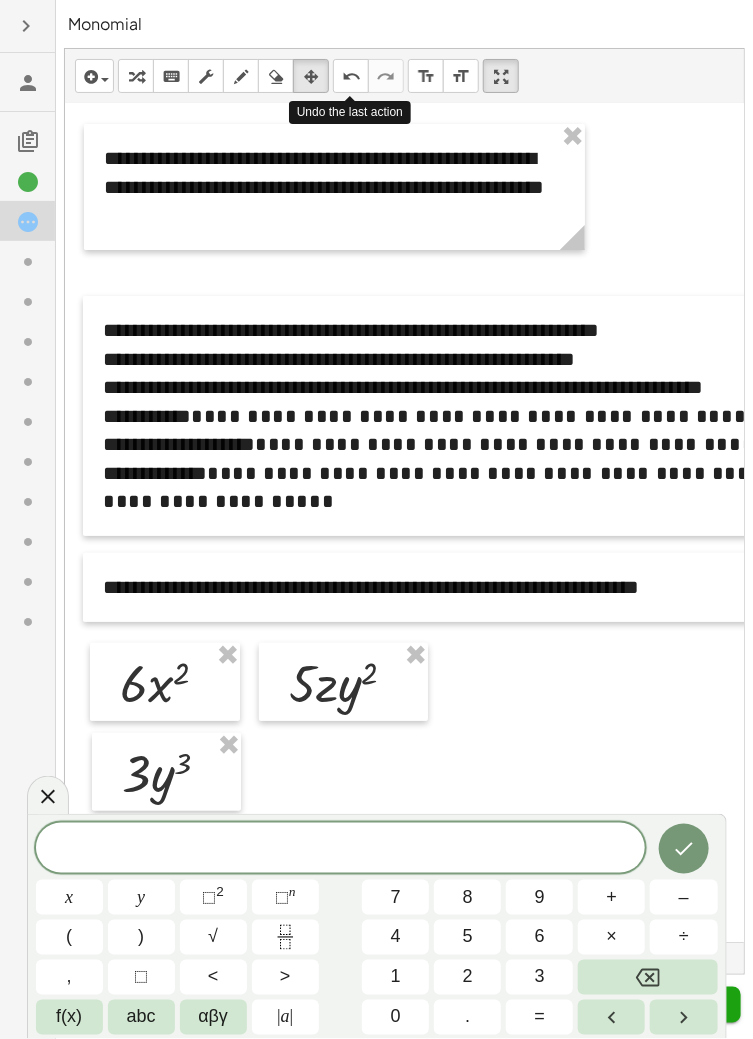 click on "–" at bounding box center (683, 897) 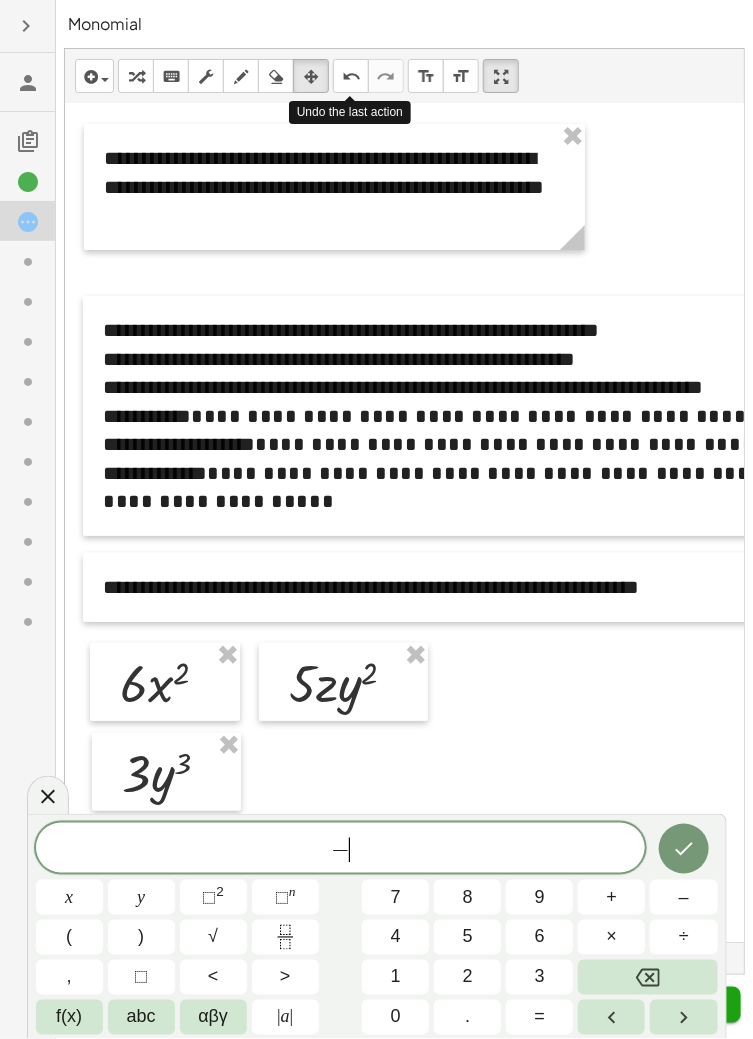click on "4" at bounding box center [395, 937] 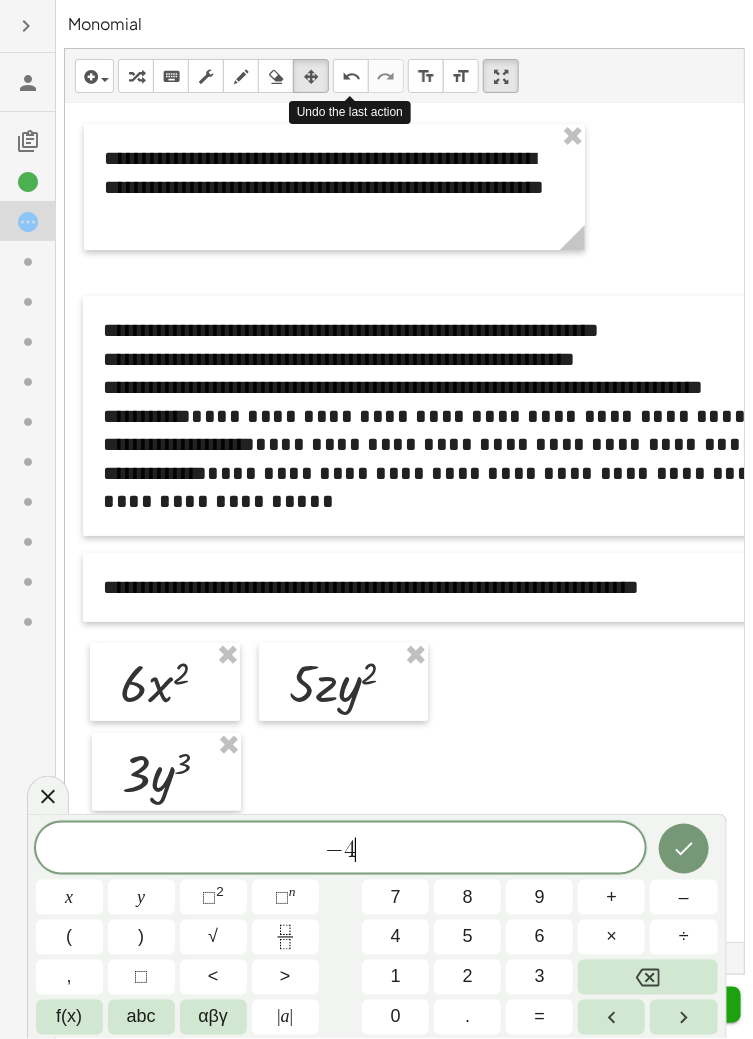 click on "abc" at bounding box center [141, 1017] 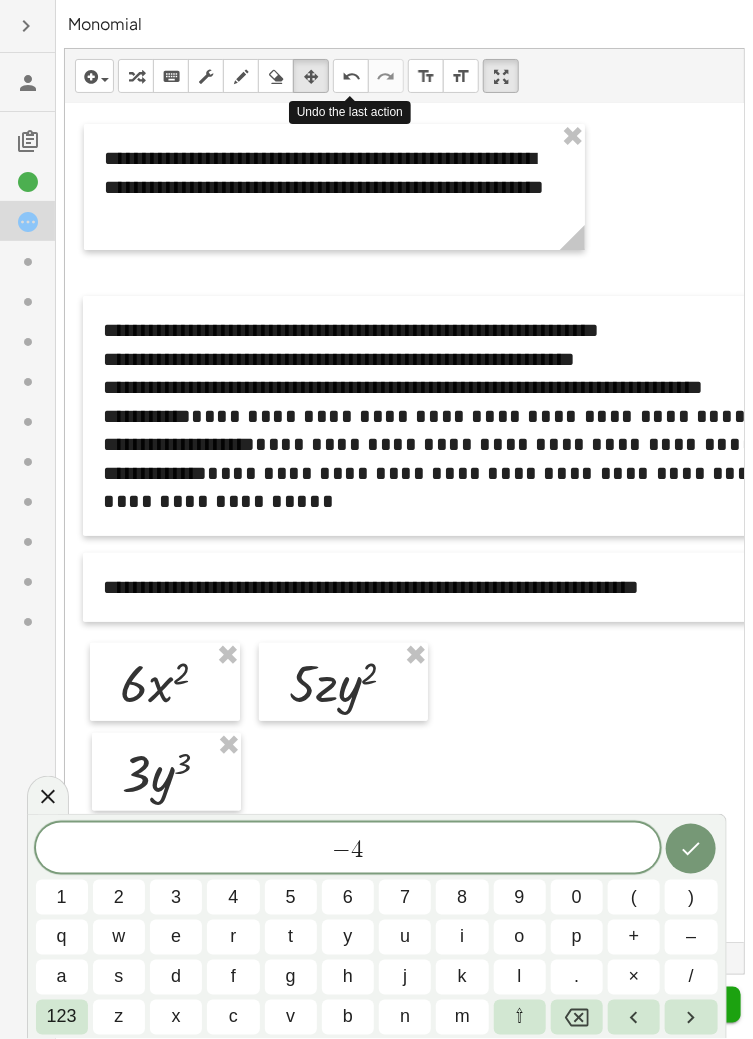 click on "a" at bounding box center [62, 977] 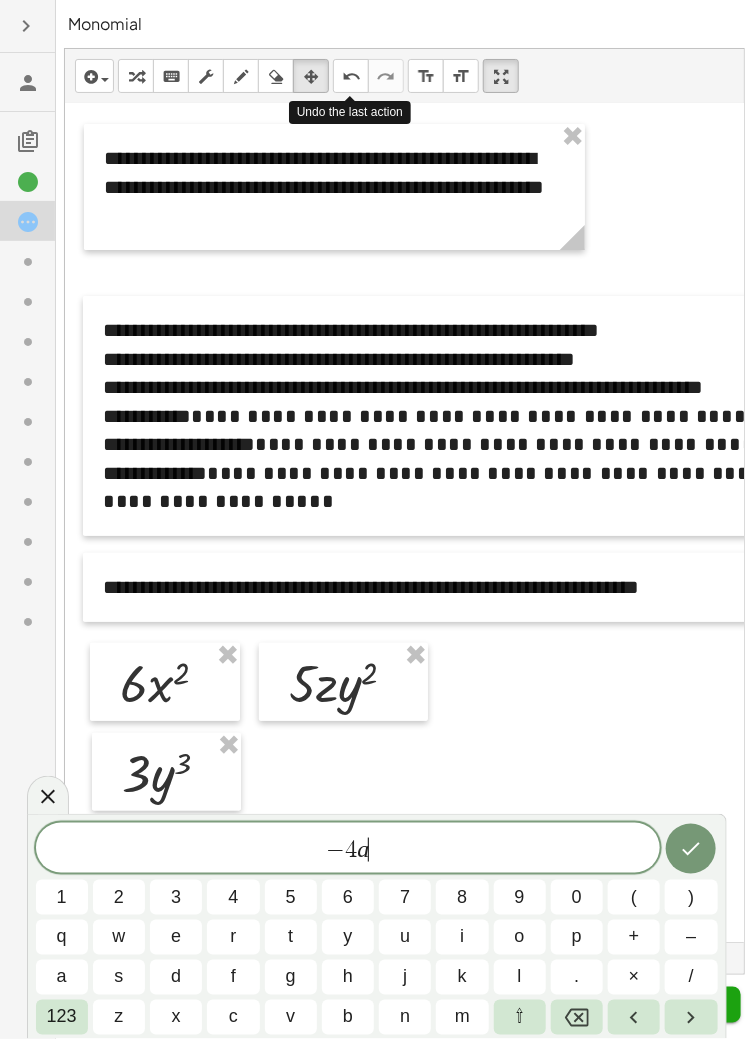 click on "c" at bounding box center (233, 1017) 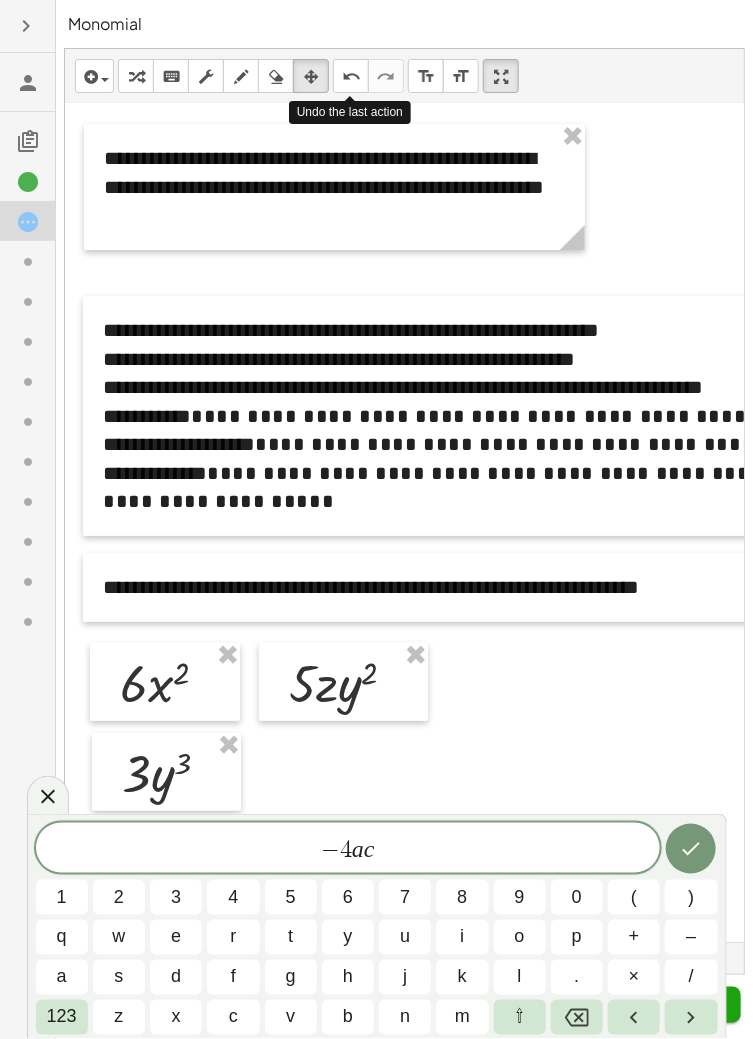 click 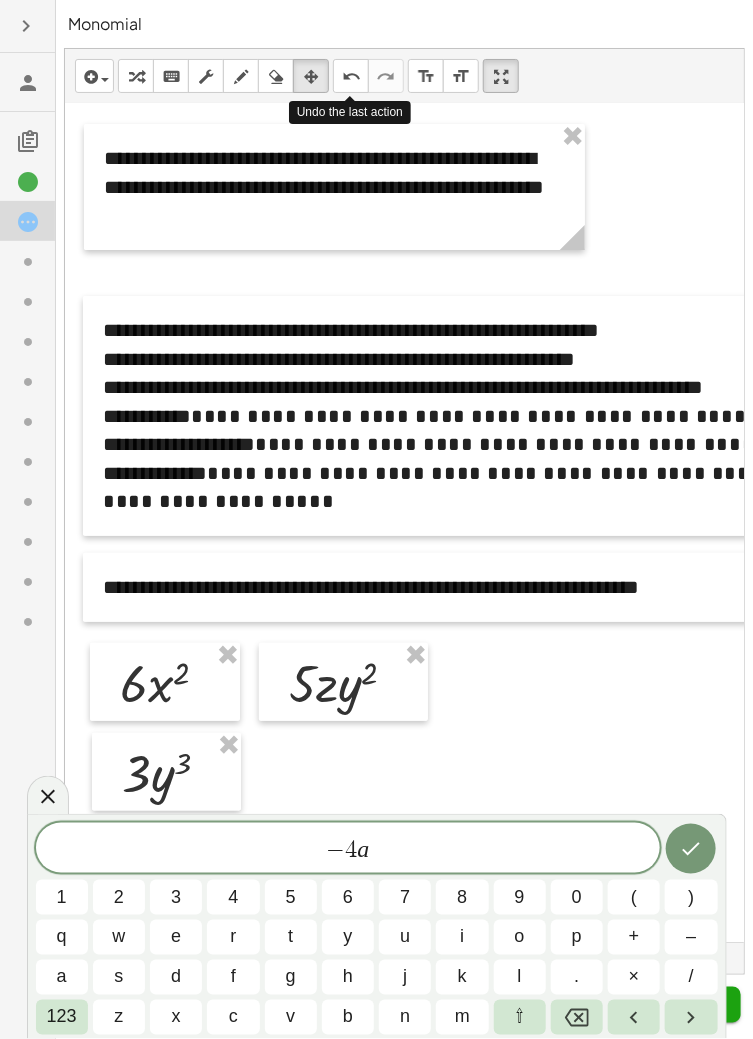 click on "123" at bounding box center [62, 1017] 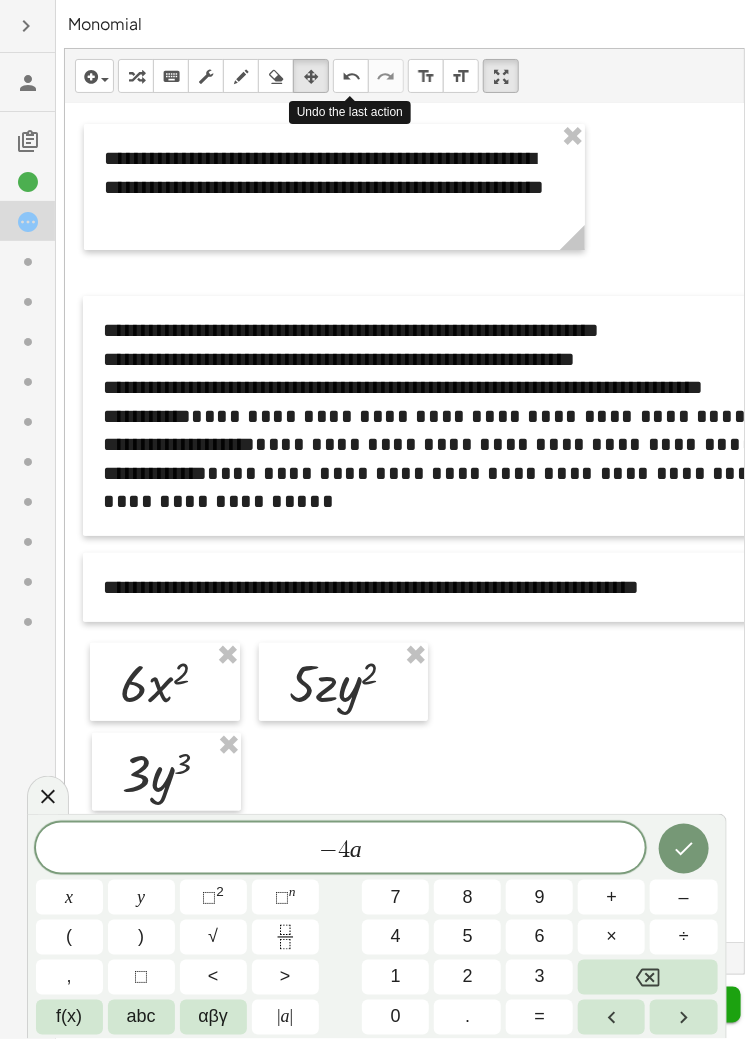click on "⬚" at bounding box center (282, 897) 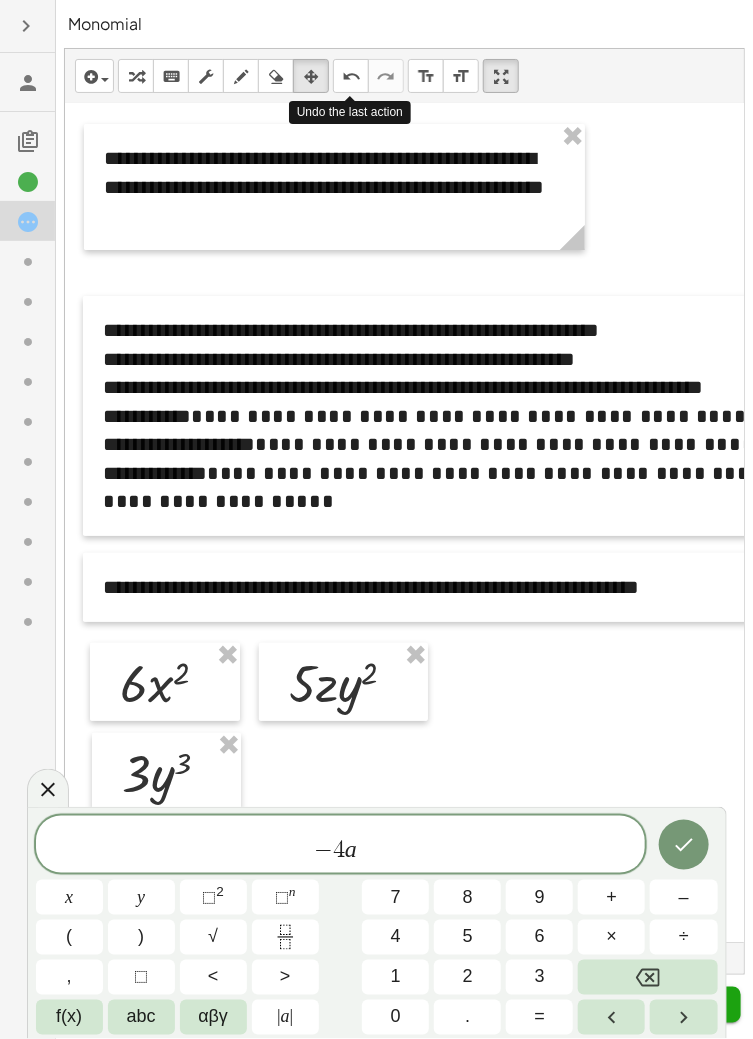 click on "1" at bounding box center (395, 977) 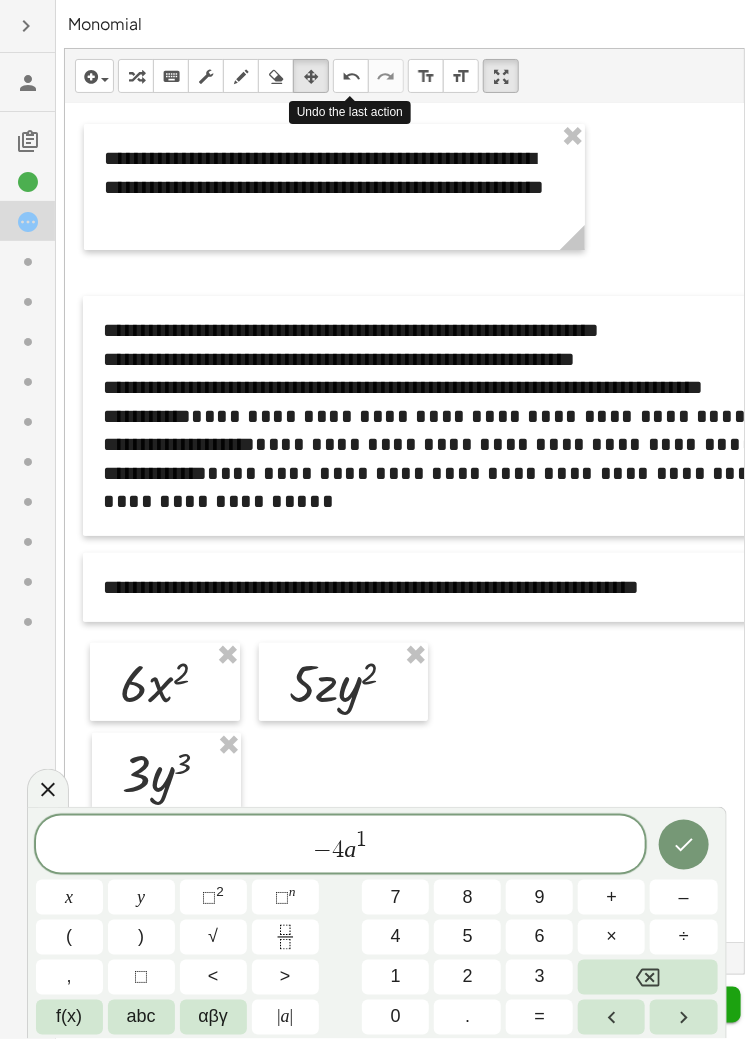 click 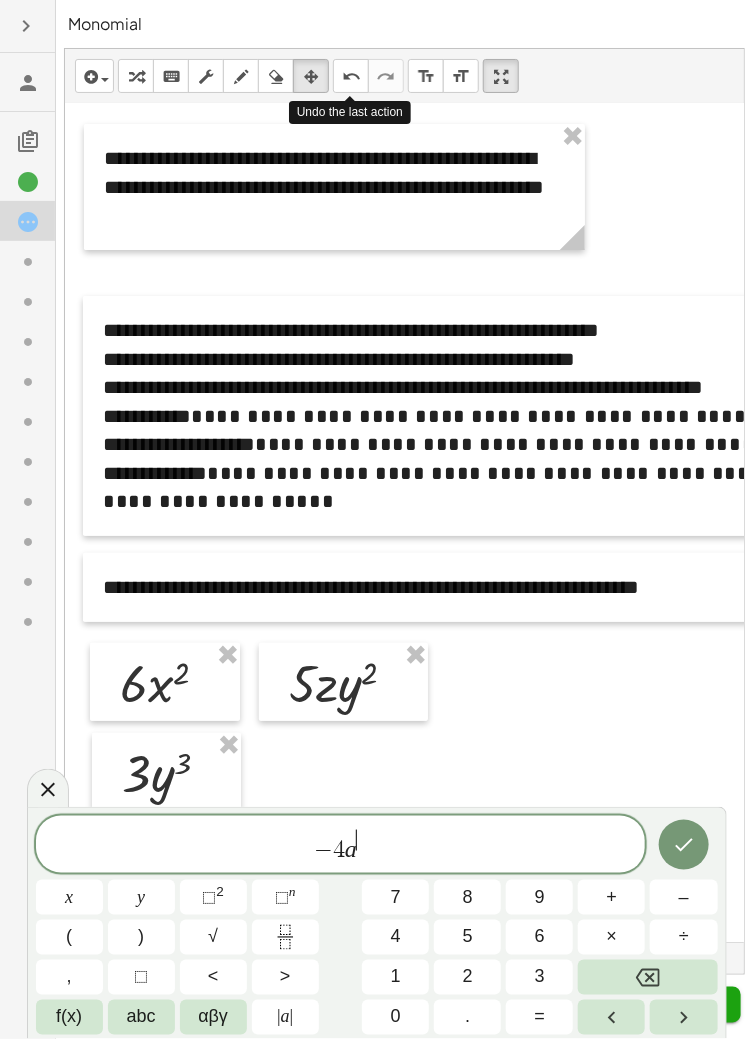 click on "2" at bounding box center [467, 977] 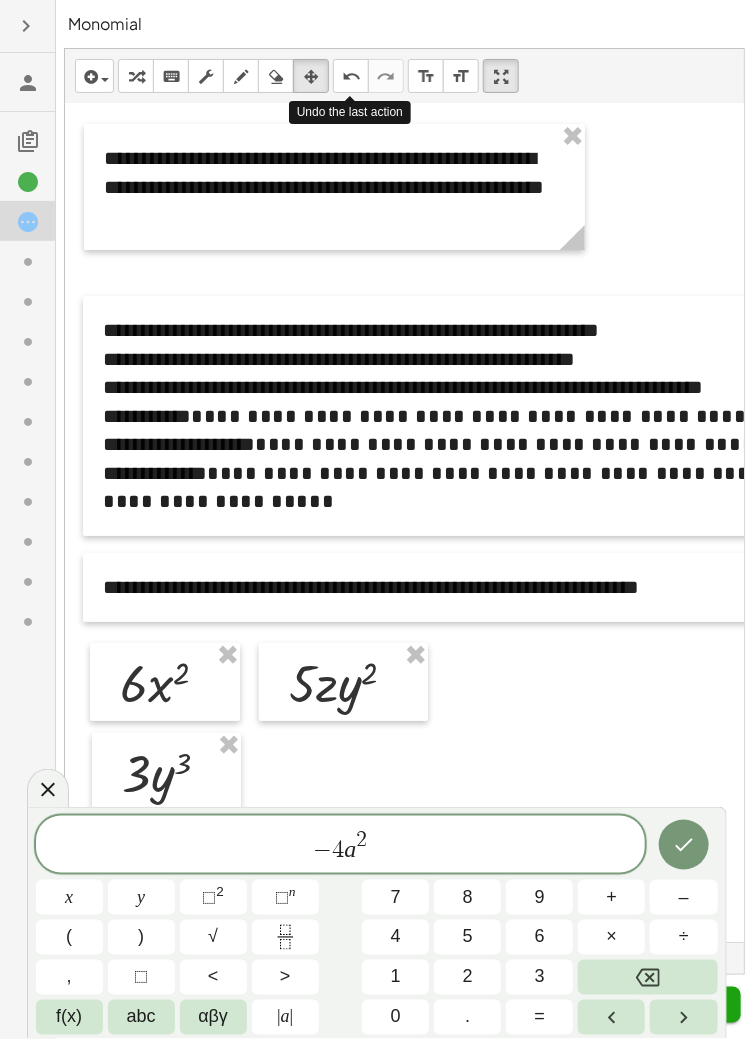 click on "abc" at bounding box center (141, 1017) 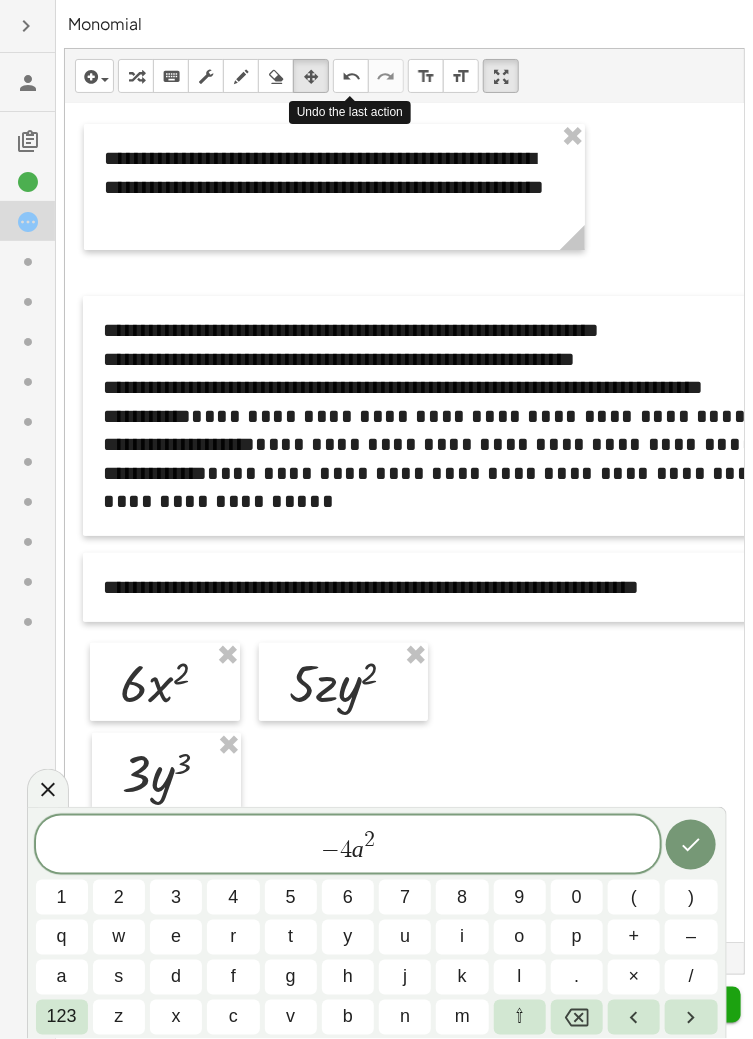 click 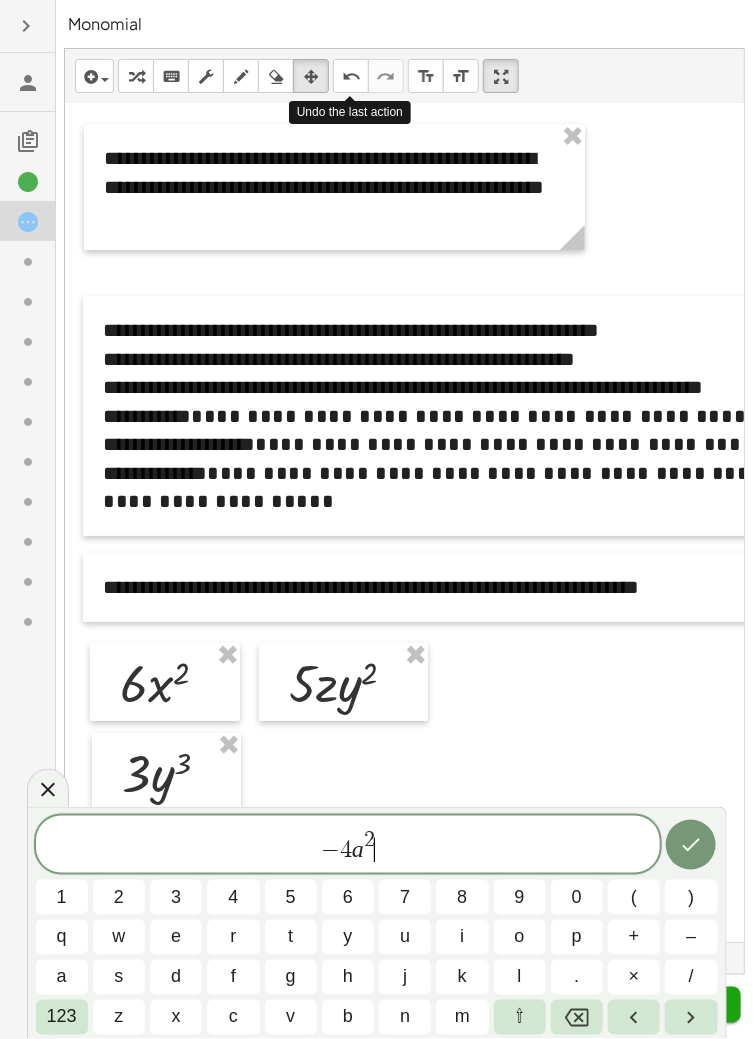 click on "b" at bounding box center [348, 1017] 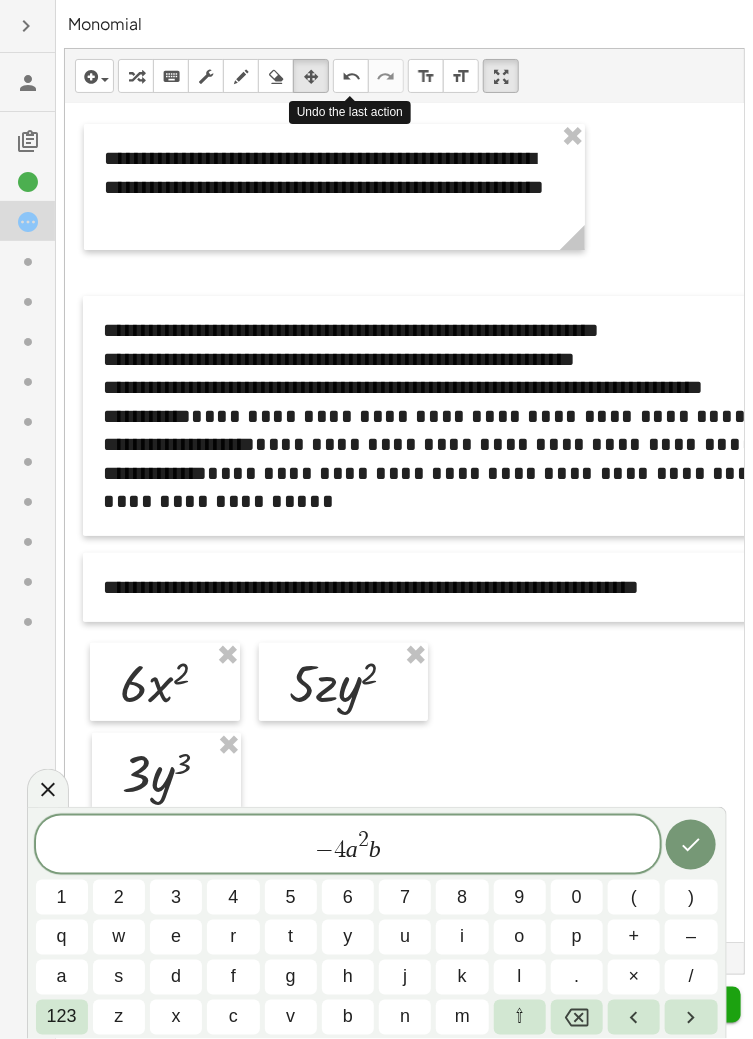 click on "c" at bounding box center [233, 1017] 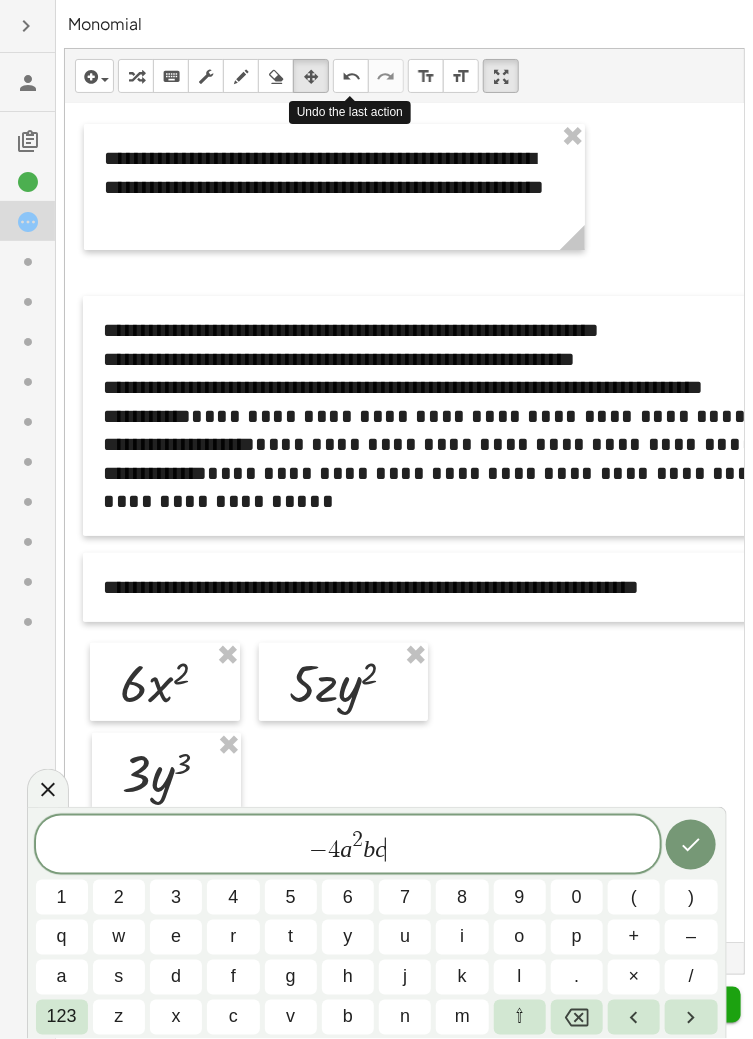 click on "123" at bounding box center [62, 1017] 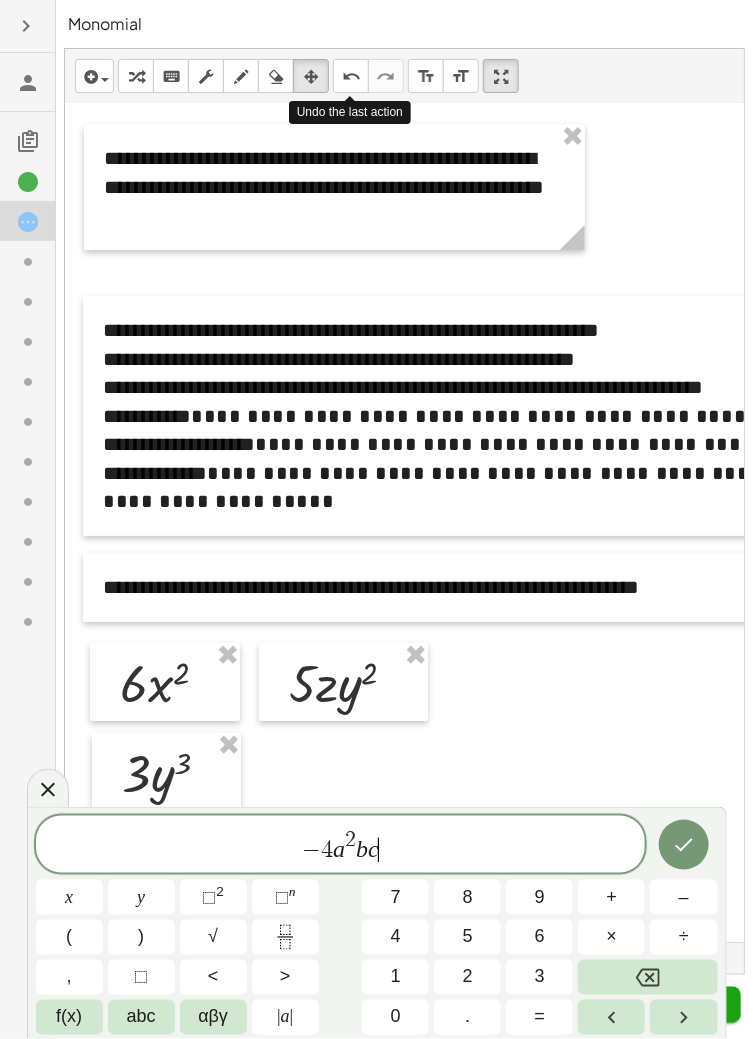 click on "n" at bounding box center [292, 891] 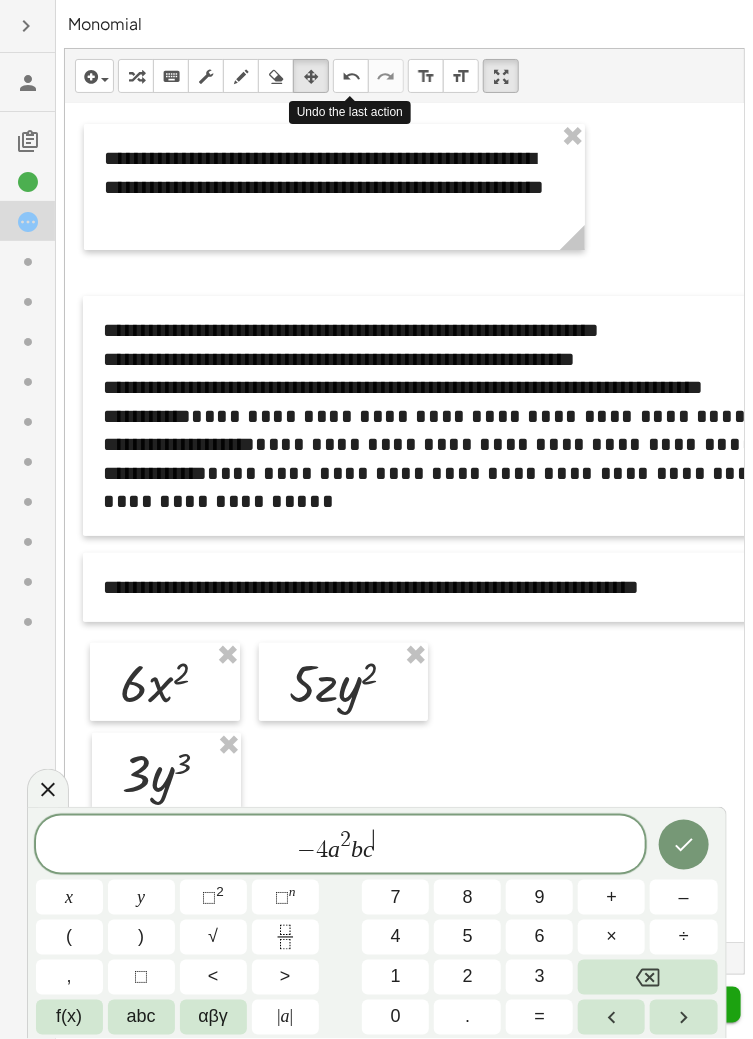 click on "4" at bounding box center (395, 937) 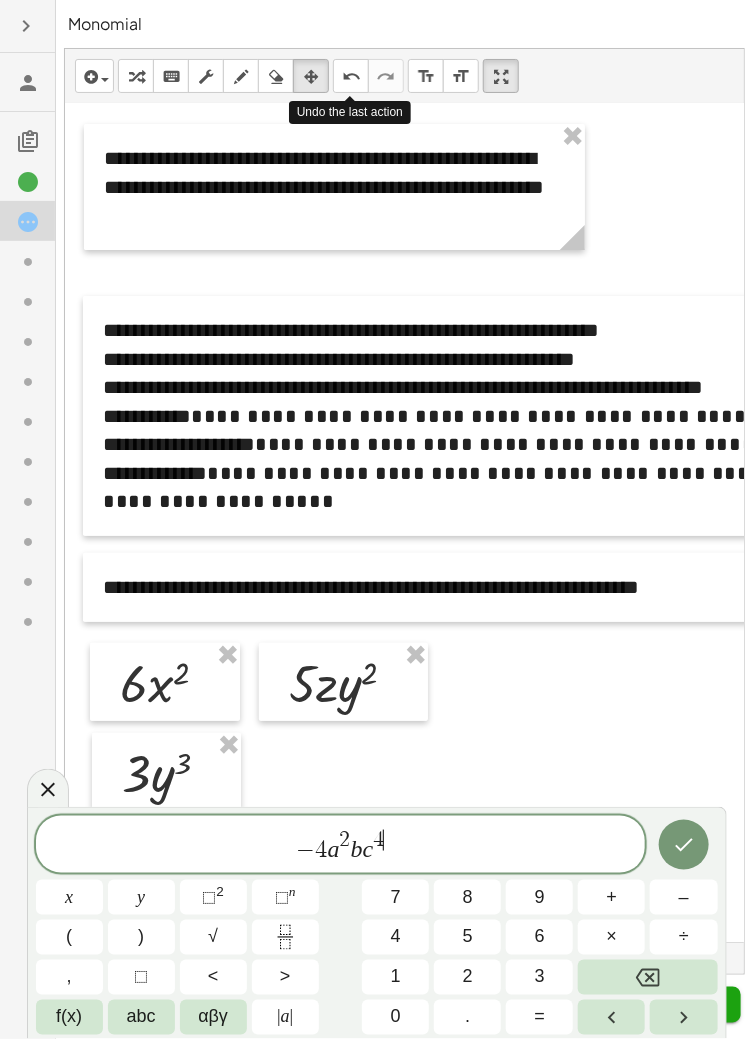 click 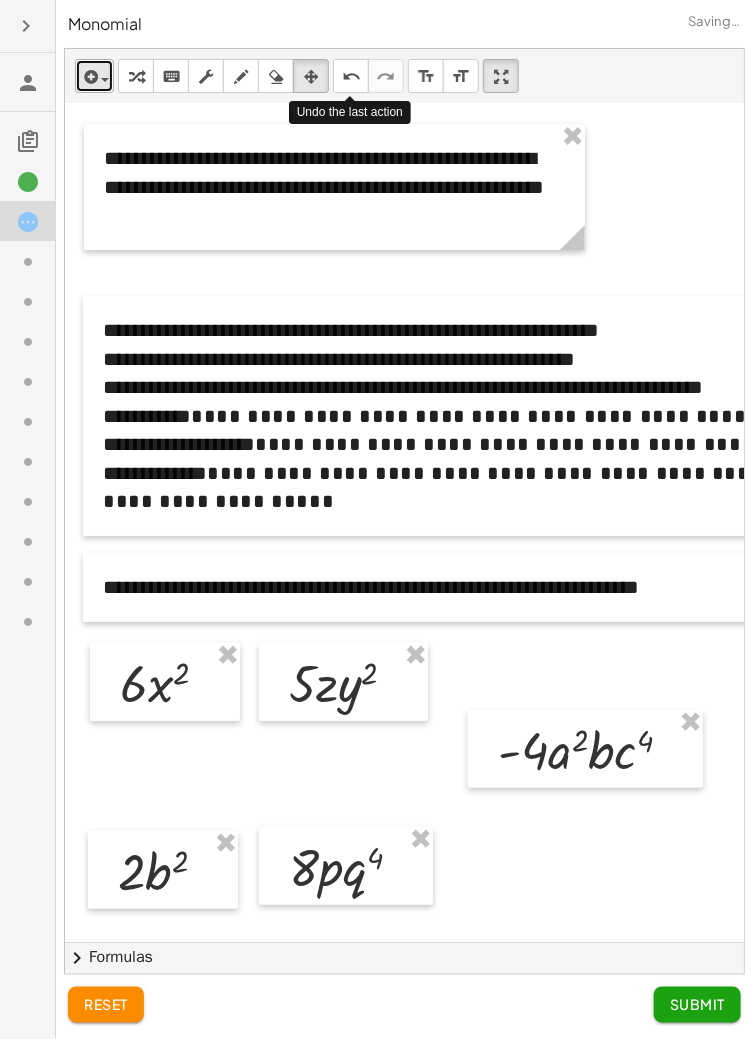 click at bounding box center [105, 80] 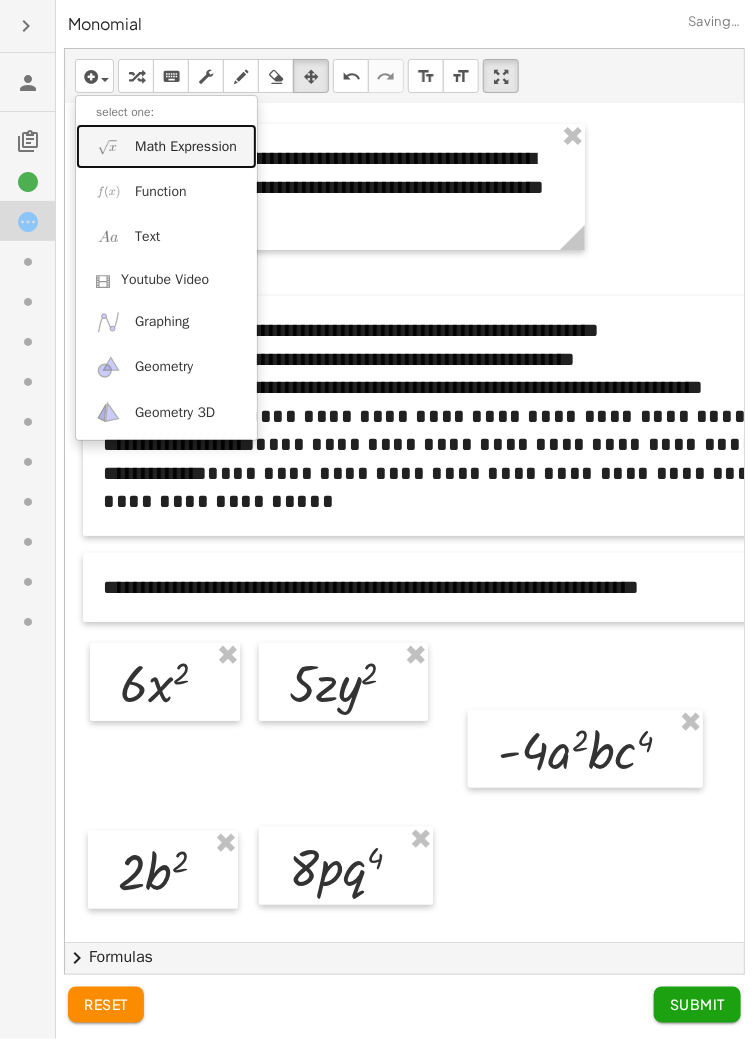 click on "Math Expression" at bounding box center (186, 147) 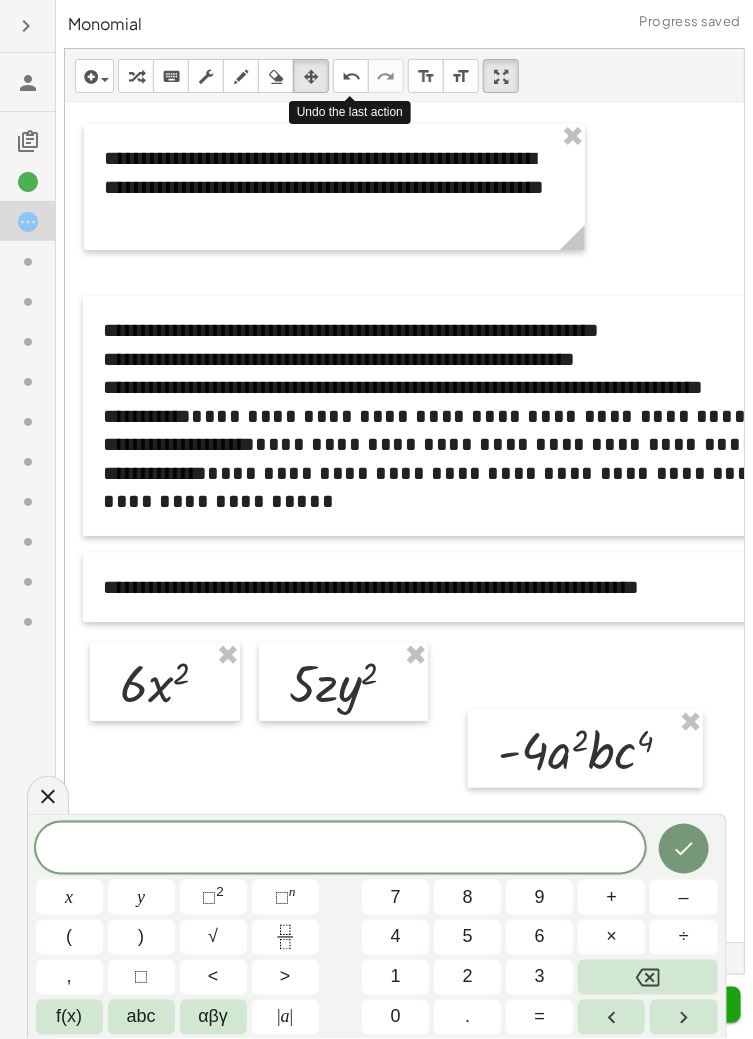 click on "–" at bounding box center (684, 897) 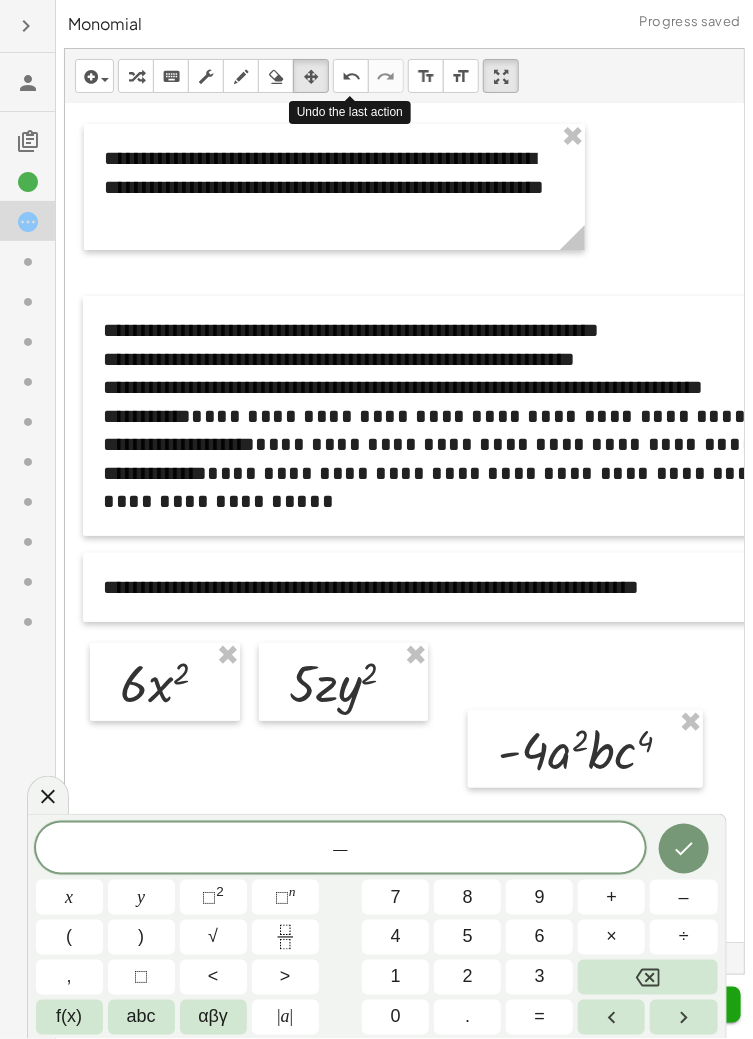 click on "3" at bounding box center [539, 977] 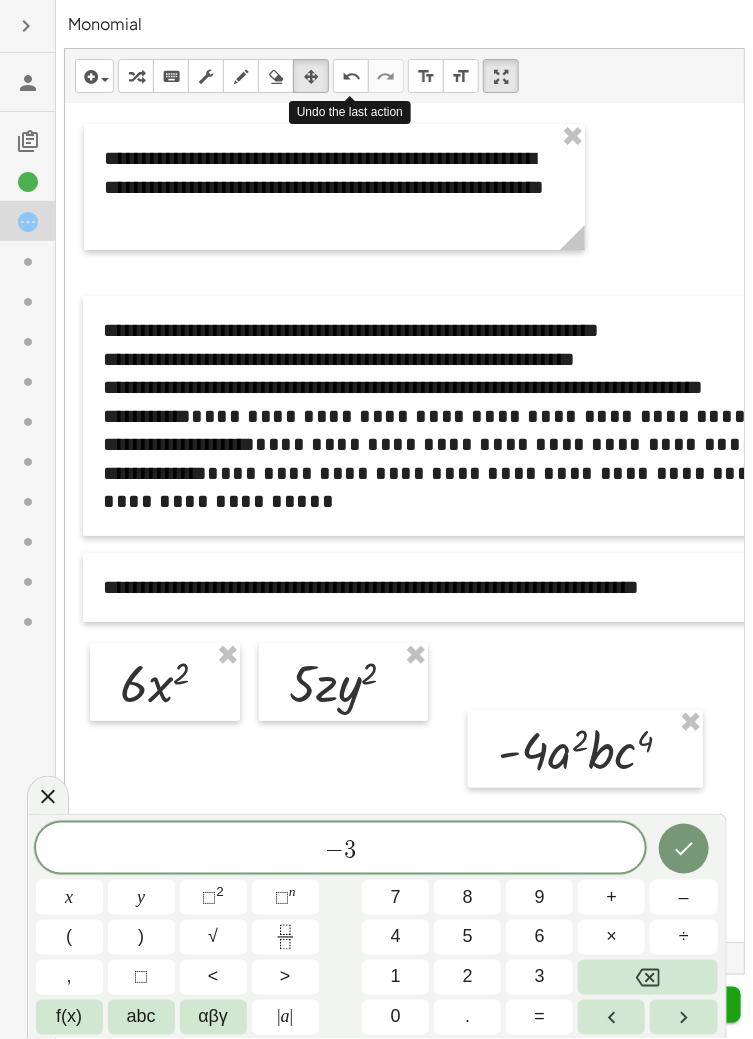 click on "abc" at bounding box center (141, 1017) 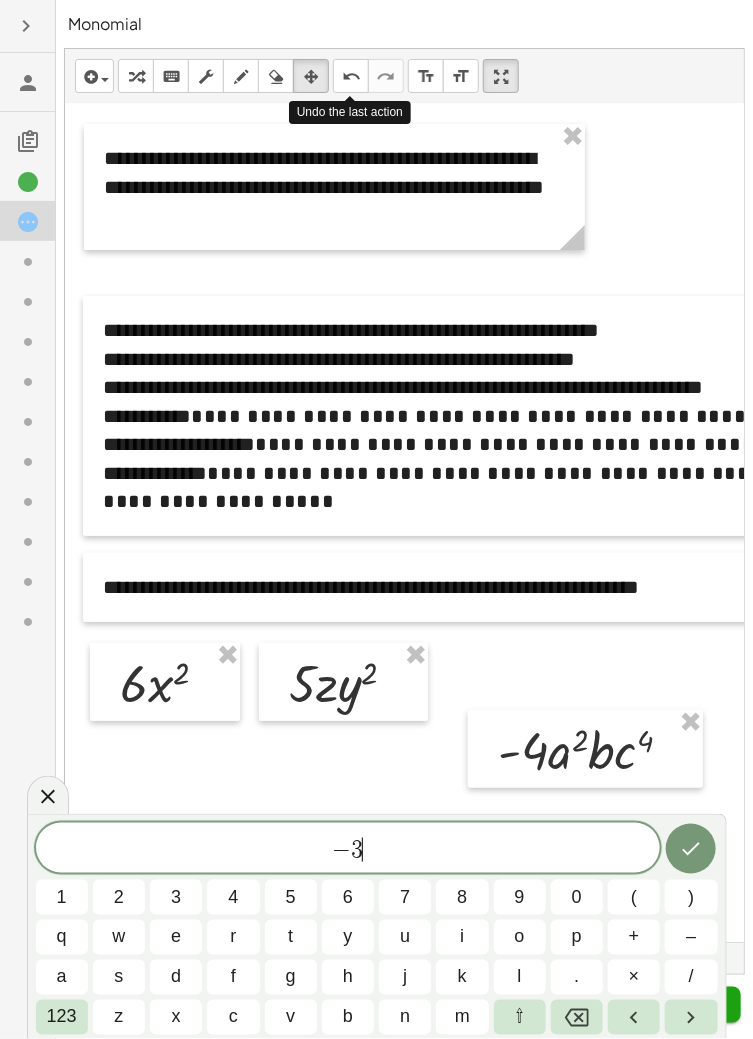 click on "p" at bounding box center (577, 937) 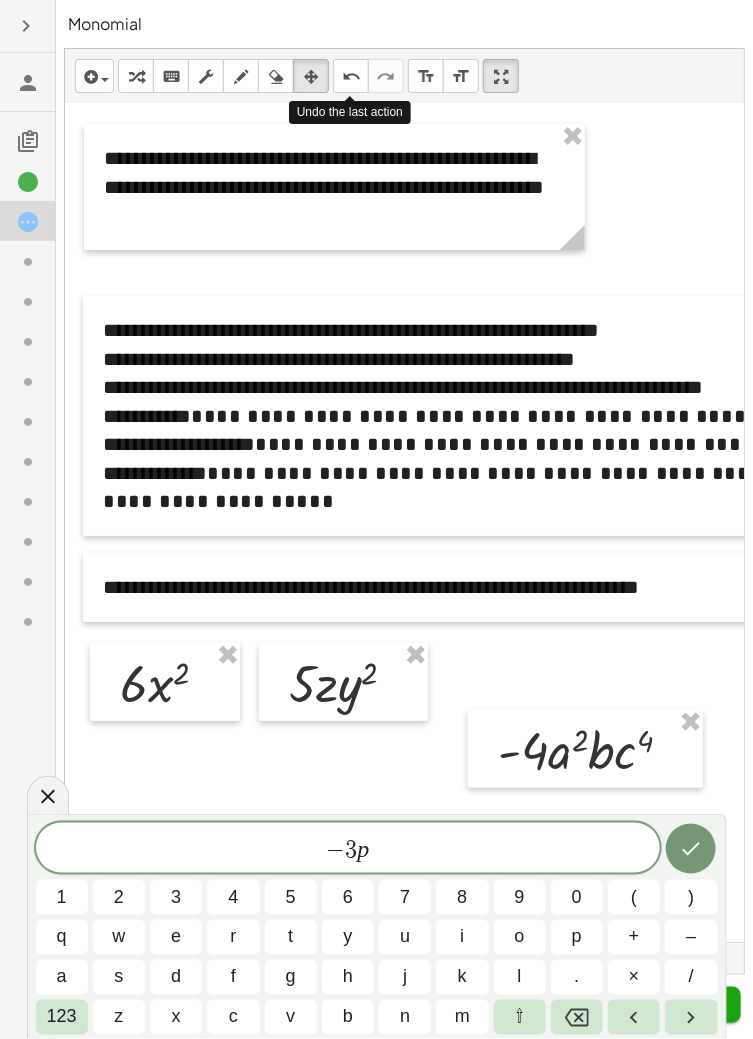 click on "123" at bounding box center [62, 1017] 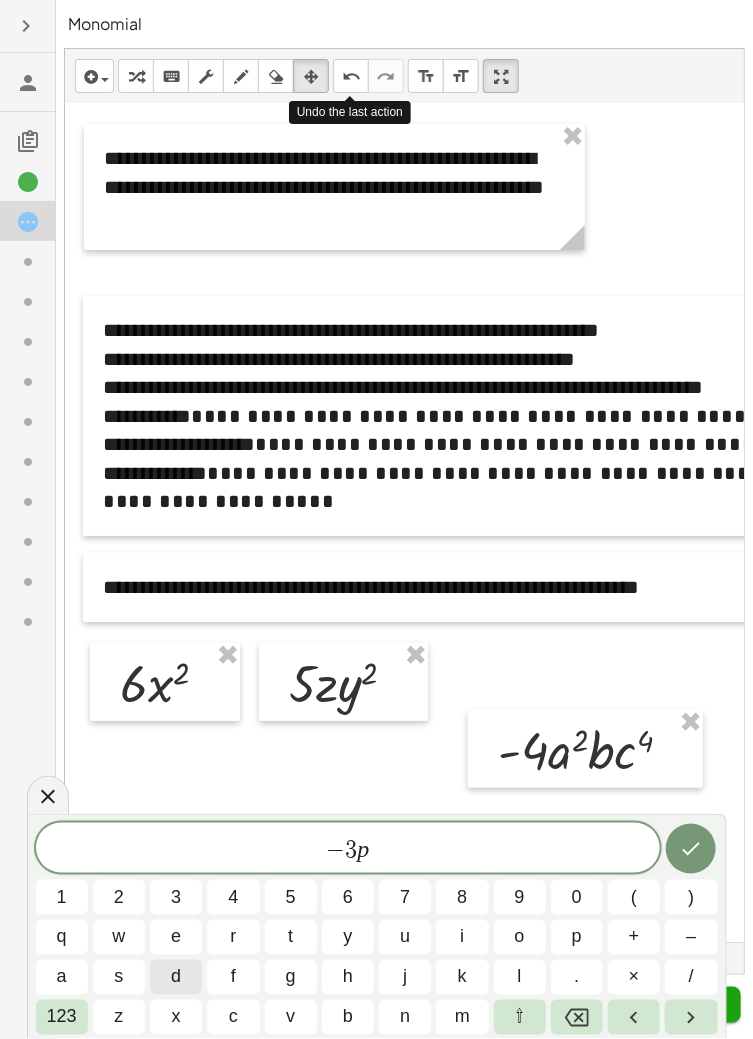 click on "d" at bounding box center [176, 977] 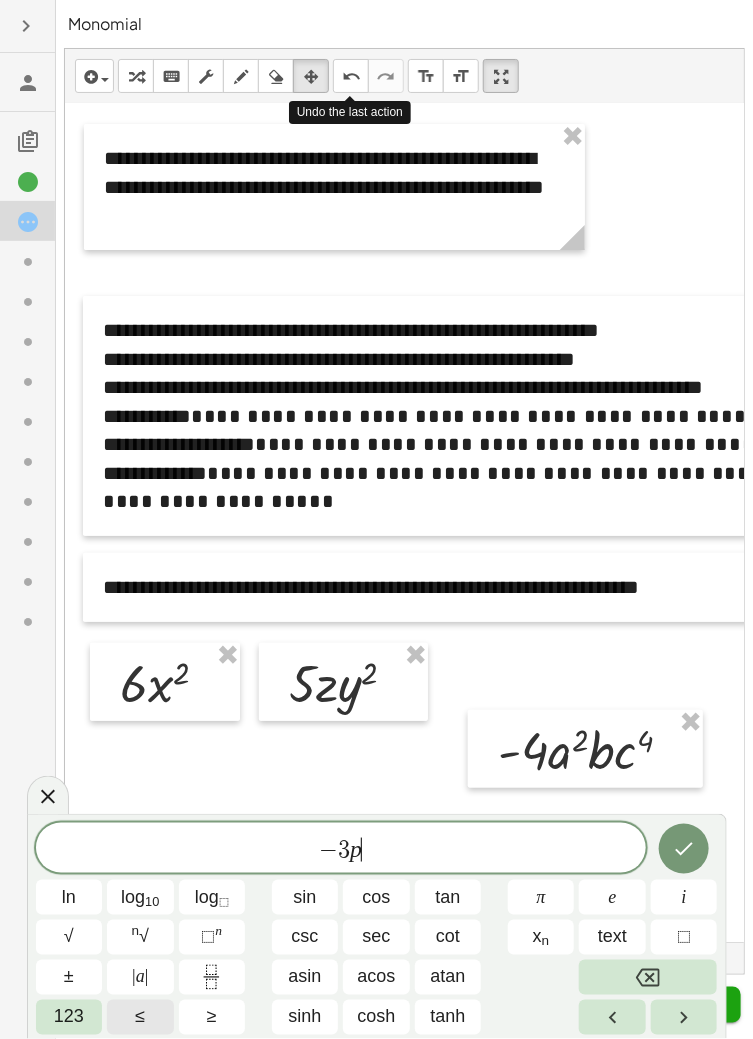 click on "123" at bounding box center [69, 1017] 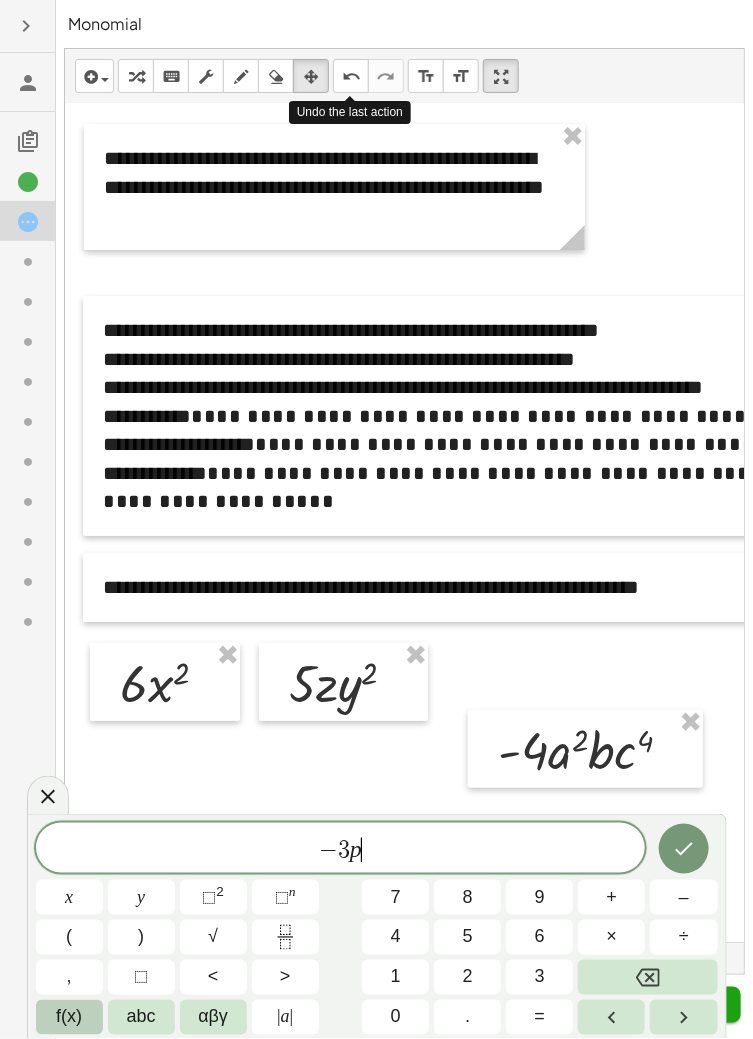 click on "⬚" at bounding box center (282, 897) 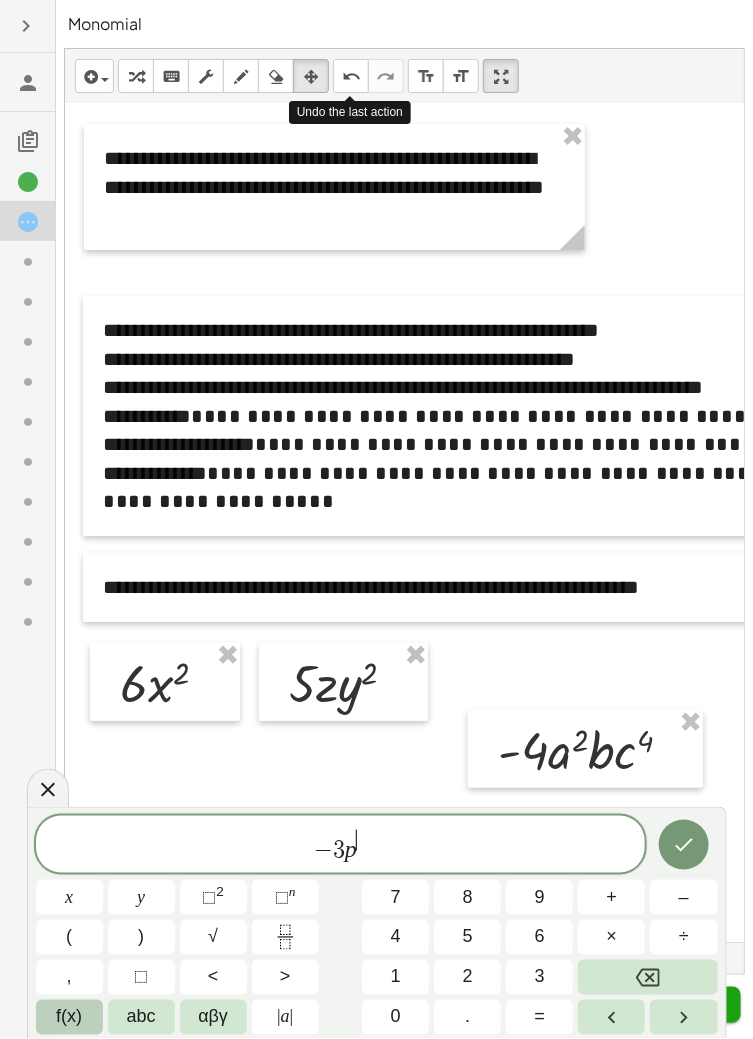 click on "2" at bounding box center [467, 977] 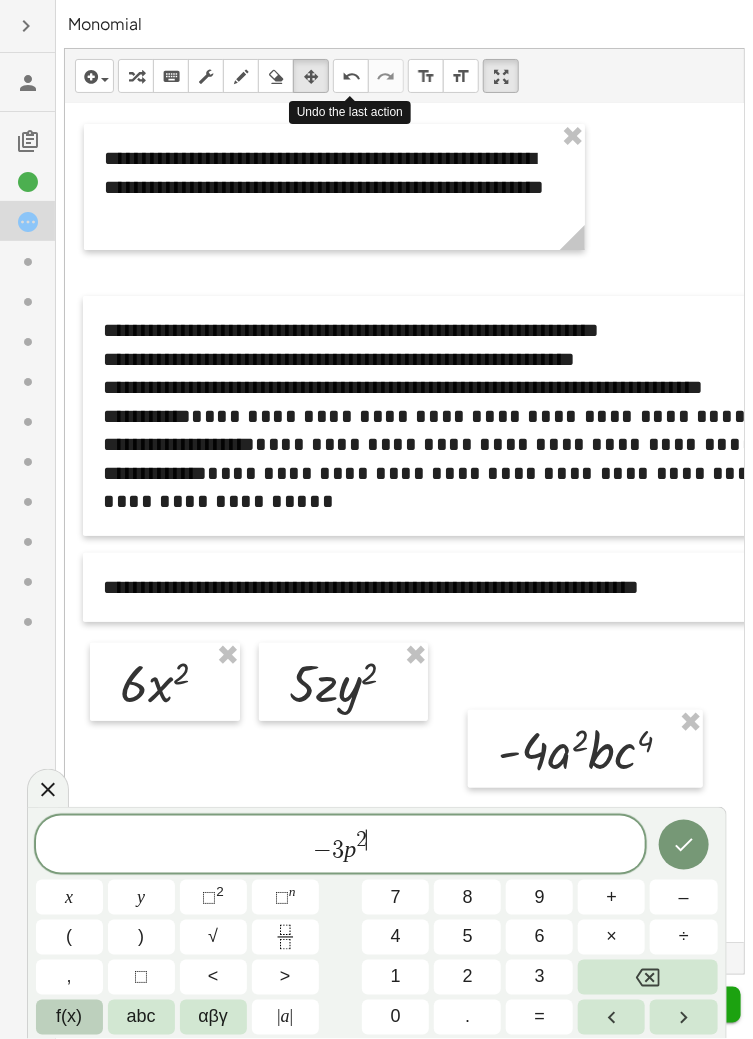 click 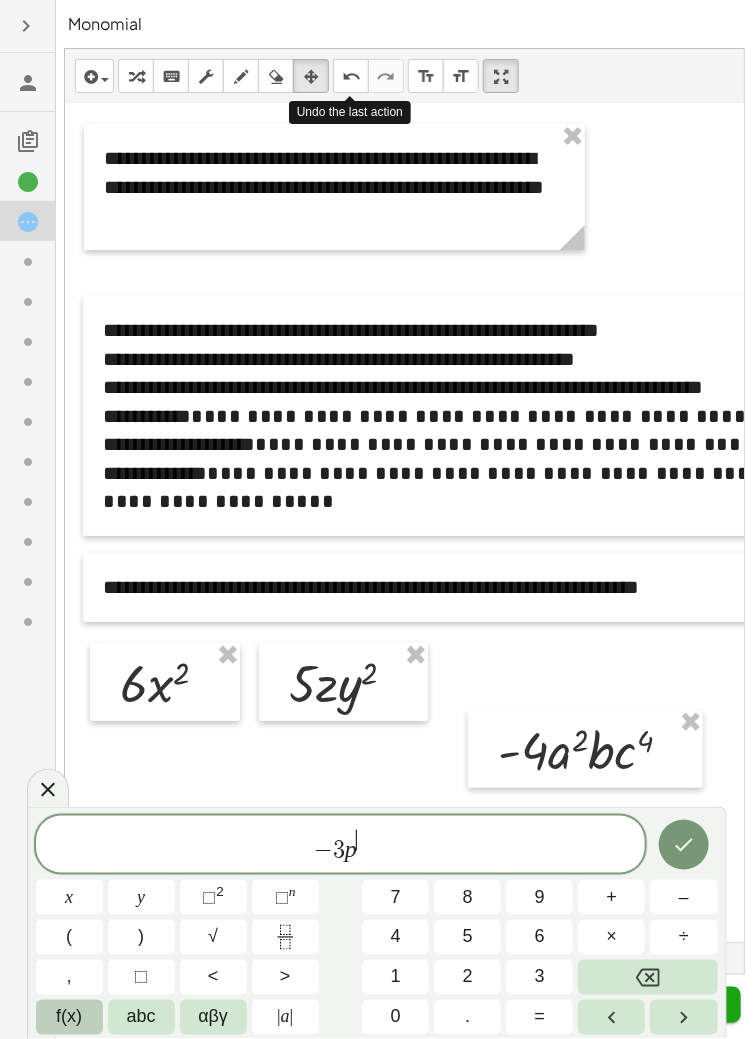 click on "3" at bounding box center [539, 977] 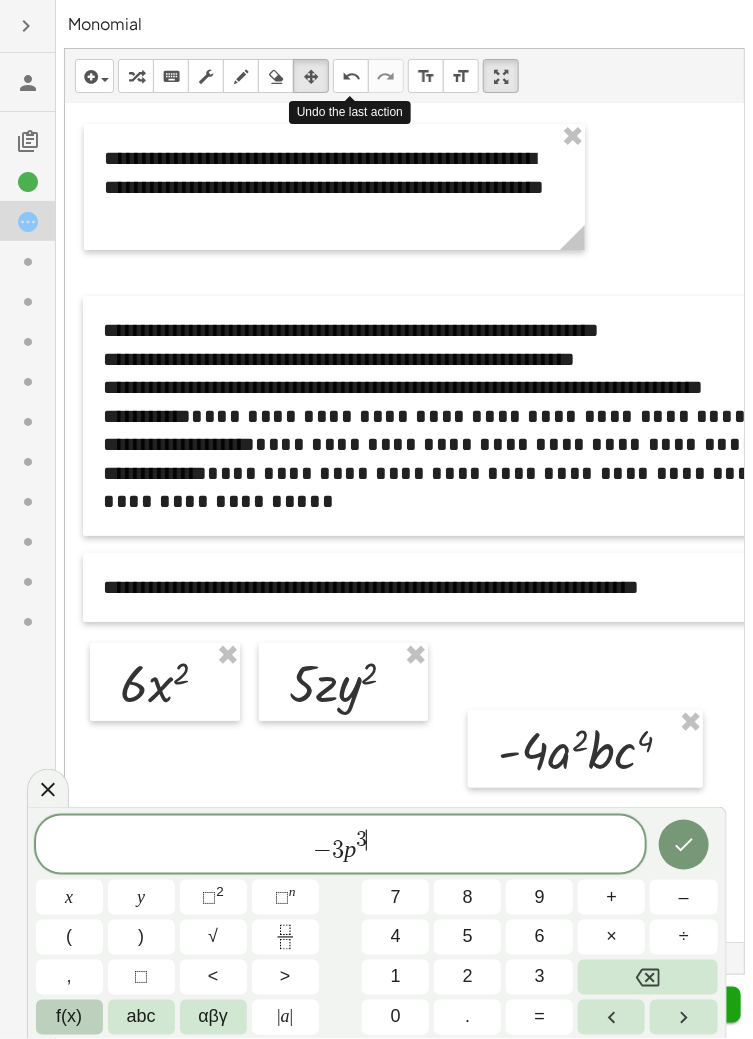 click 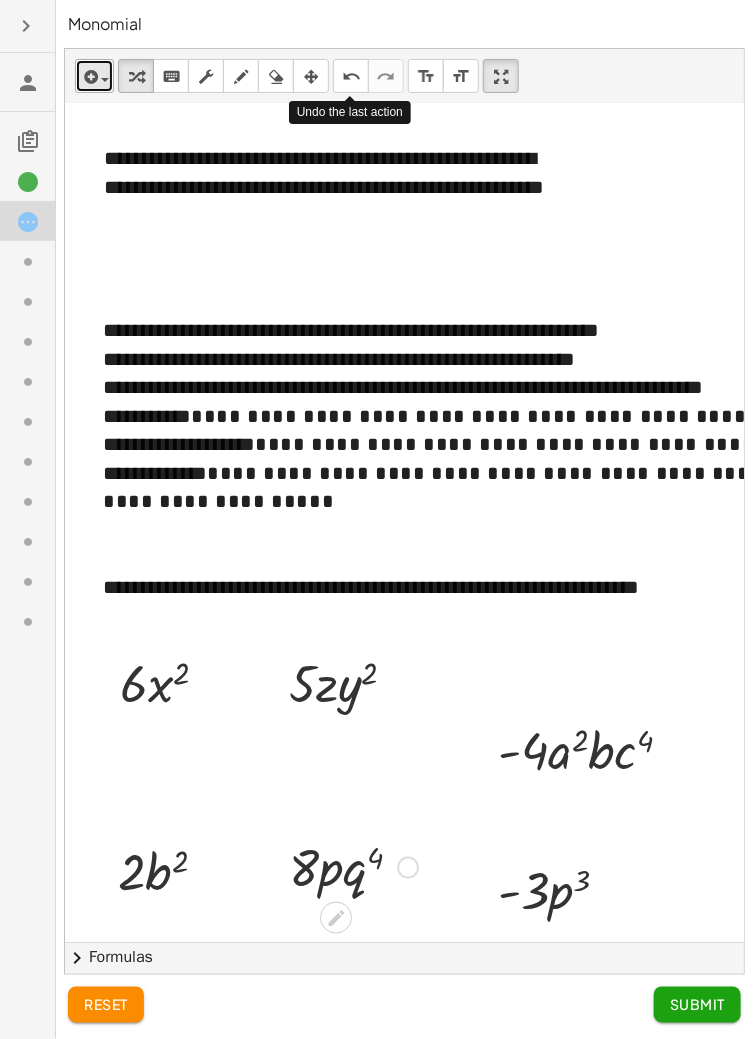 click at bounding box center [89, 77] 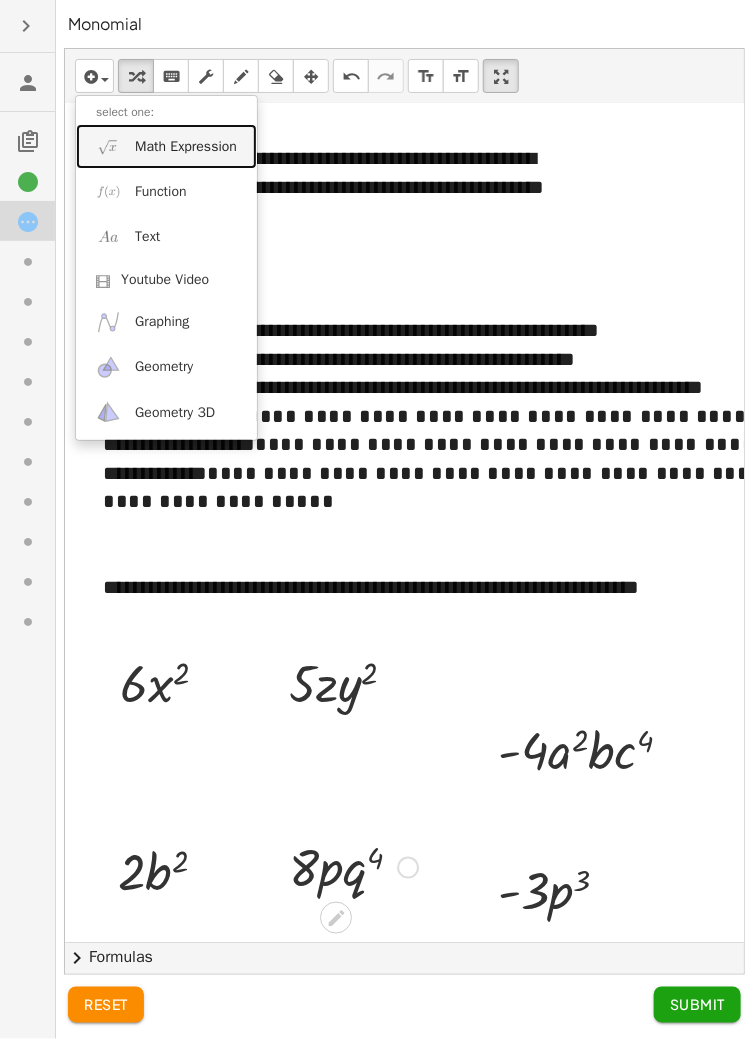 click on "Math Expression" at bounding box center (186, 147) 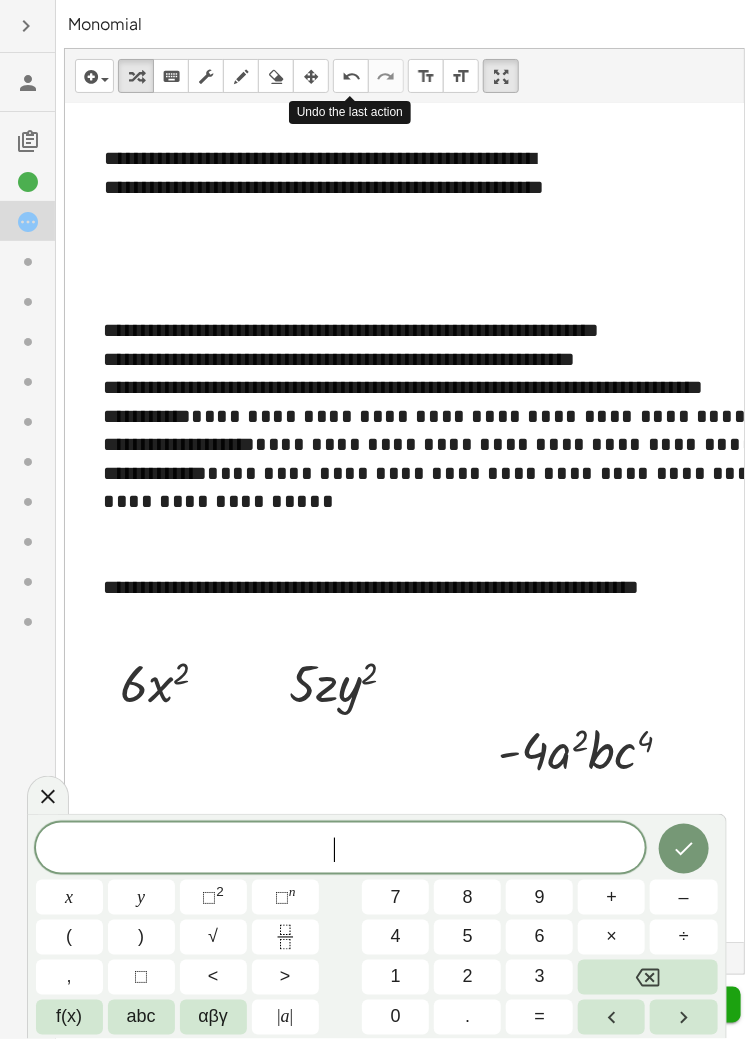 click on "–" at bounding box center [684, 897] 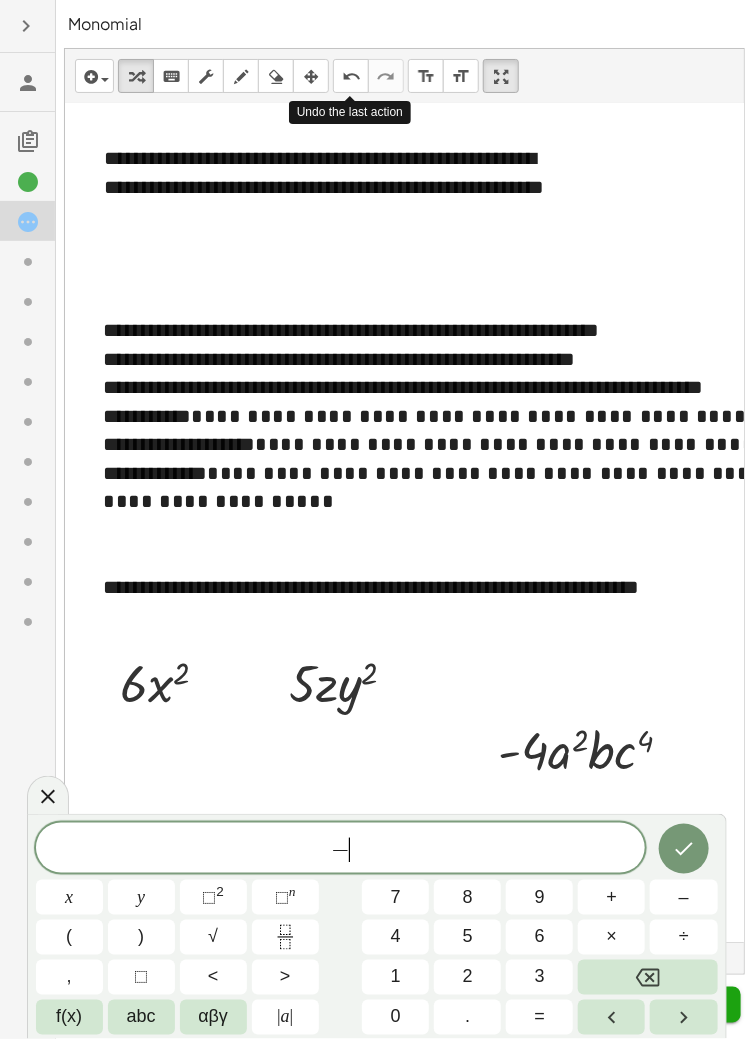 click on "8" at bounding box center [467, 897] 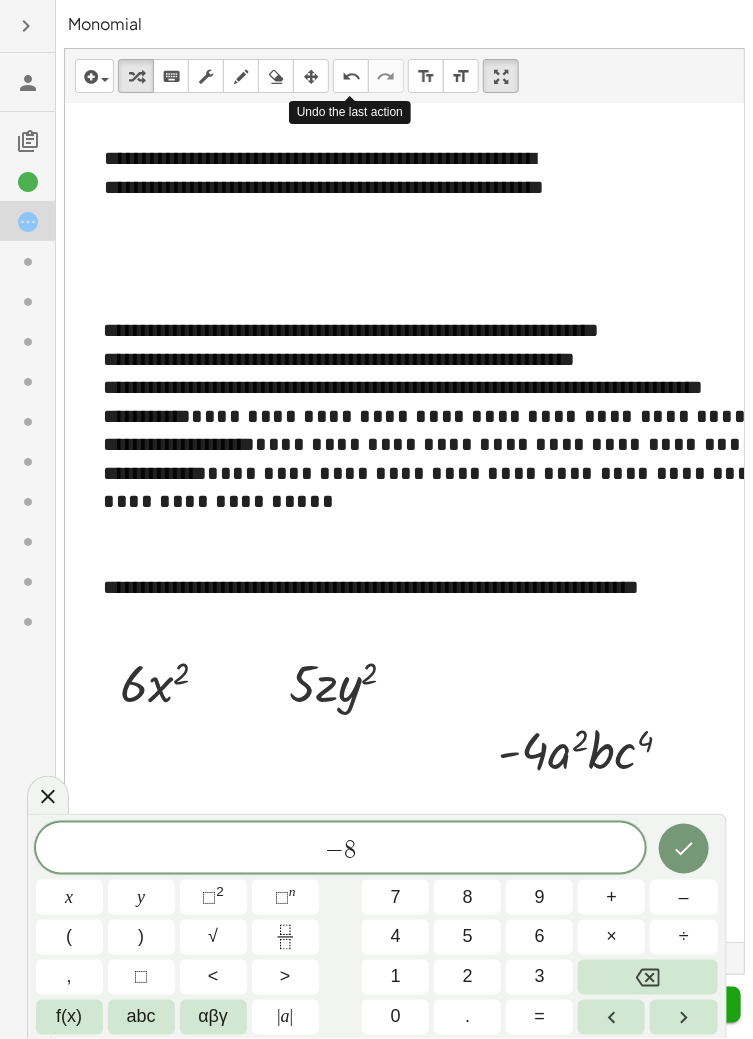 click on "abc" at bounding box center (141, 1017) 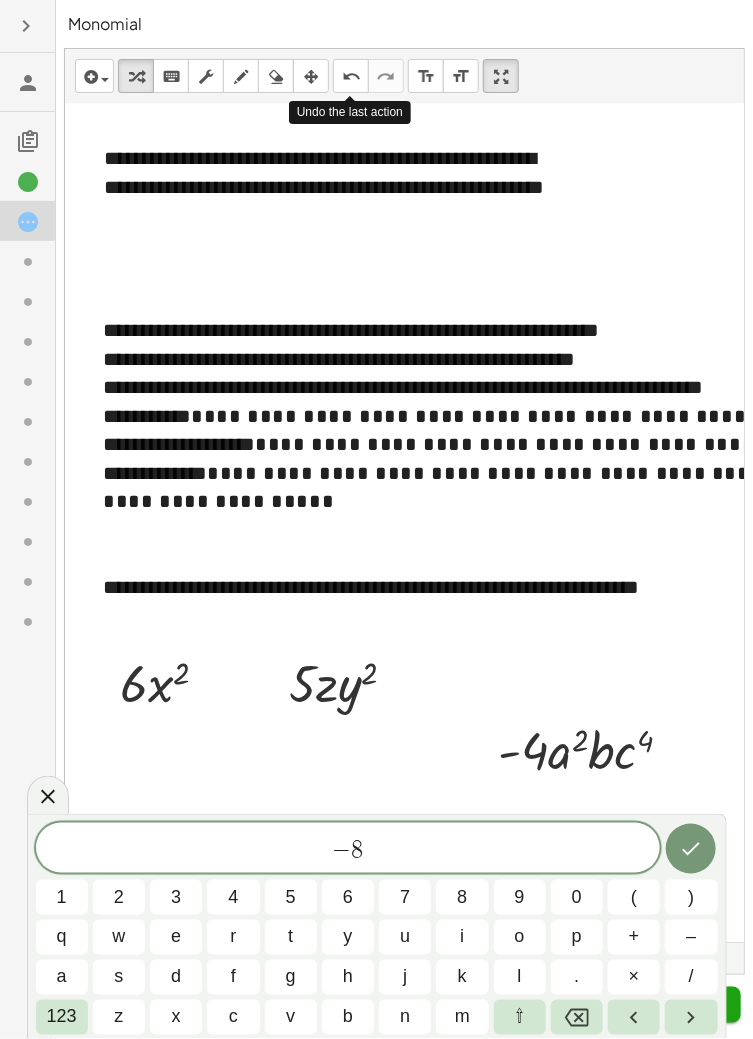 click on "p" at bounding box center [577, 937] 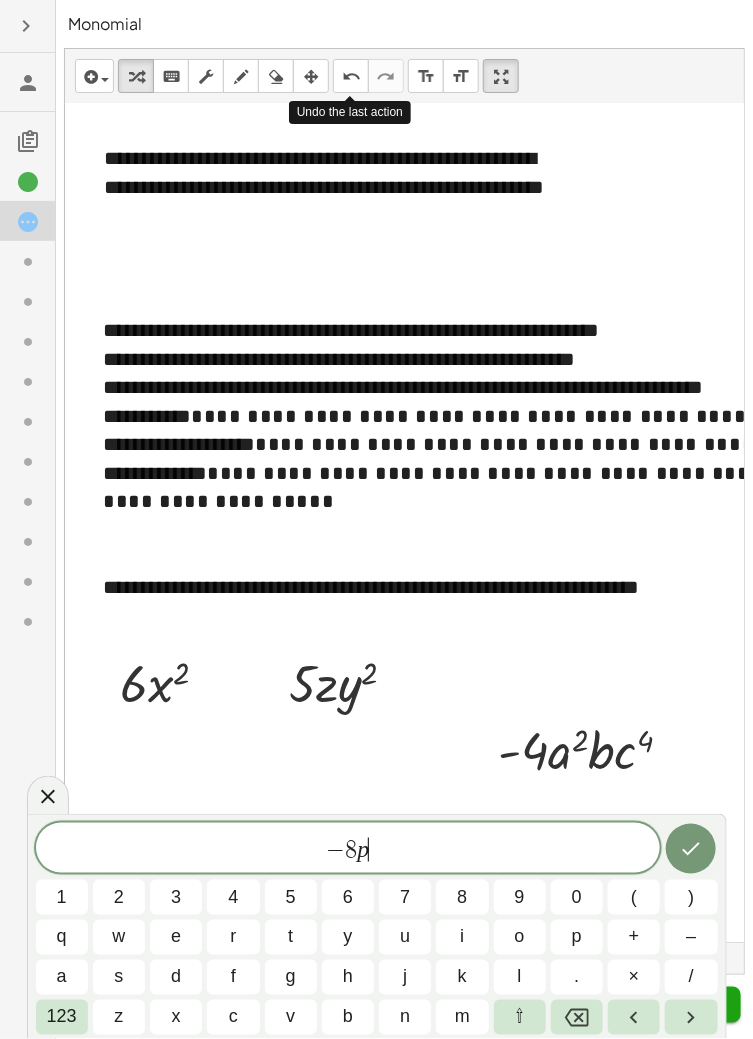 click on "2" at bounding box center (119, 897) 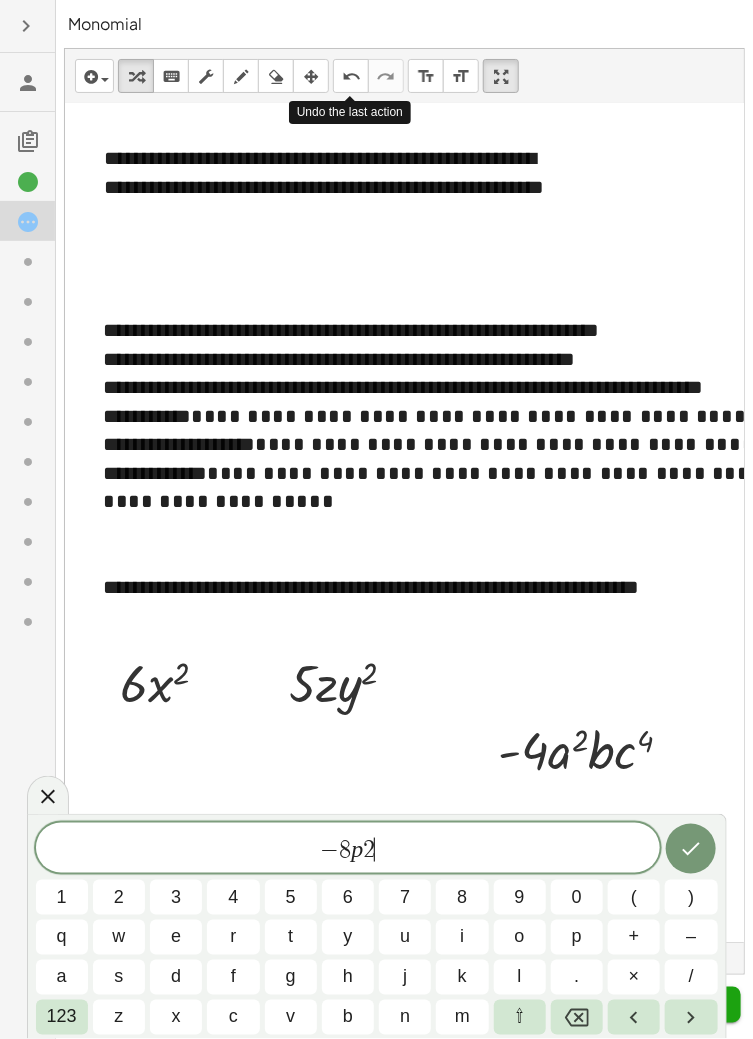 click at bounding box center [577, 1017] 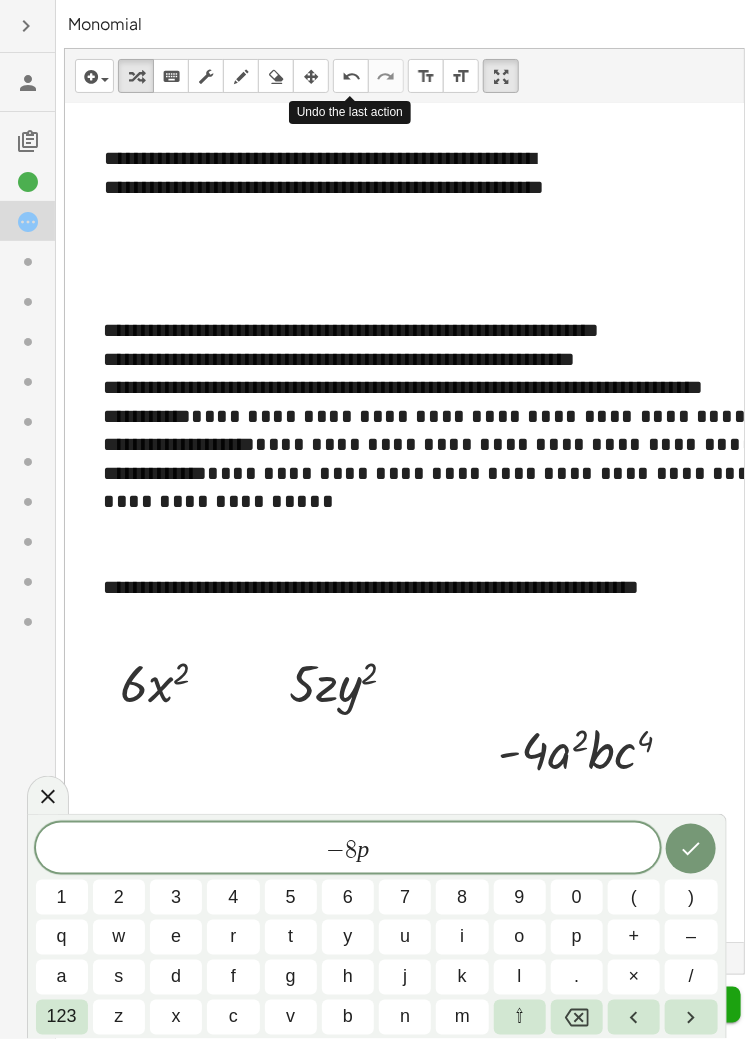 click on "123" at bounding box center (62, 1017) 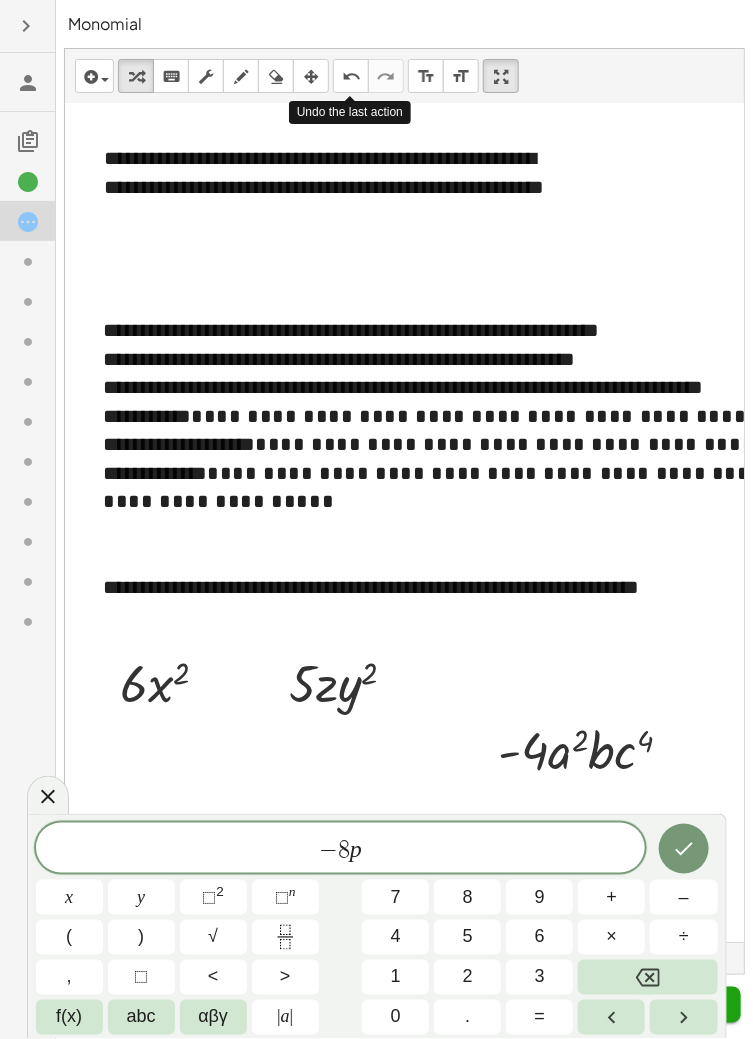 click on "⬚ n" at bounding box center [285, 897] 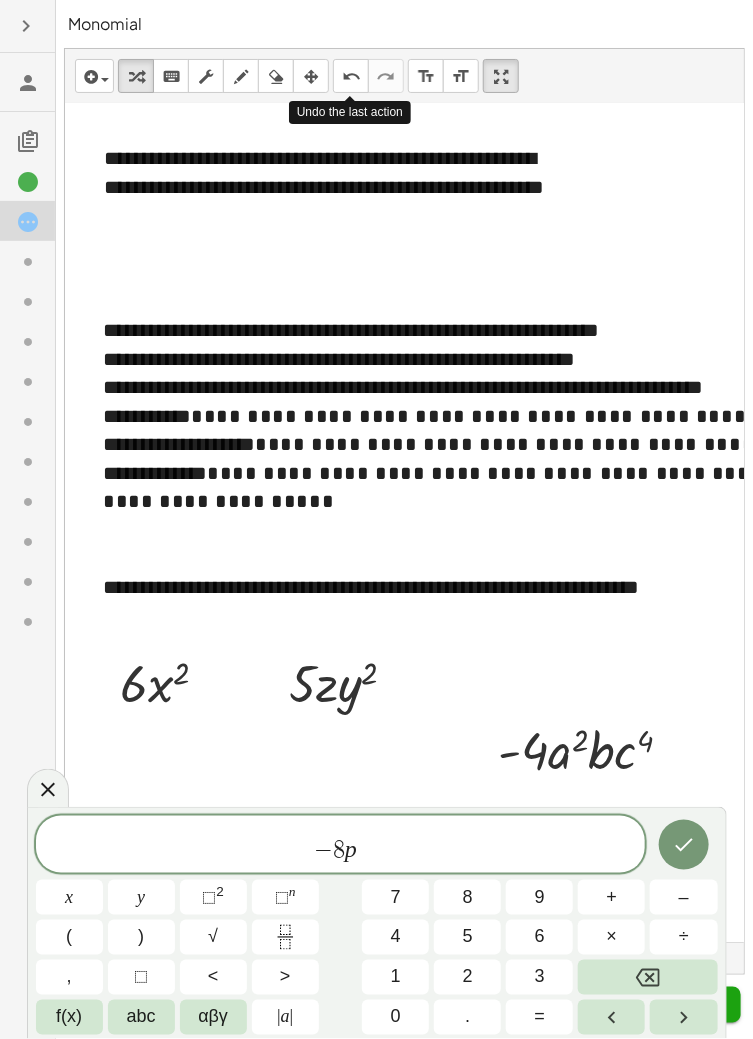 click on "3" at bounding box center (540, 977) 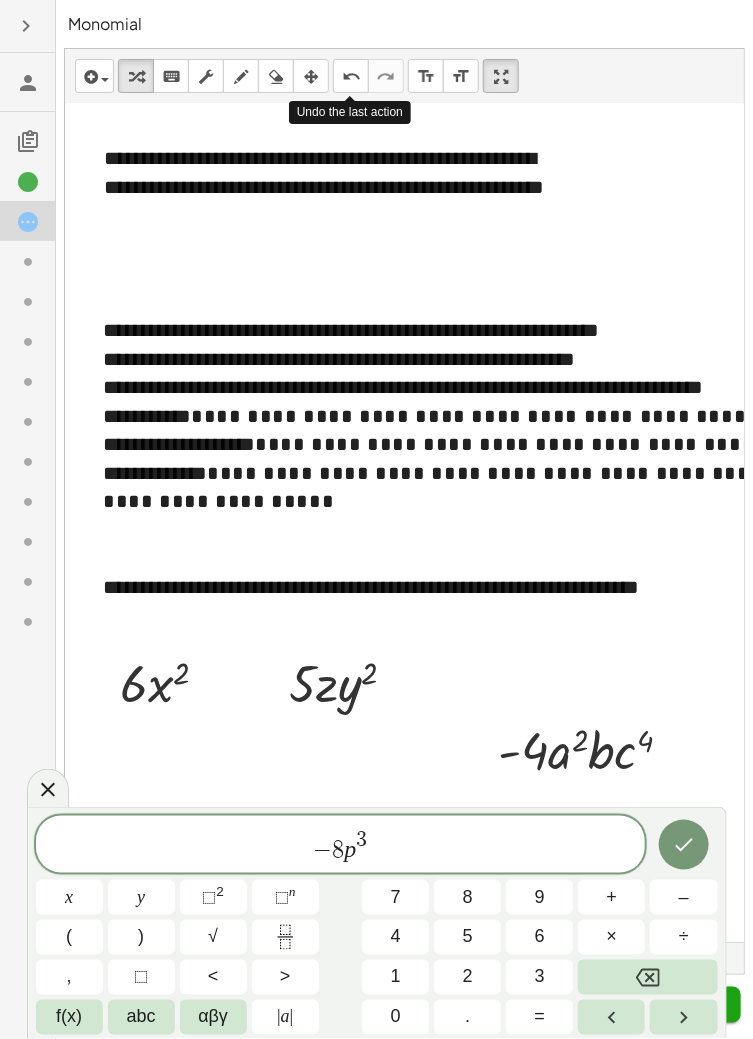 click 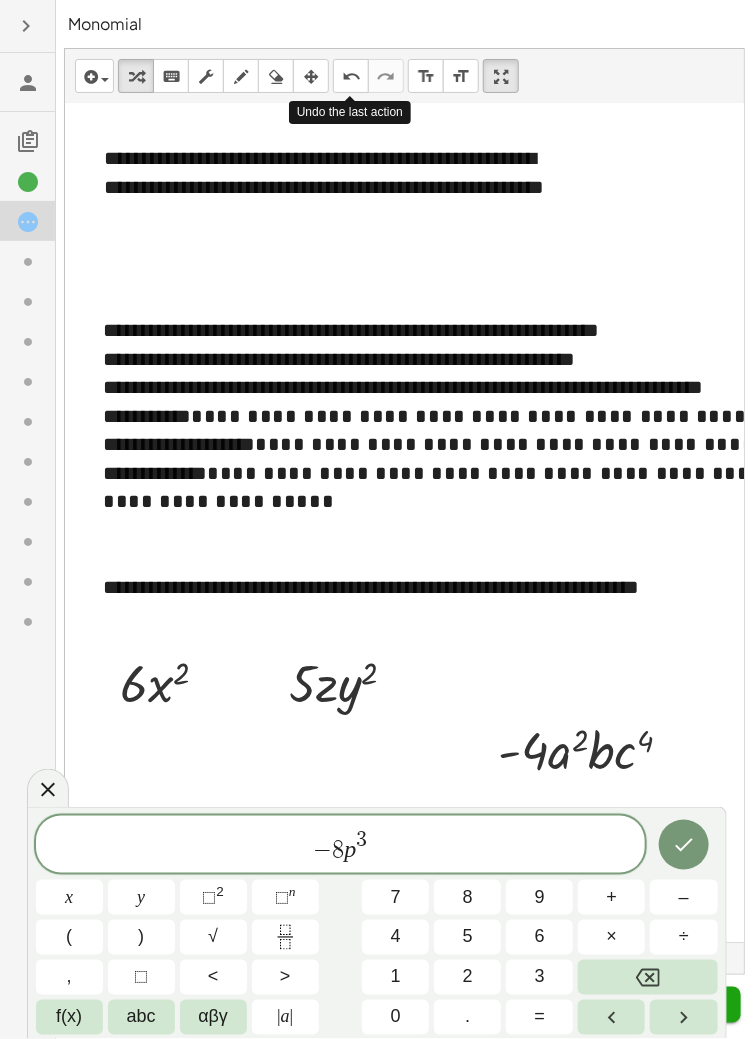 click on "abc" at bounding box center [141, 1017] 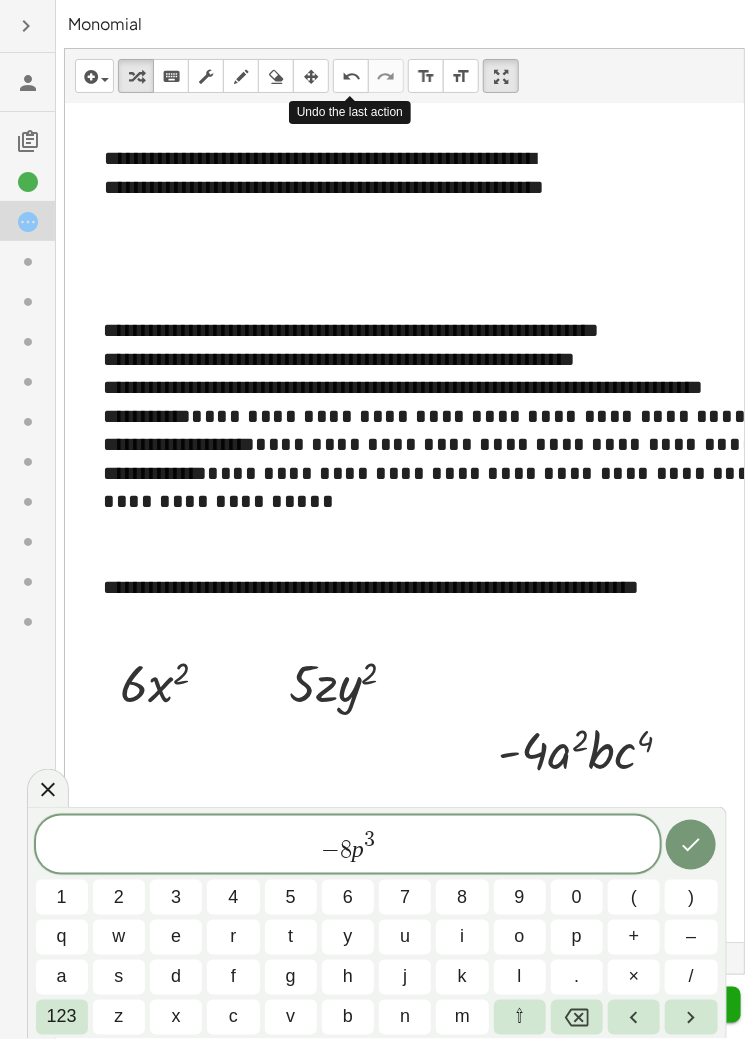 click on "q" at bounding box center [62, 937] 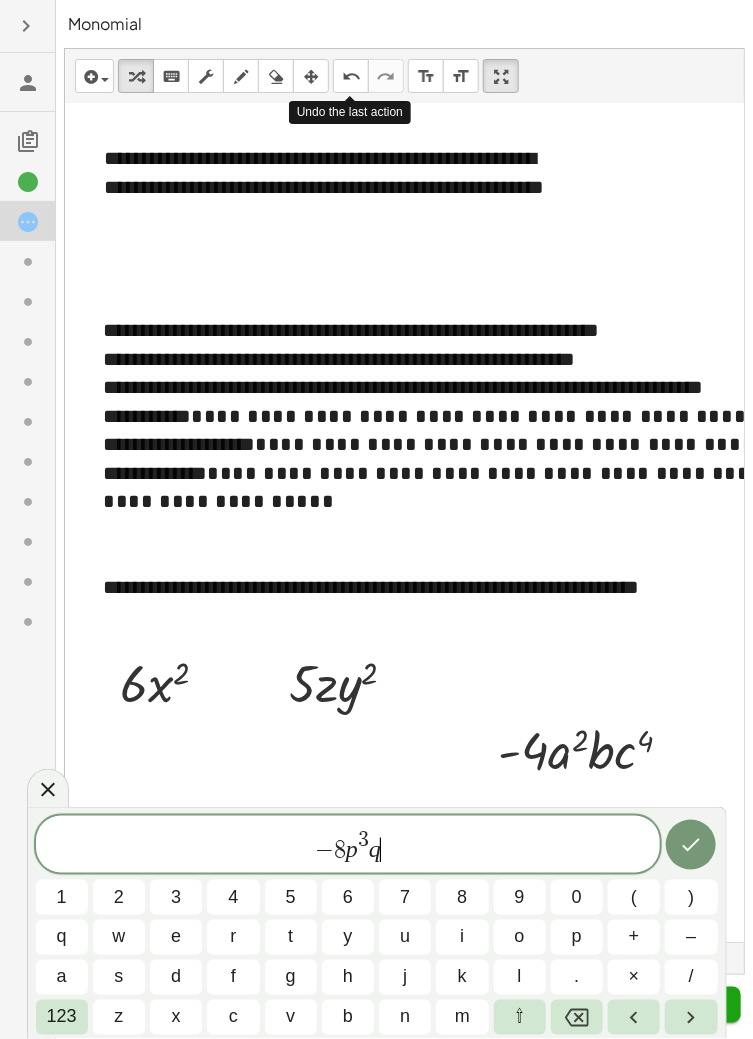 click on "123" at bounding box center [62, 1017] 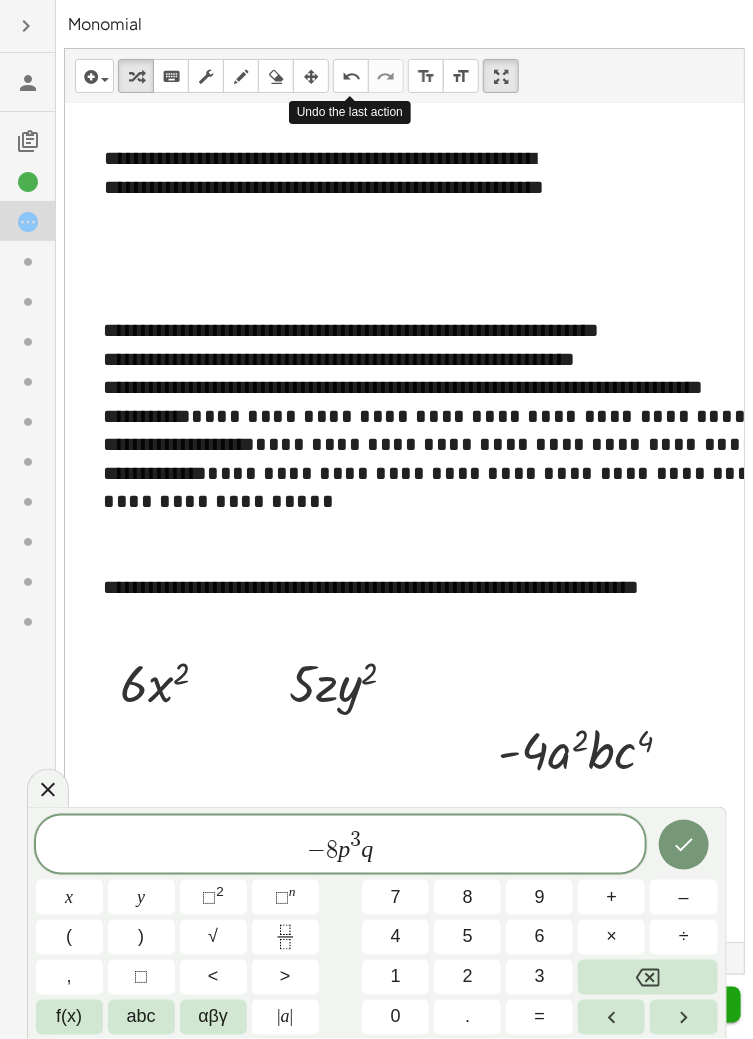 click on "2" at bounding box center (220, 891) 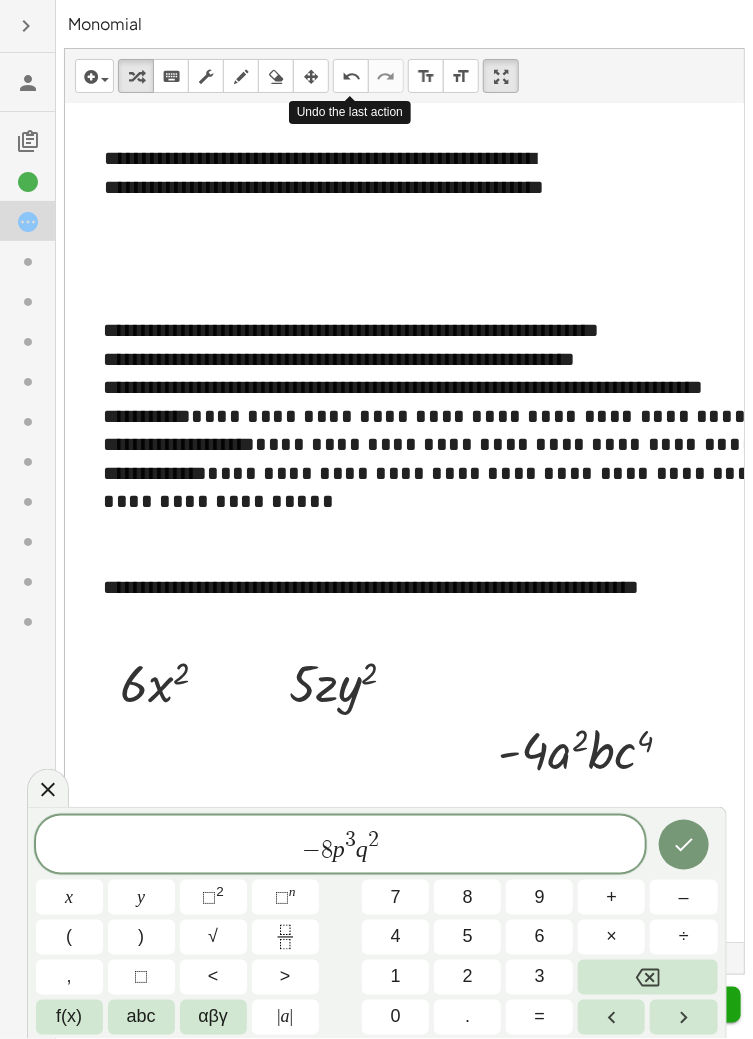 click 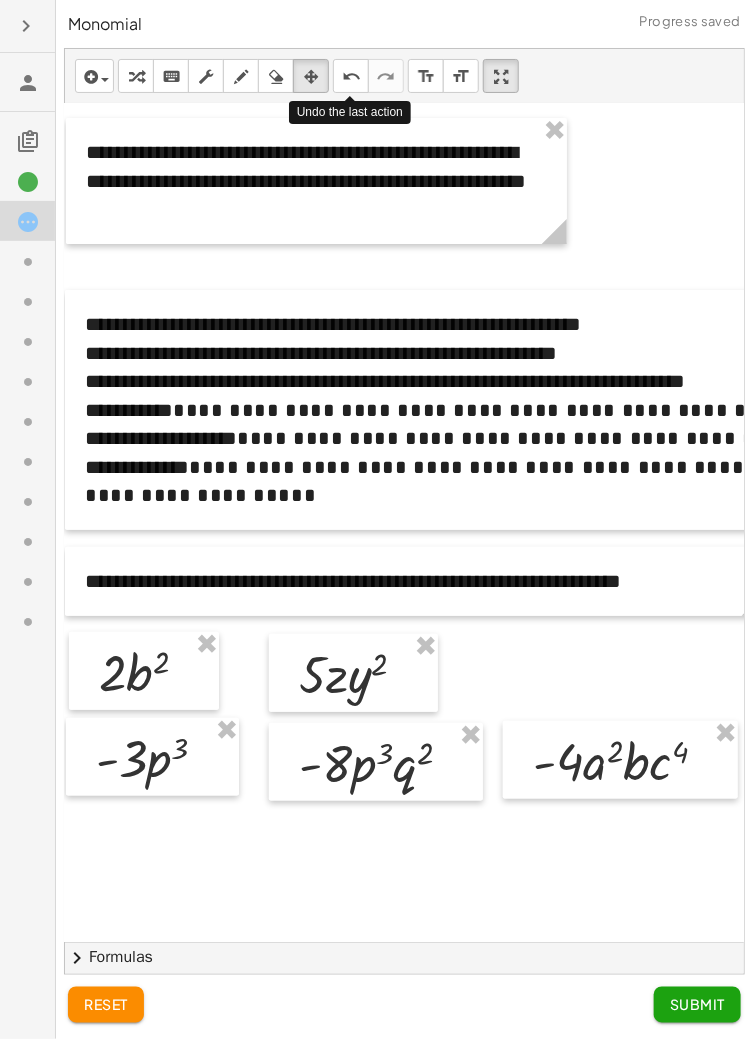 scroll, scrollTop: 12, scrollLeft: 20, axis: both 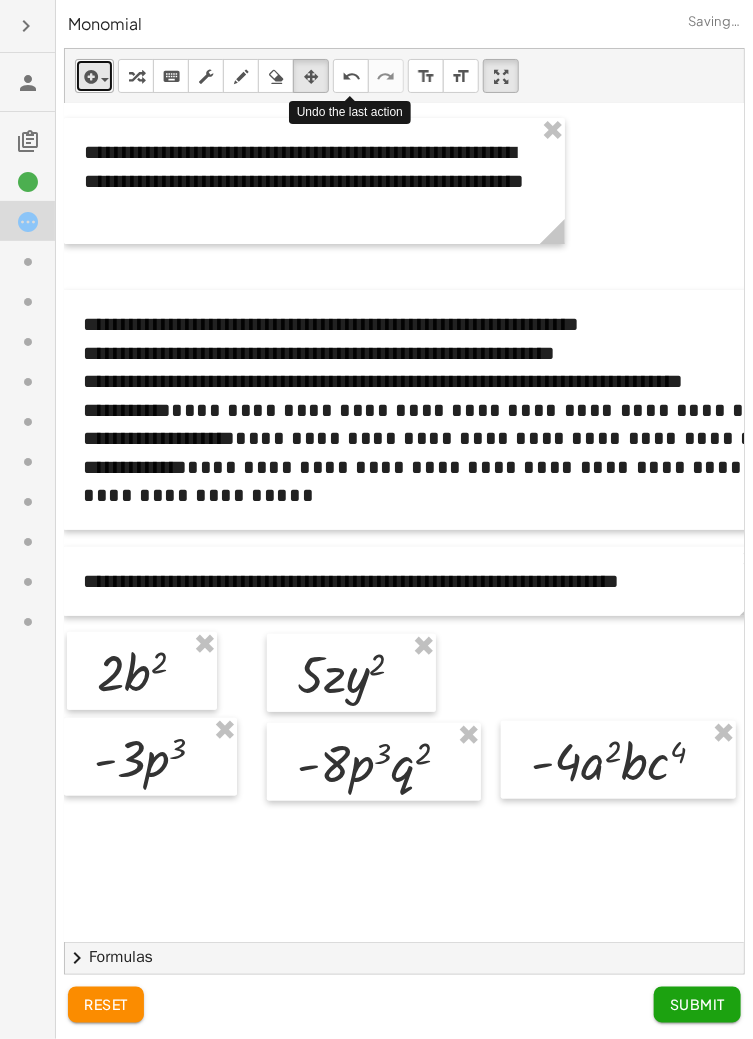 click at bounding box center [89, 77] 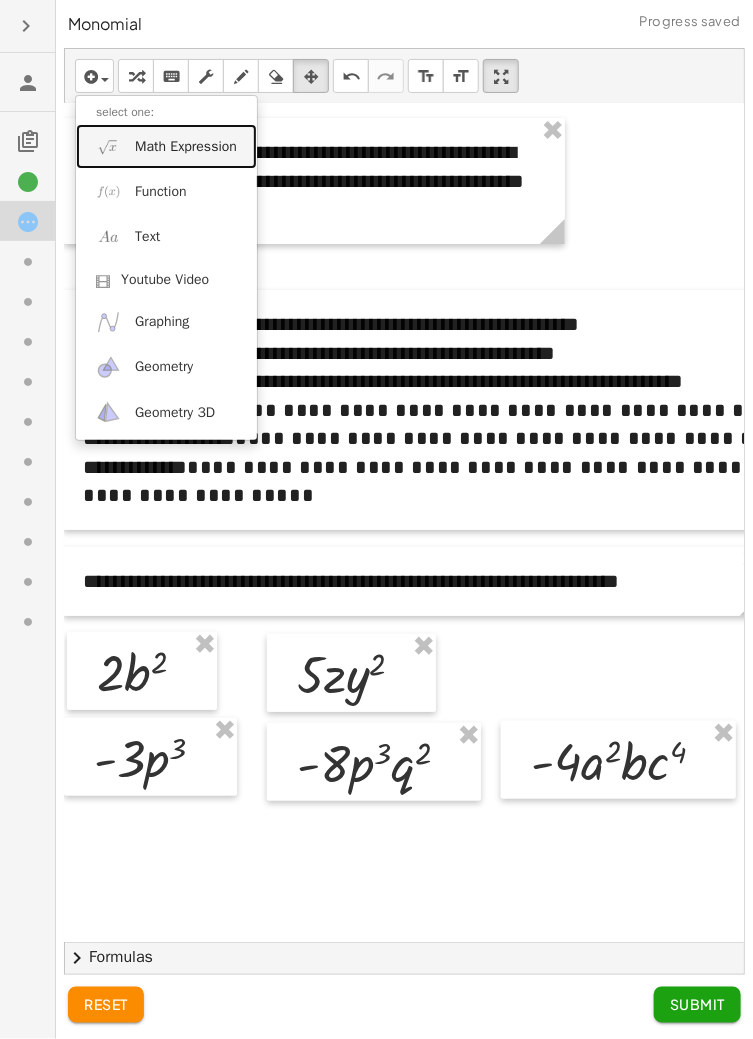 click on "Math Expression" at bounding box center (186, 147) 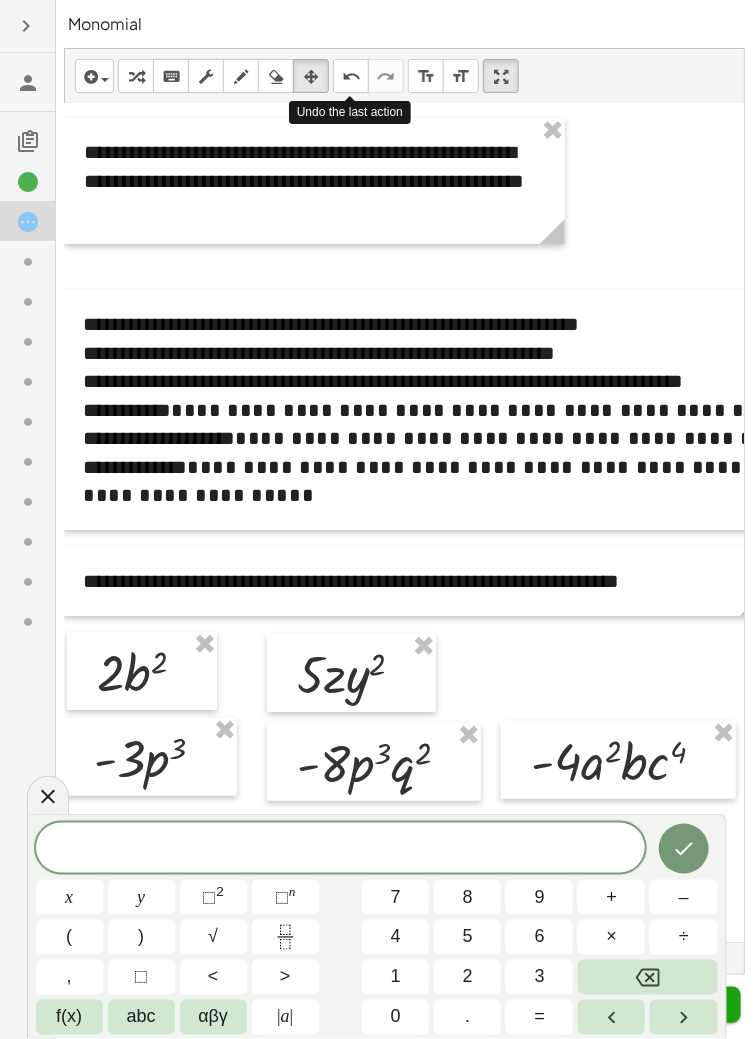 click on "6" at bounding box center [540, 937] 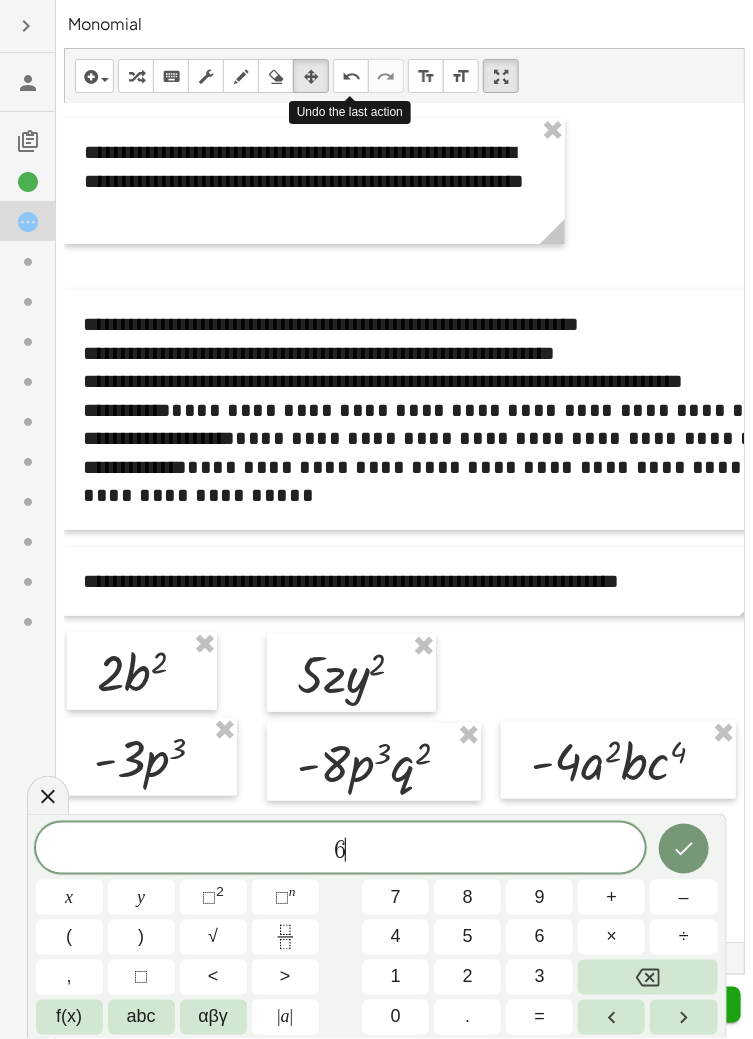 click on "abc" at bounding box center (141, 1017) 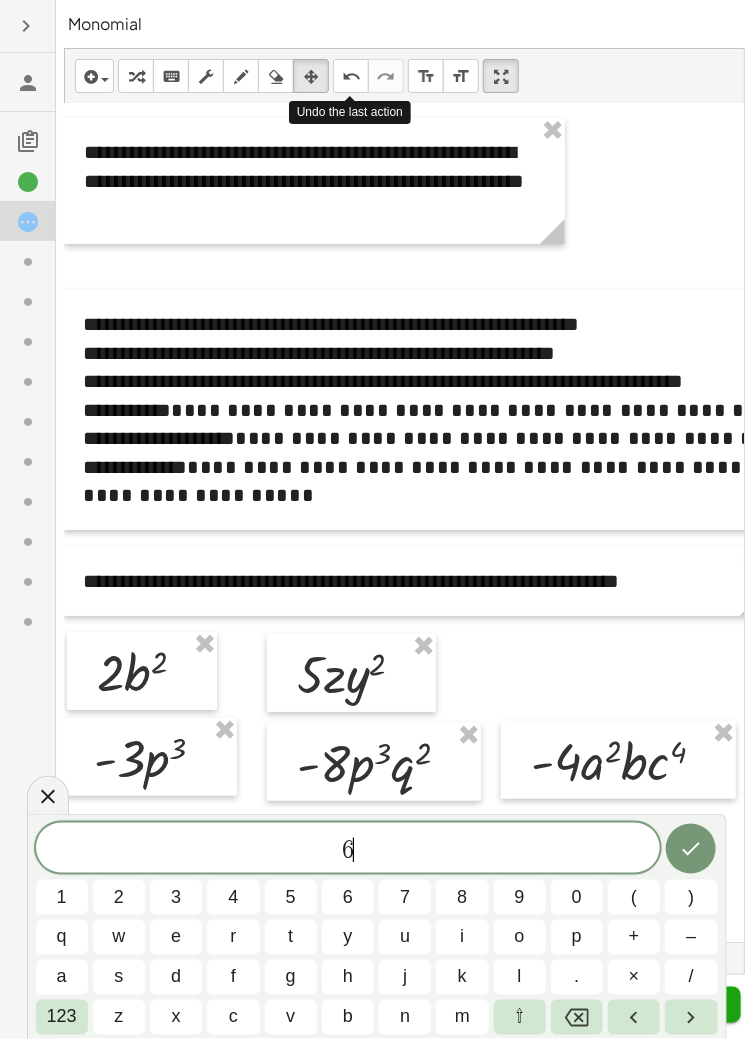 click on "x" at bounding box center [176, 1017] 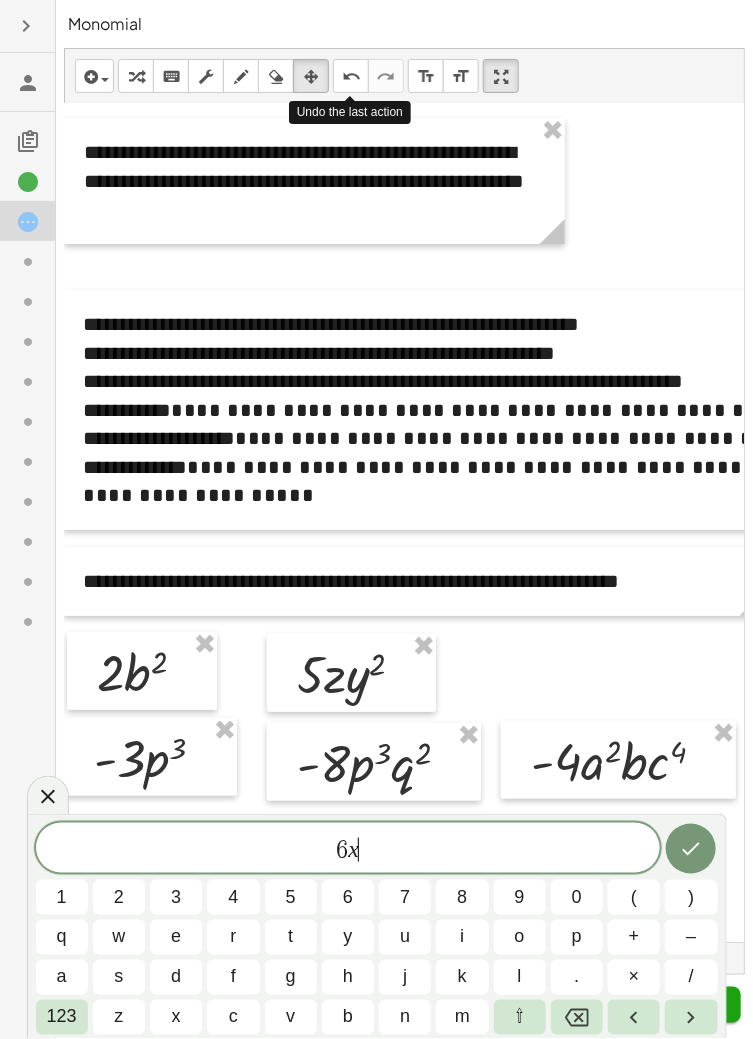 click on "123" at bounding box center [62, 1017] 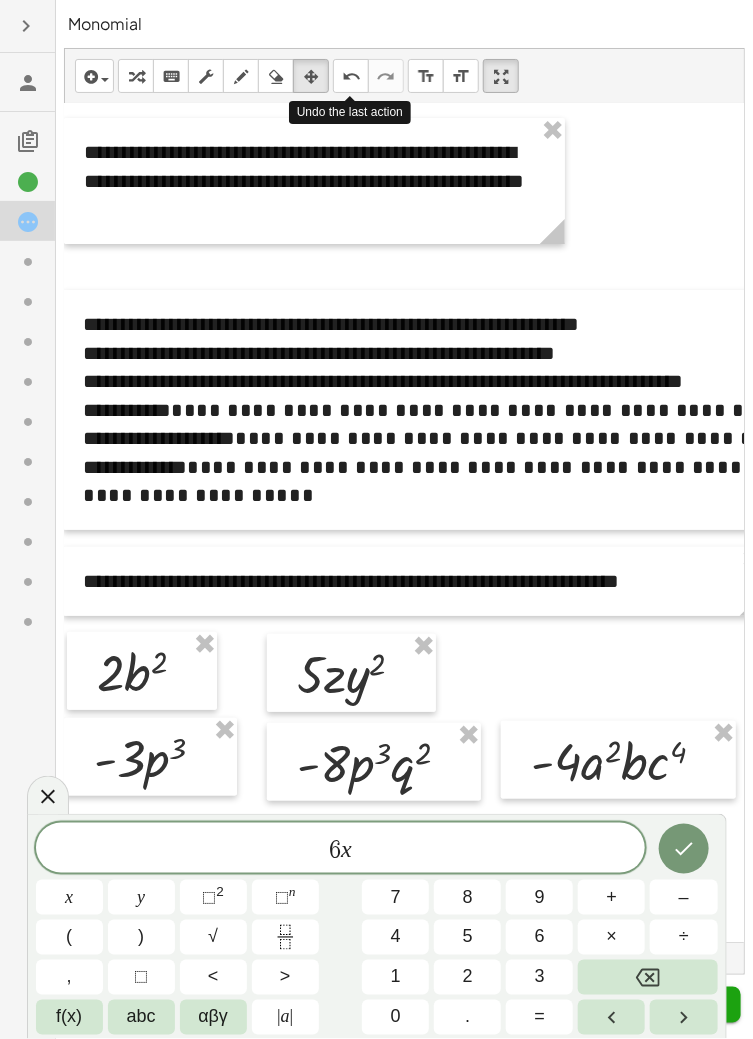 click on "⬚ n" at bounding box center (285, 897) 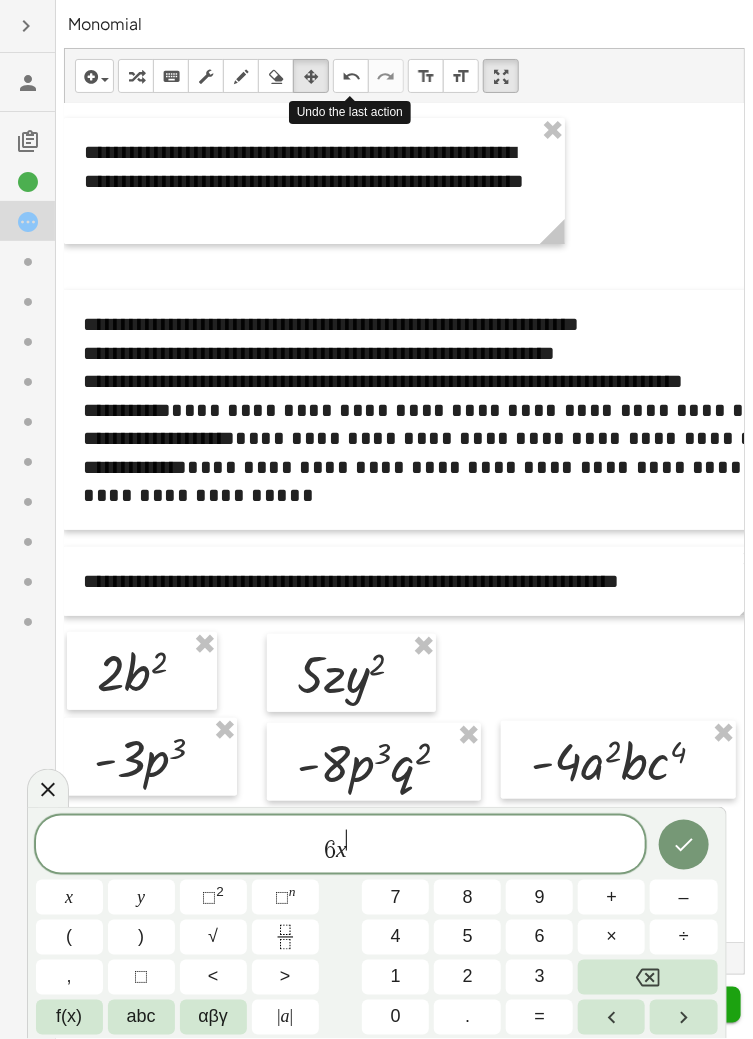 click on "3" at bounding box center [539, 977] 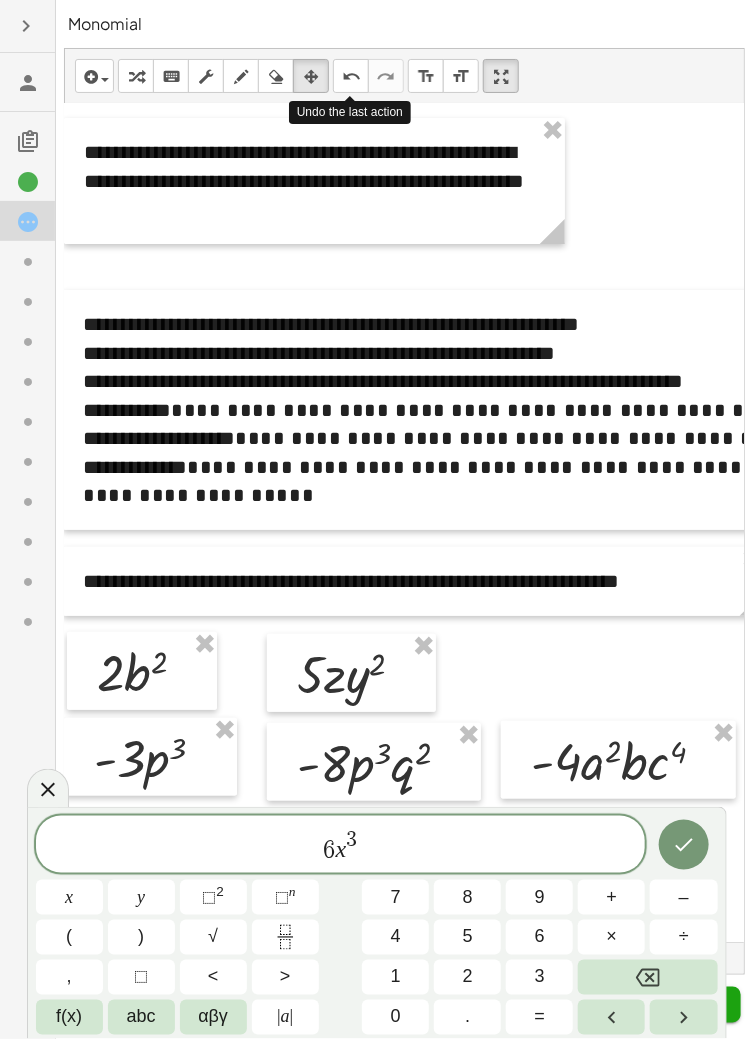 click on "abc" at bounding box center [141, 1017] 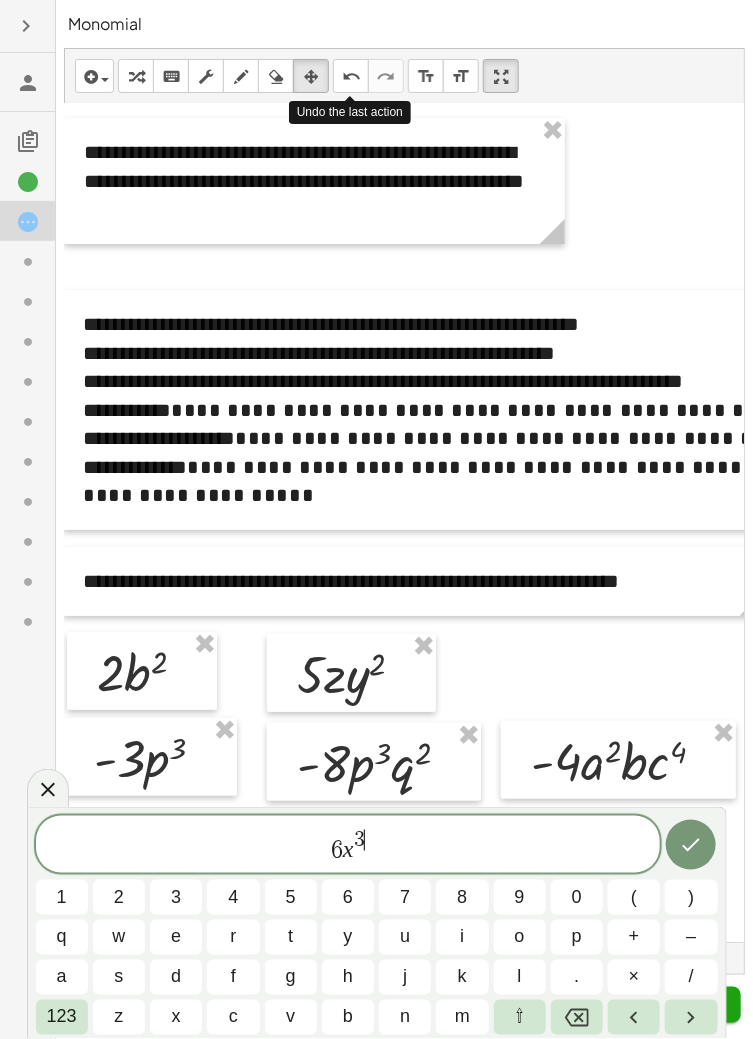 click on "y" at bounding box center (348, 937) 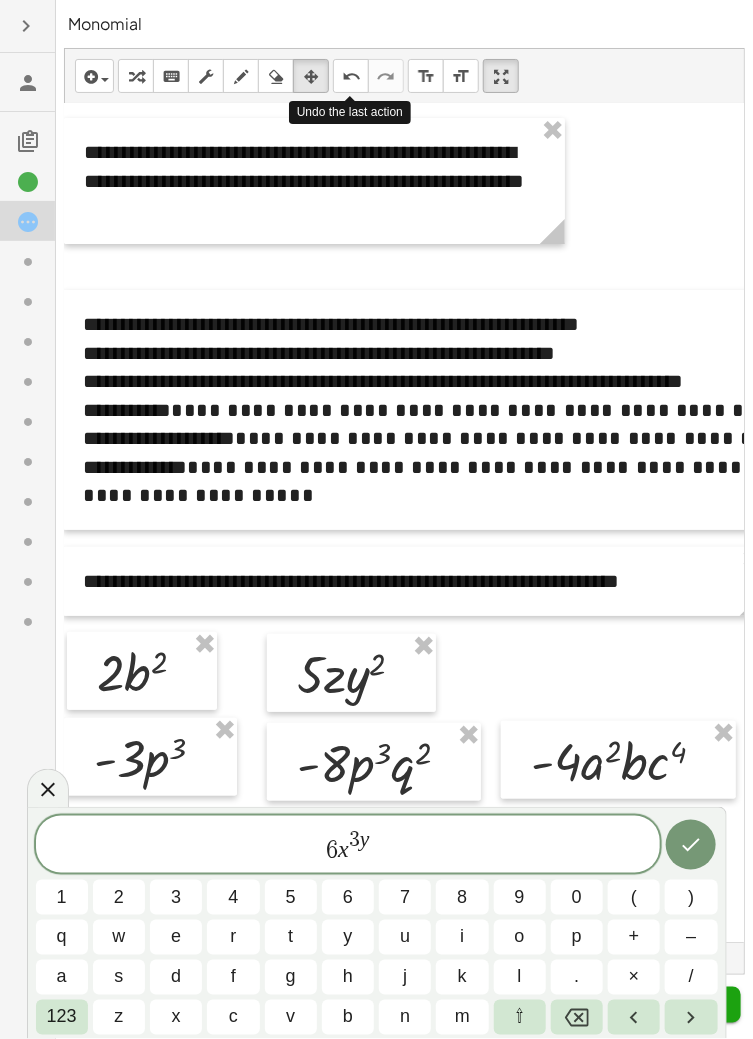 click on "123" at bounding box center (62, 1017) 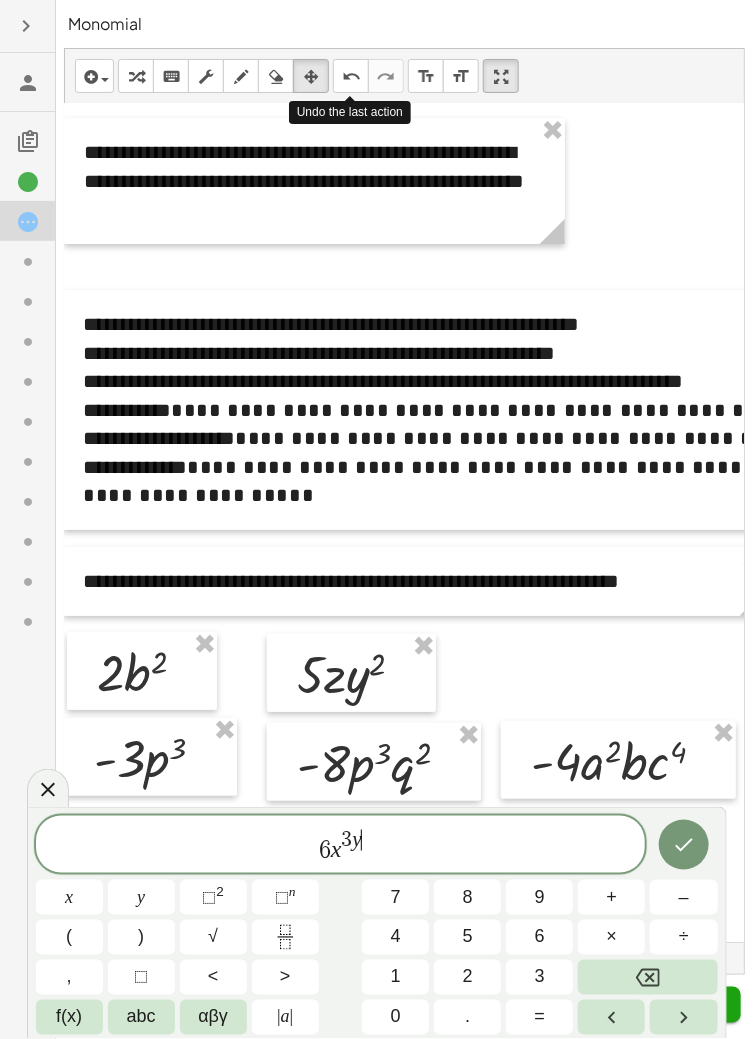click on "n" at bounding box center [292, 891] 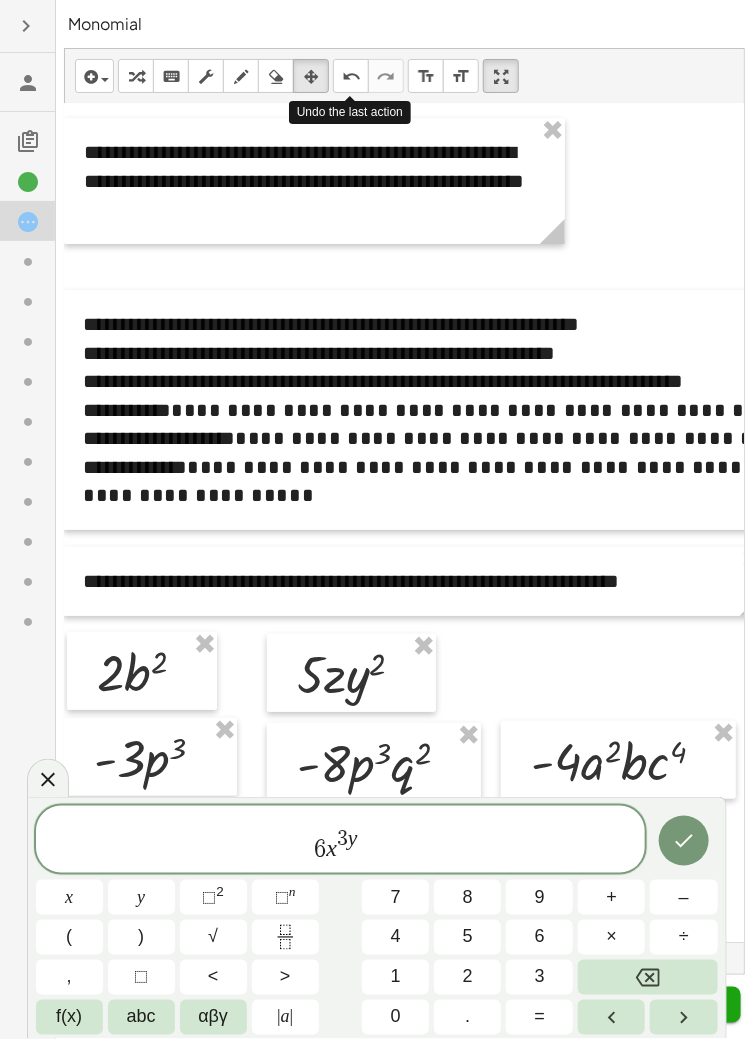 click at bounding box center (647, 977) 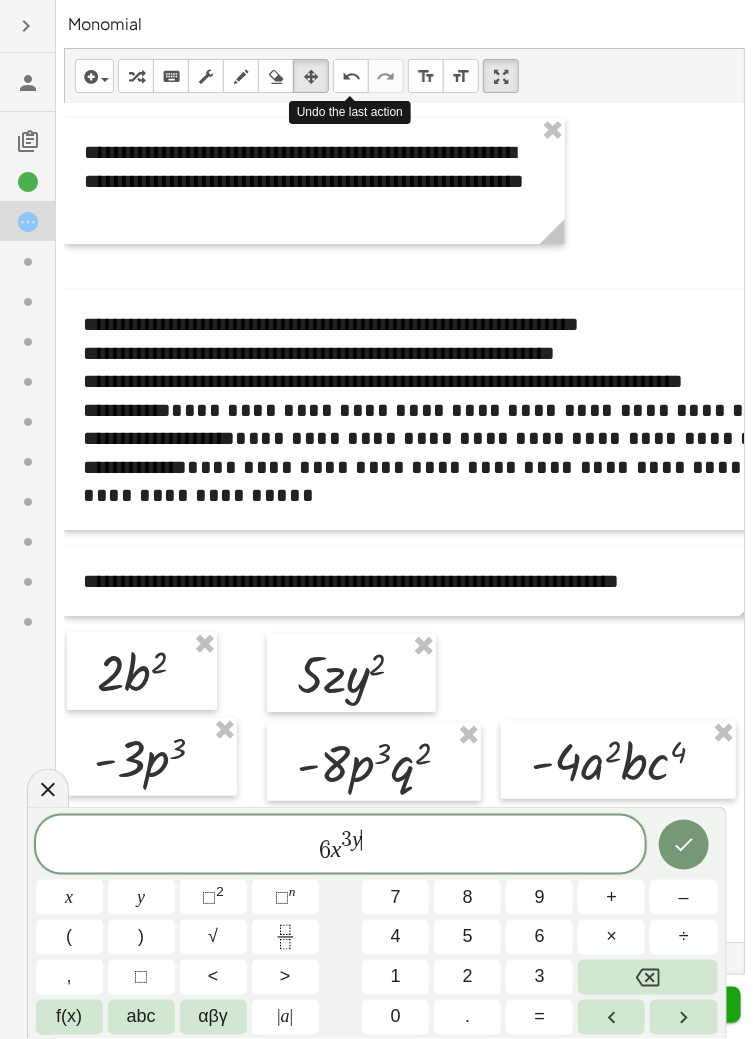 click 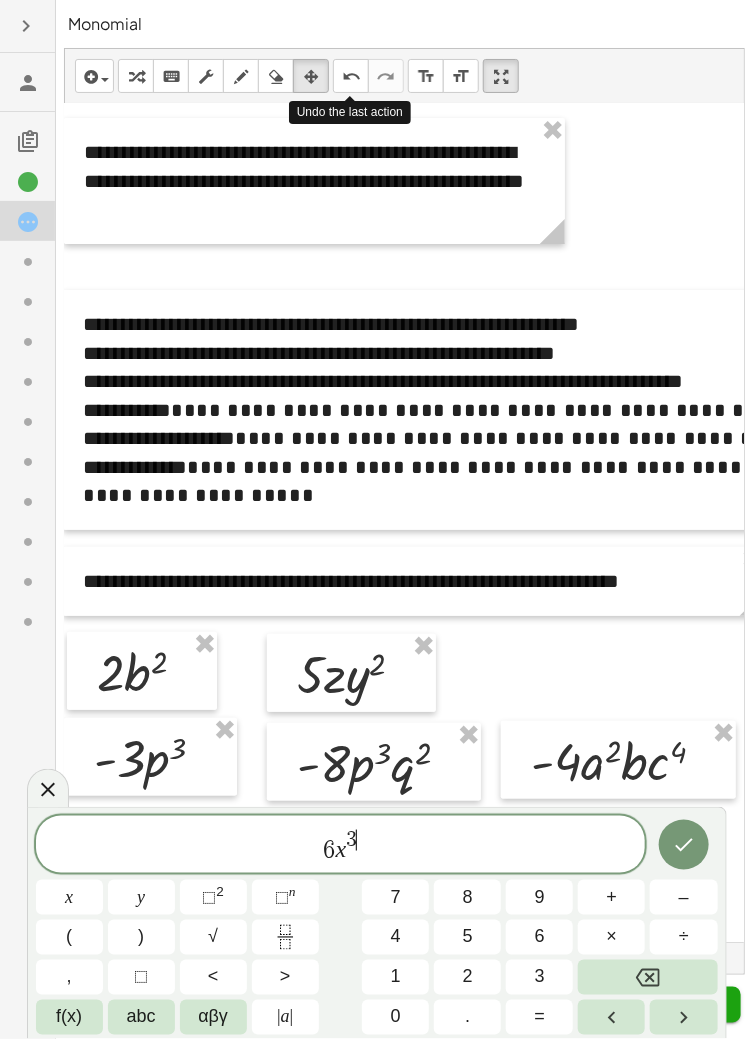 click at bounding box center [683, 1017] 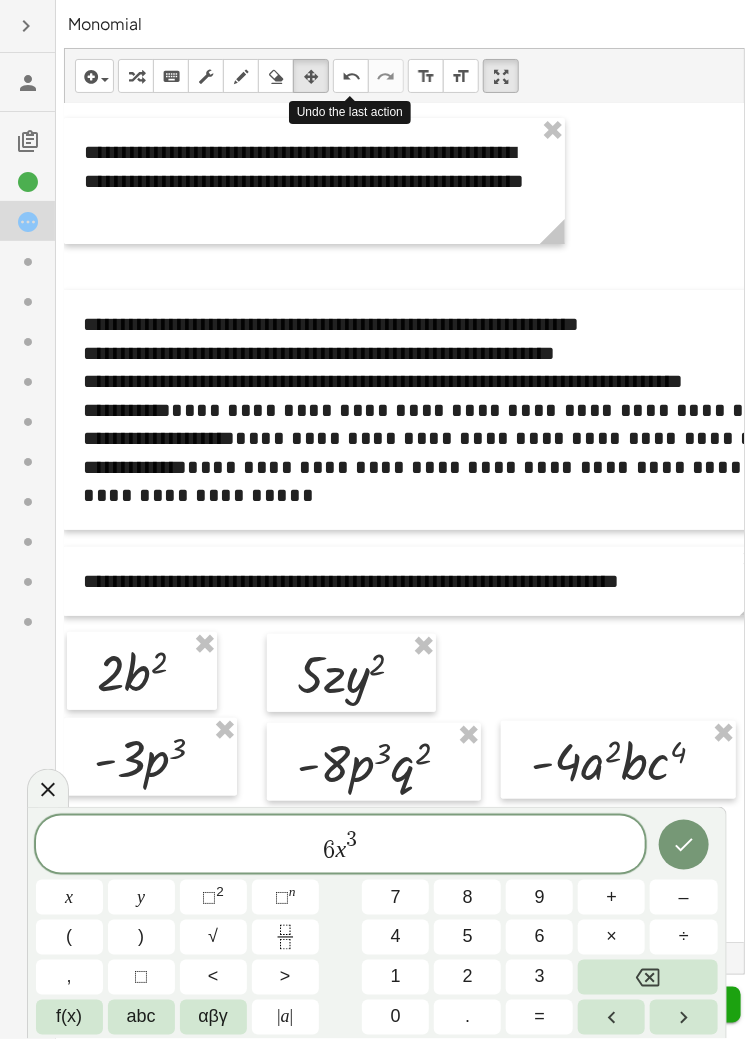 click on "y" at bounding box center [141, 897] 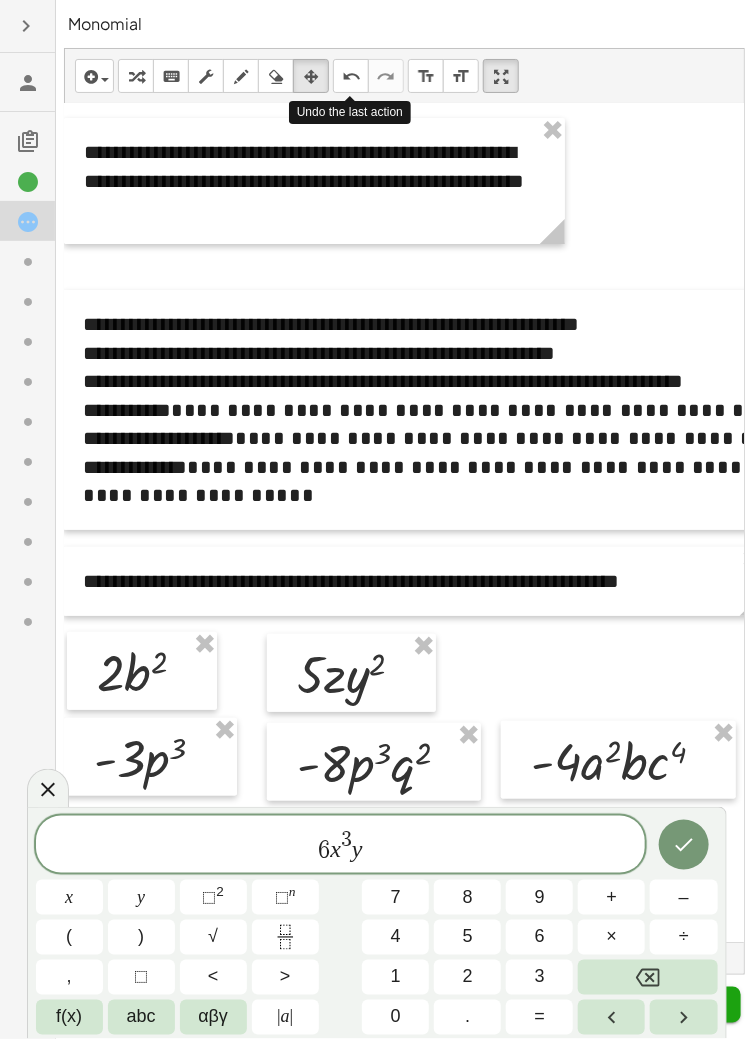 click on "⬚" at bounding box center (282, 897) 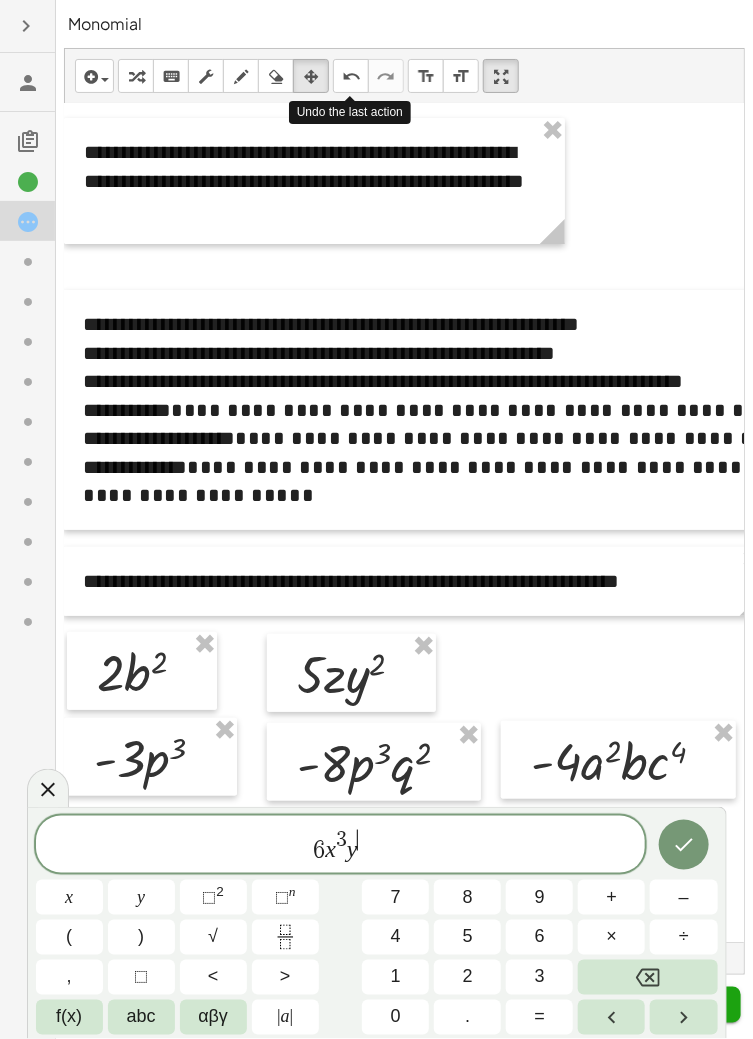 click on "2" at bounding box center [468, 977] 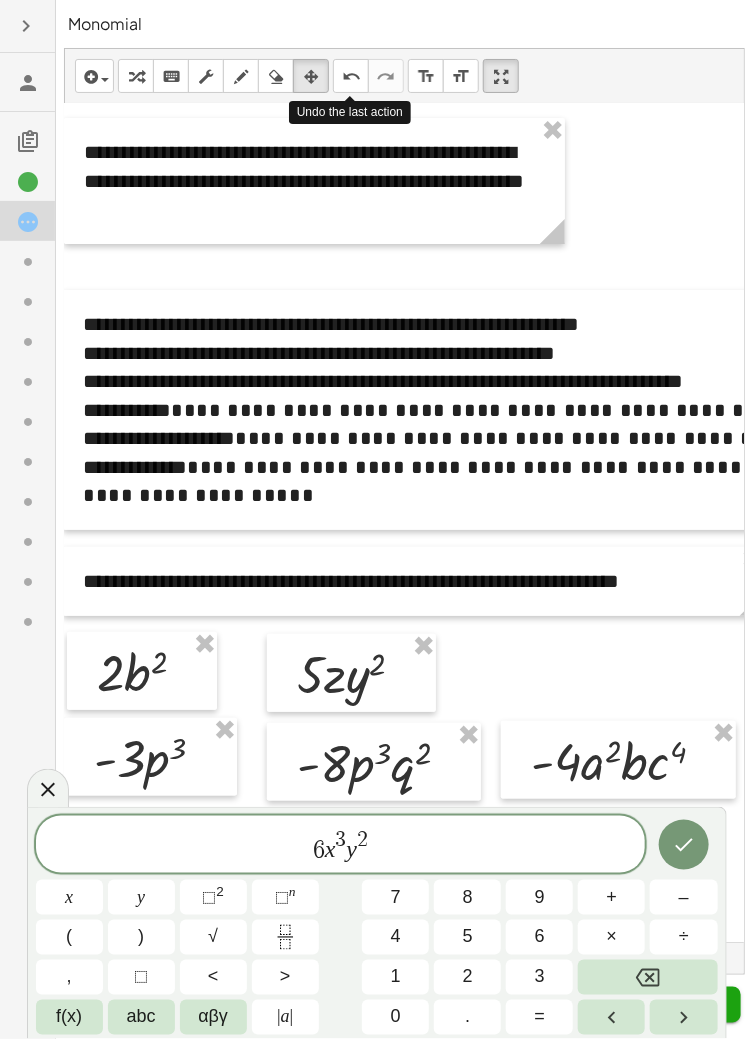 click on "abc" at bounding box center (141, 1017) 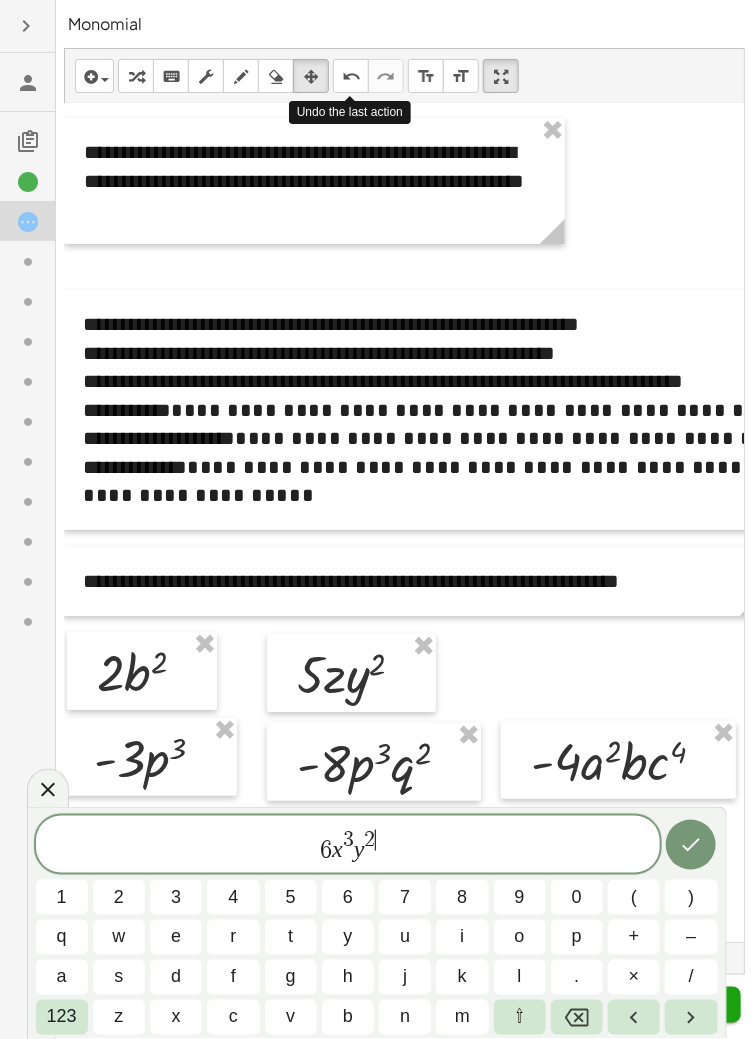 click on "z" at bounding box center [118, 1017] 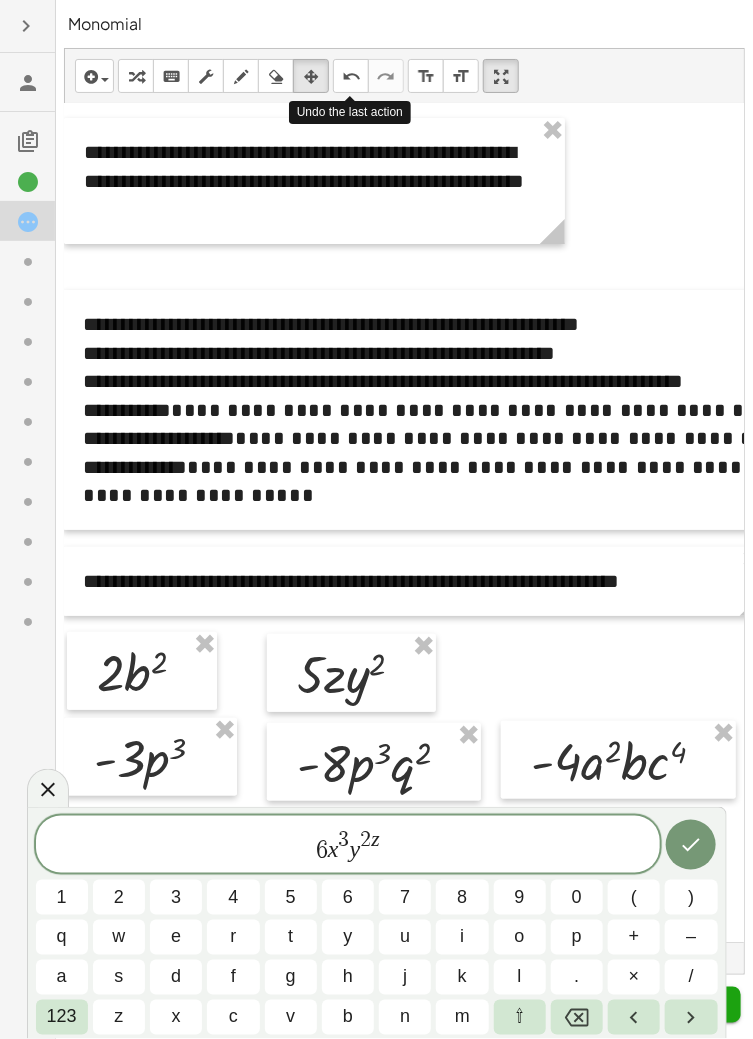 click 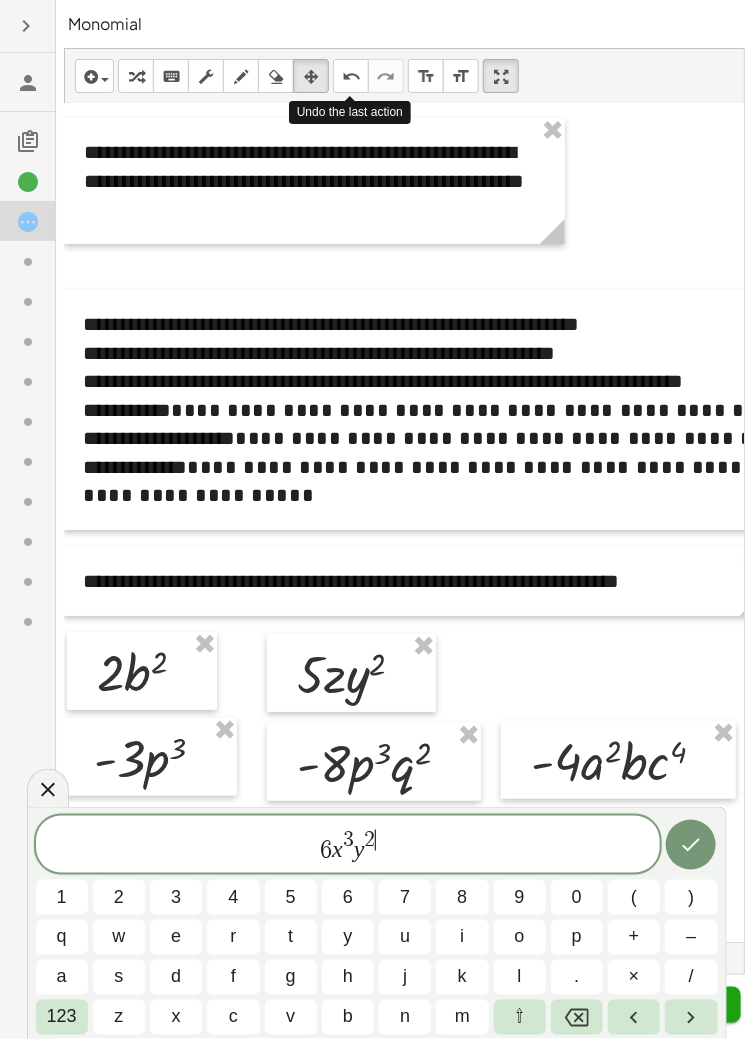 click 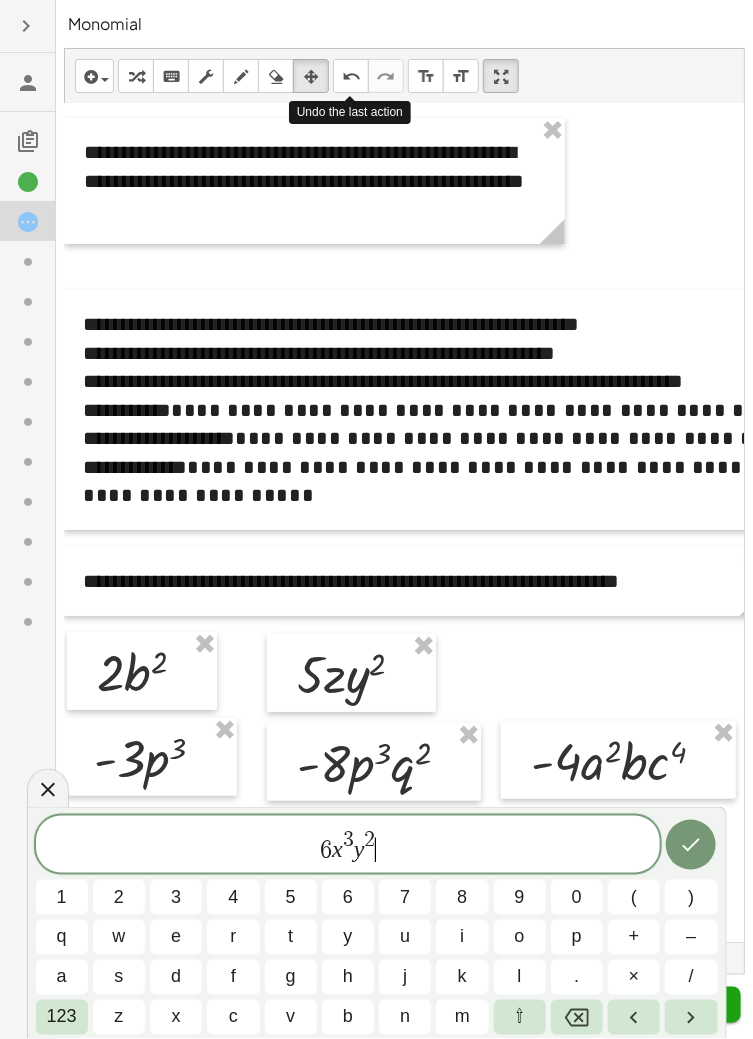 click on "z" at bounding box center (119, 1017) 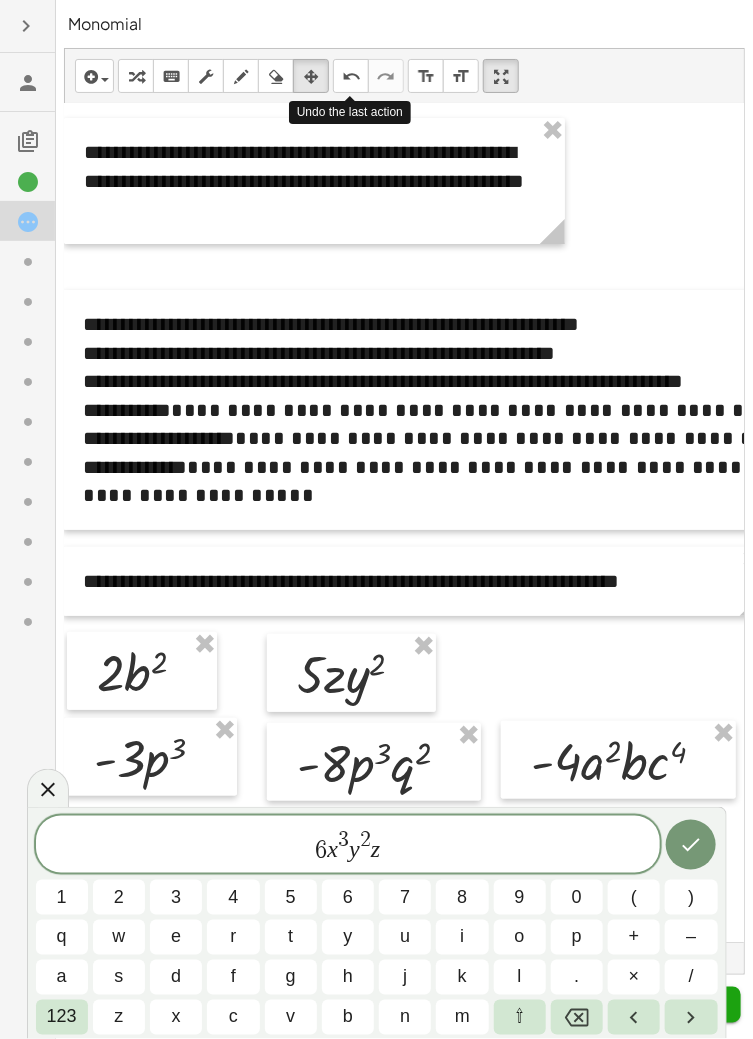 click 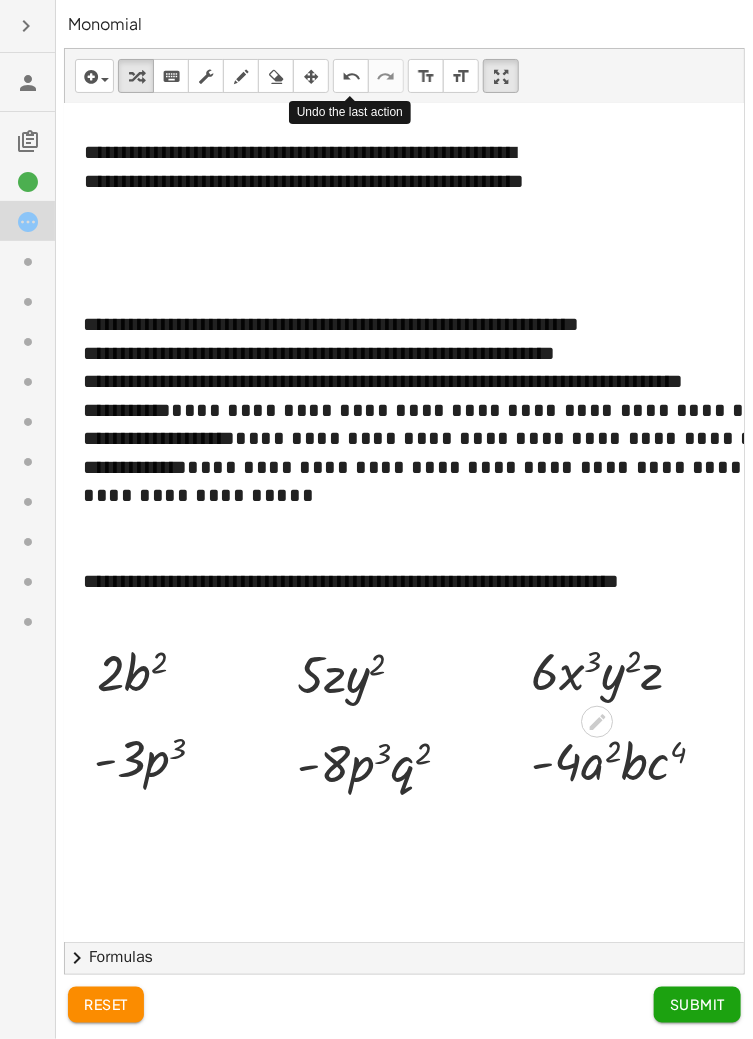 click on "Submit" 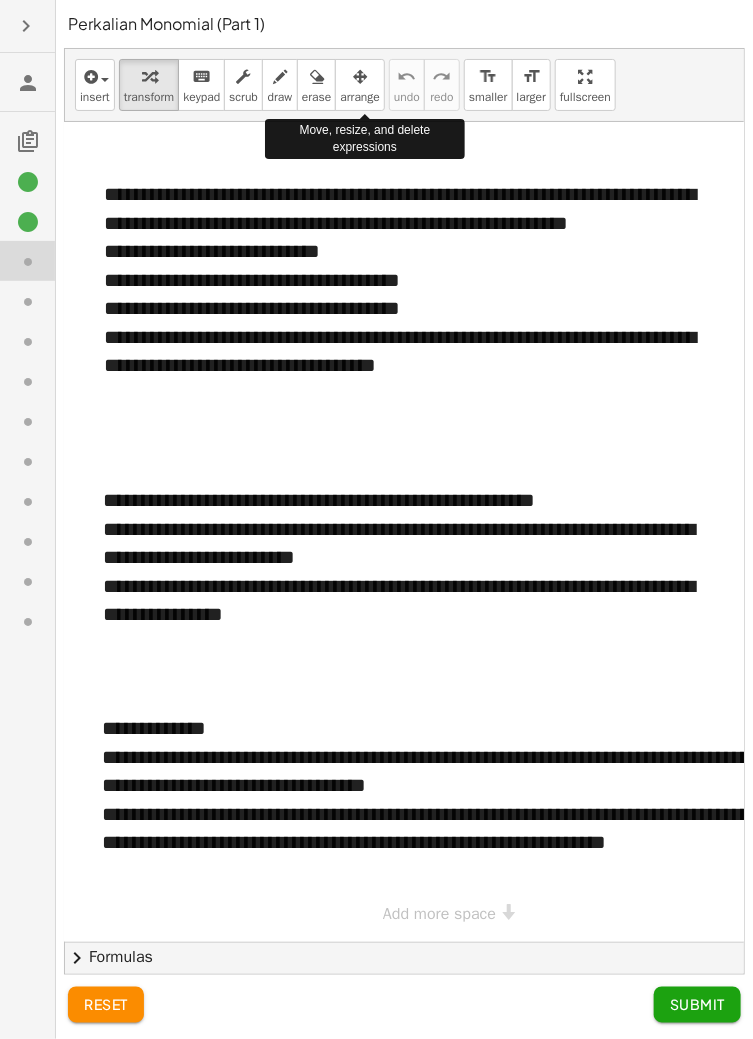 scroll, scrollTop: 0, scrollLeft: 24, axis: horizontal 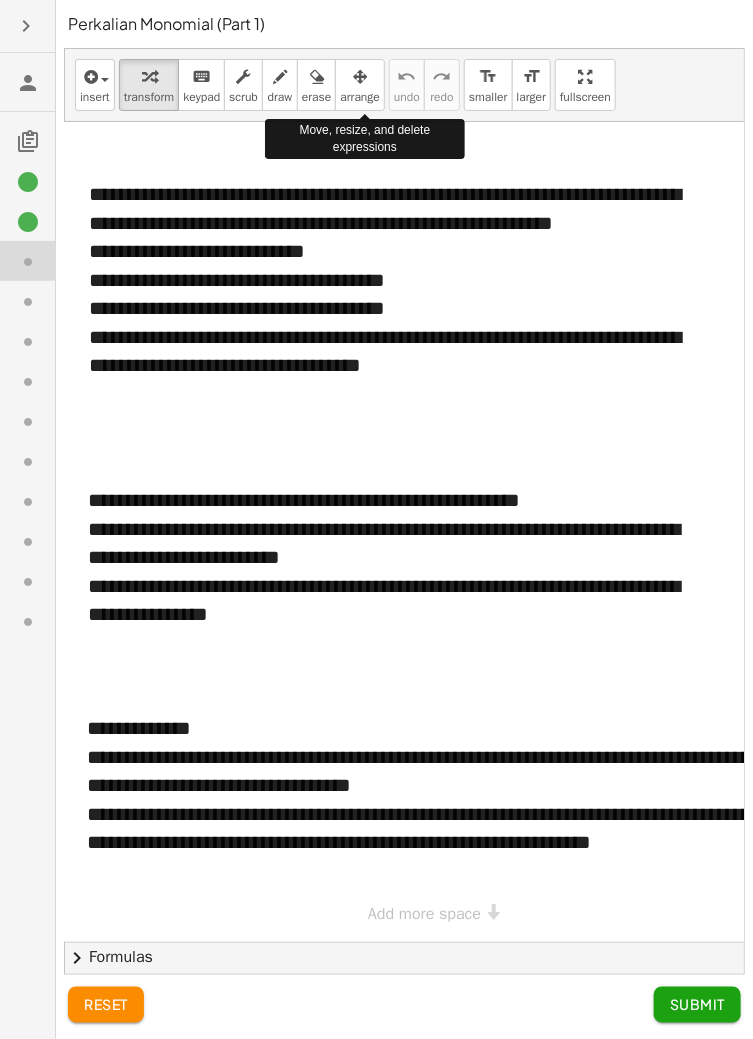 click 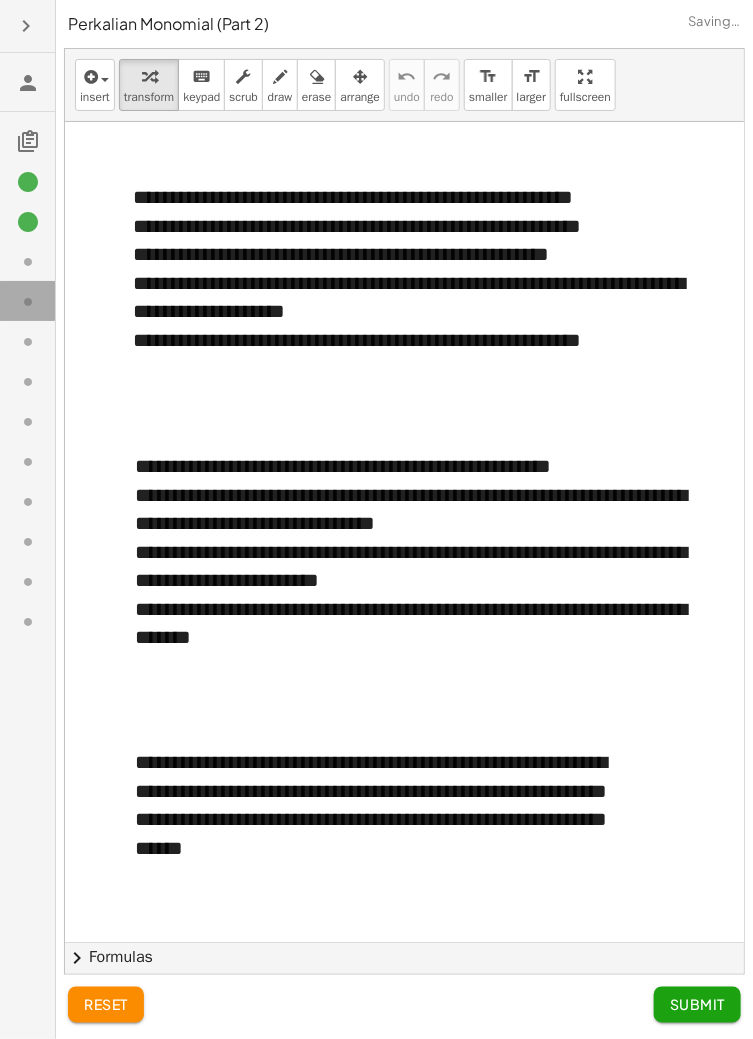 click 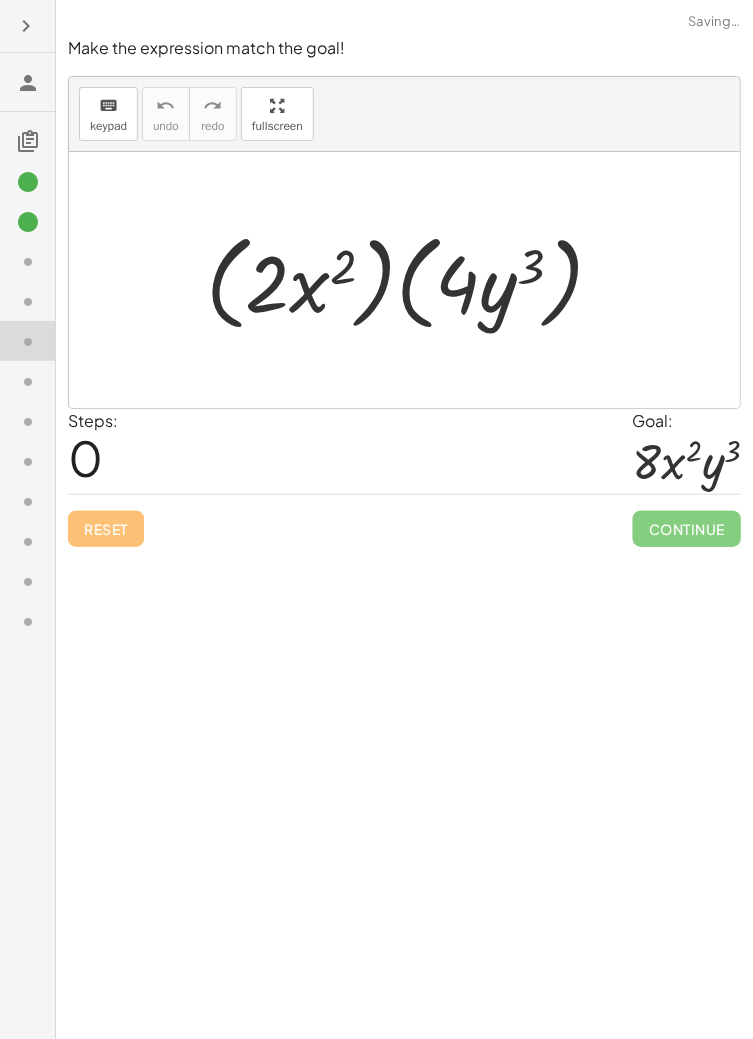 click 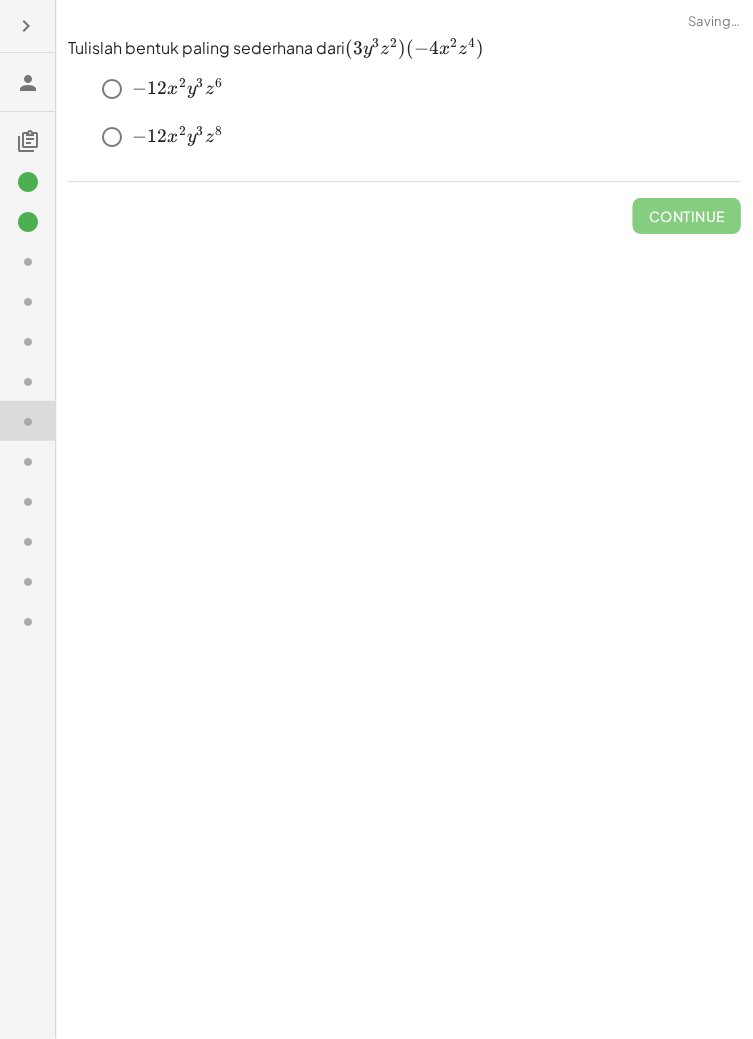 click 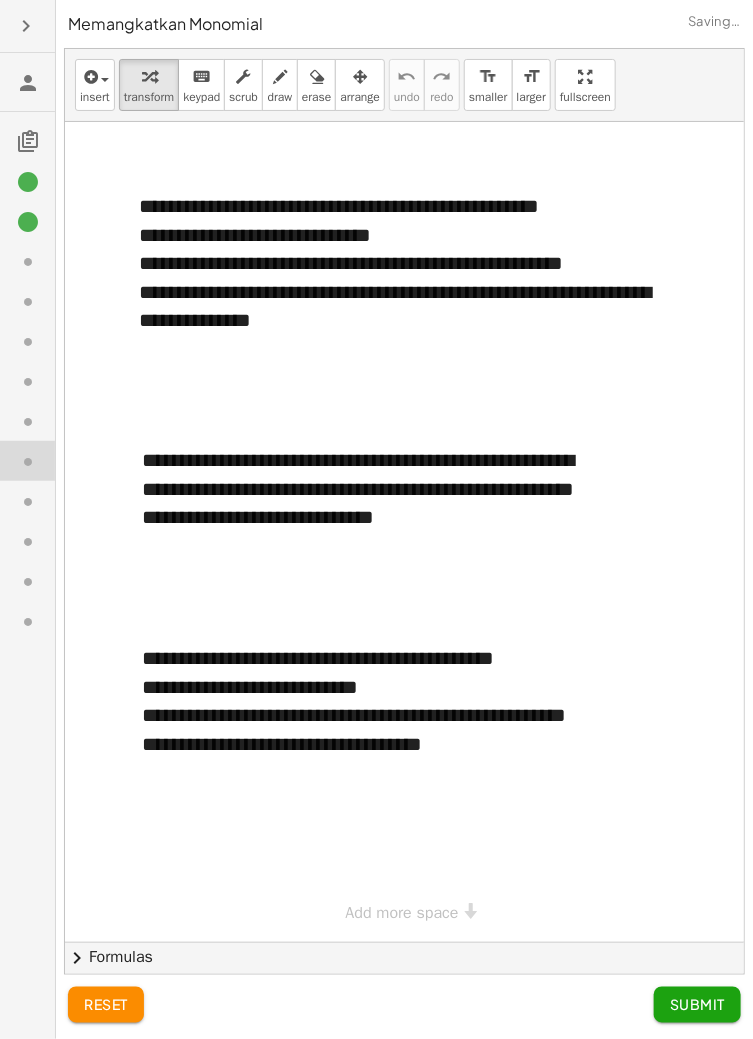 click 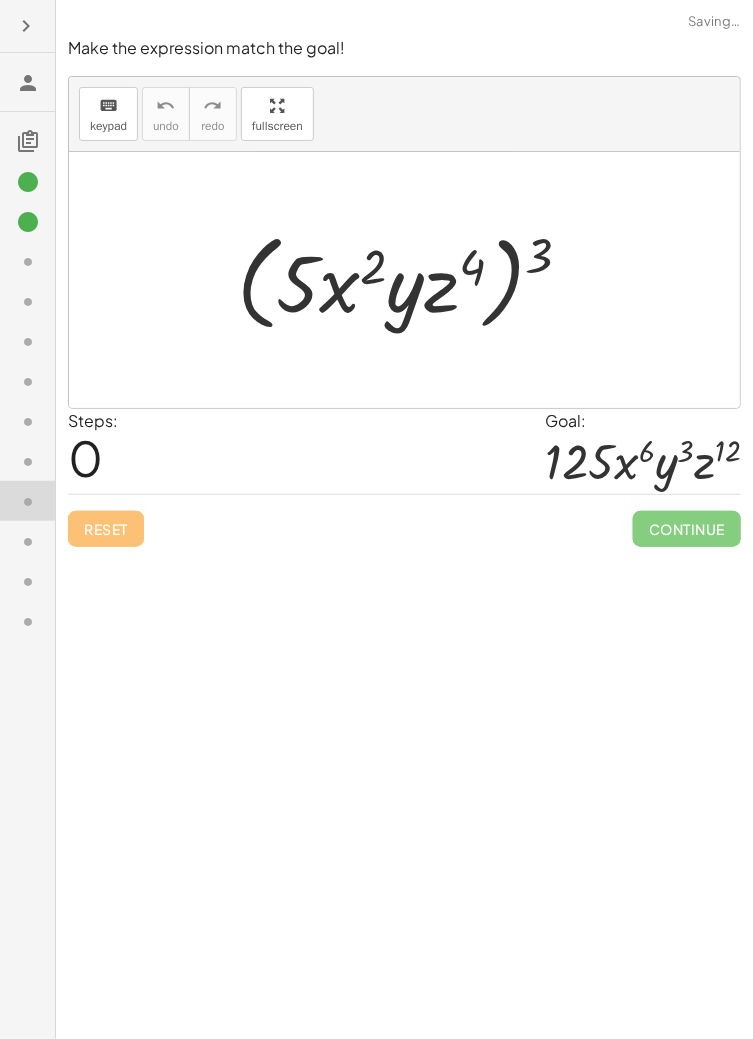 click 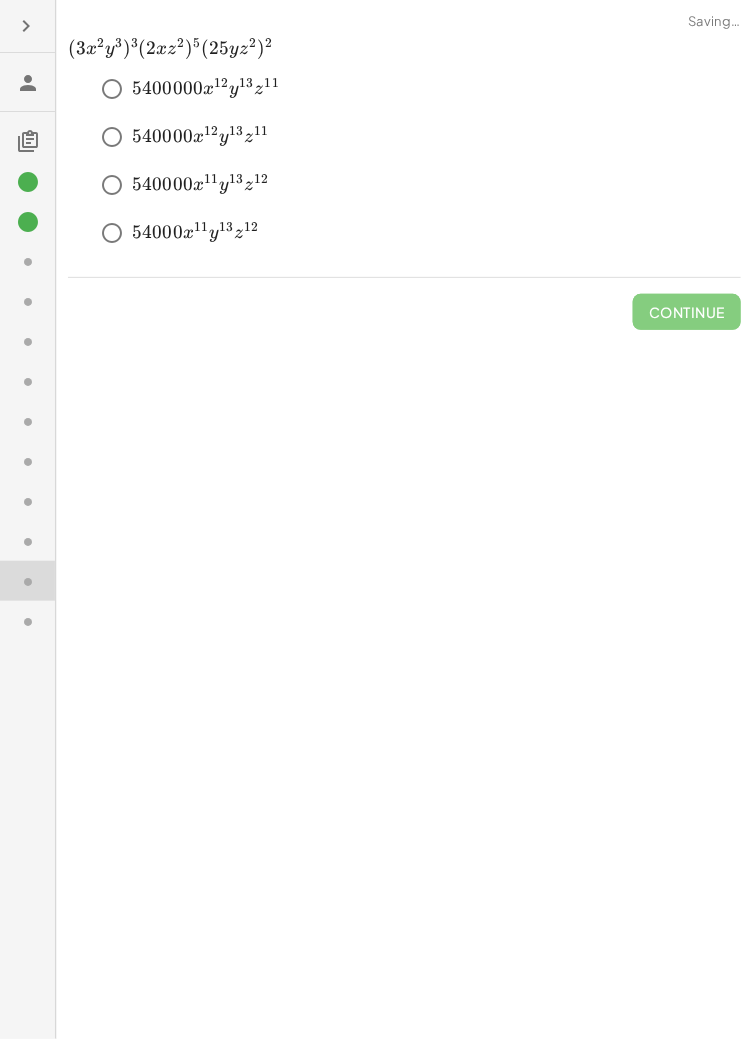 click 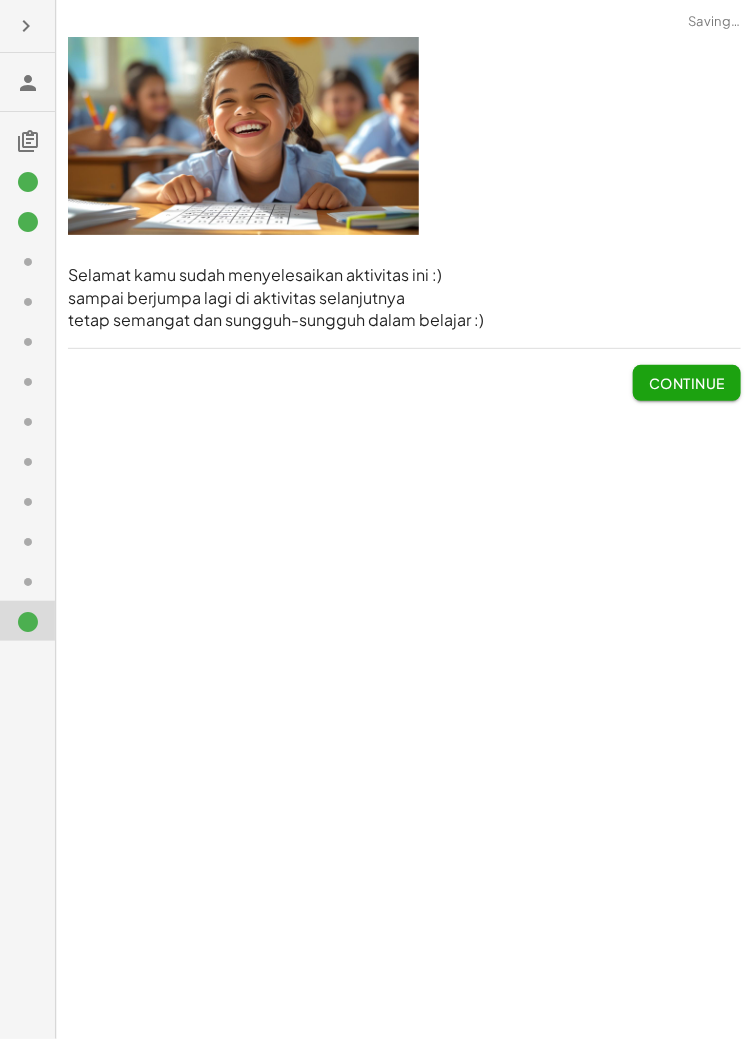 click 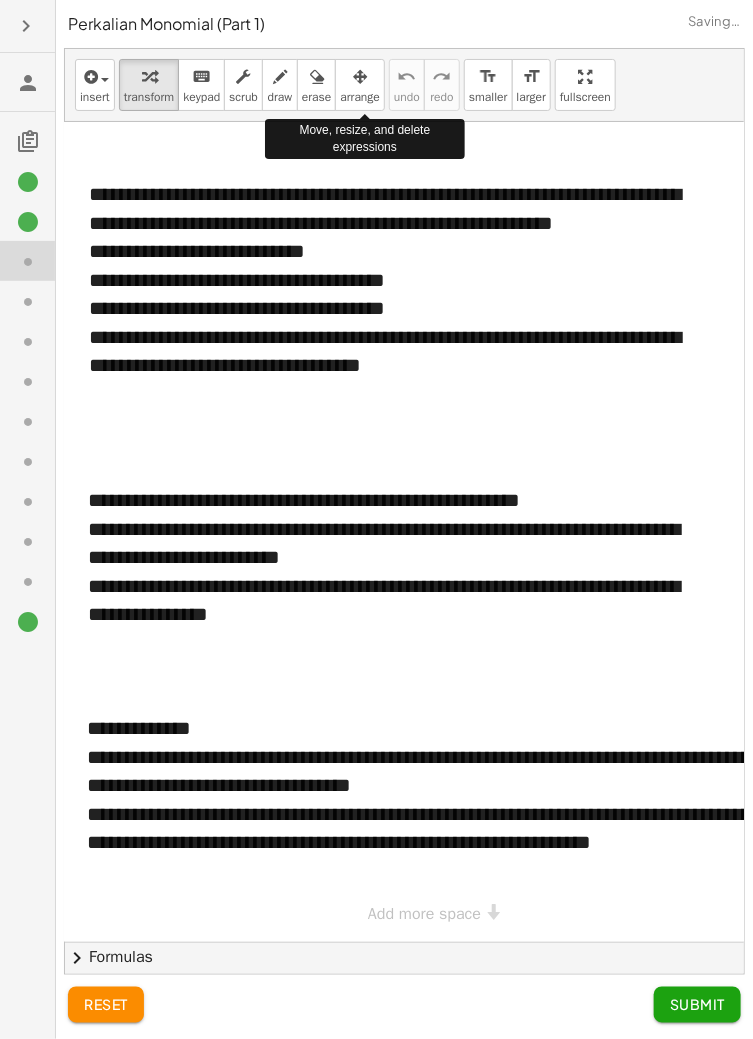 click 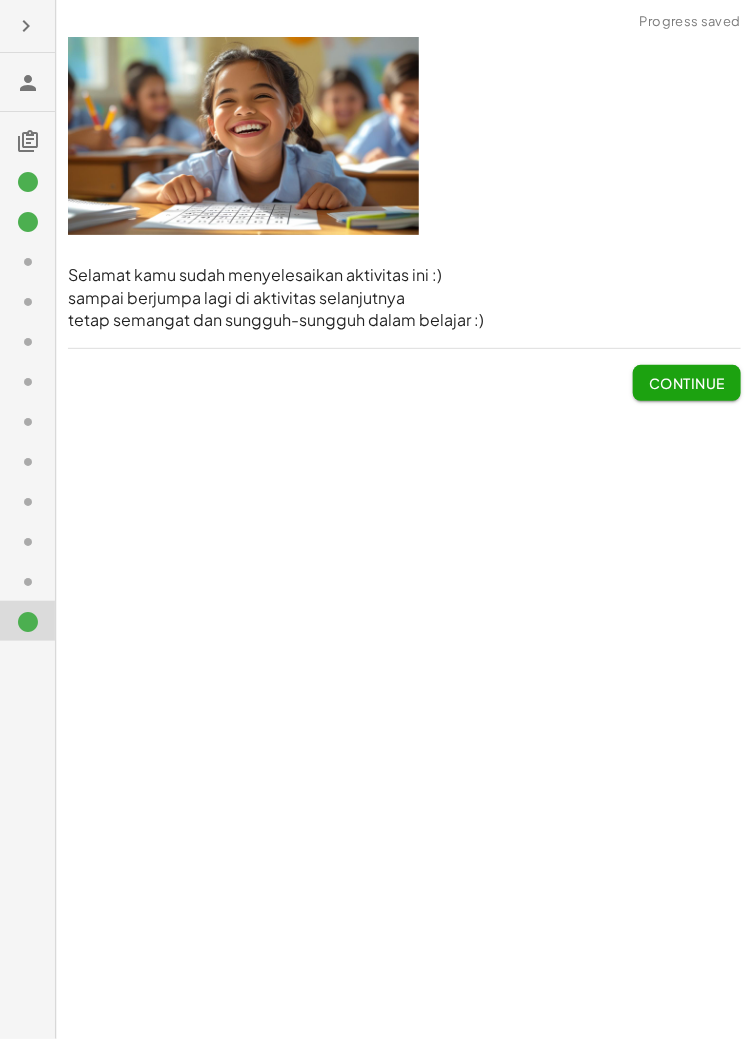 click 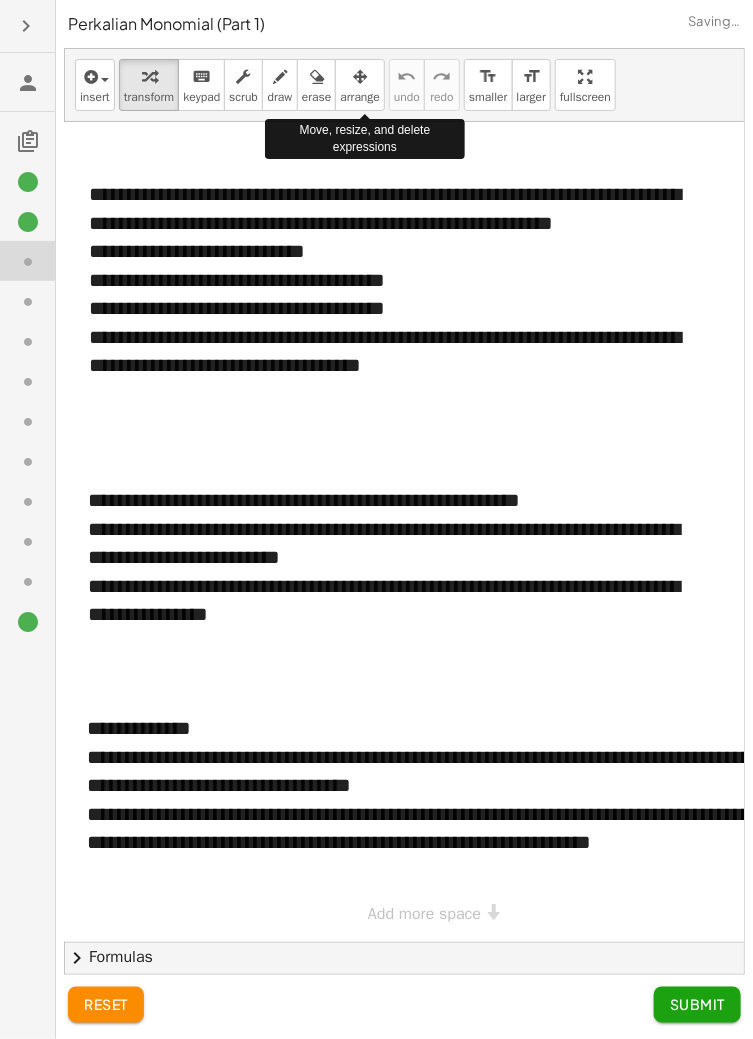 click 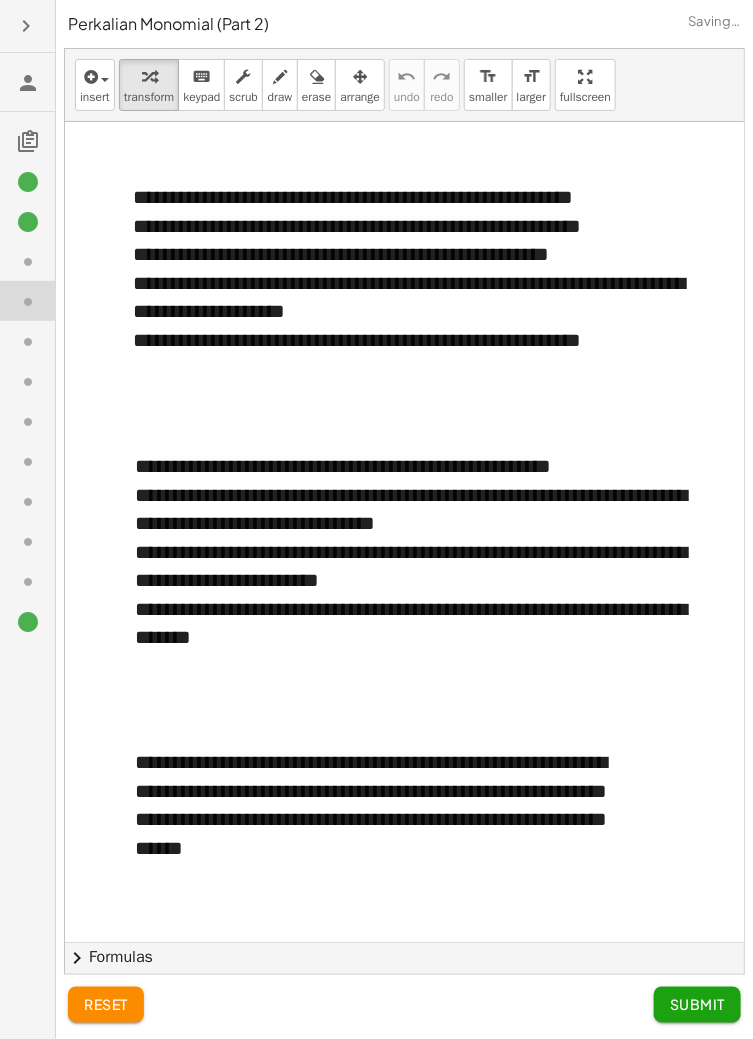 click 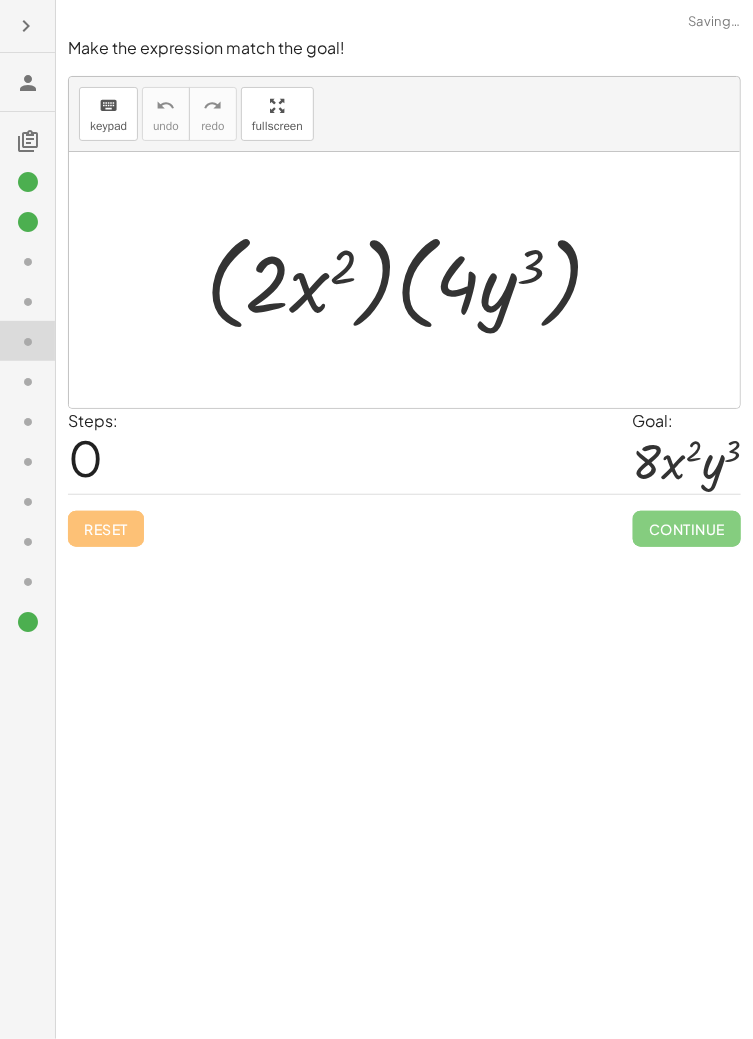 click 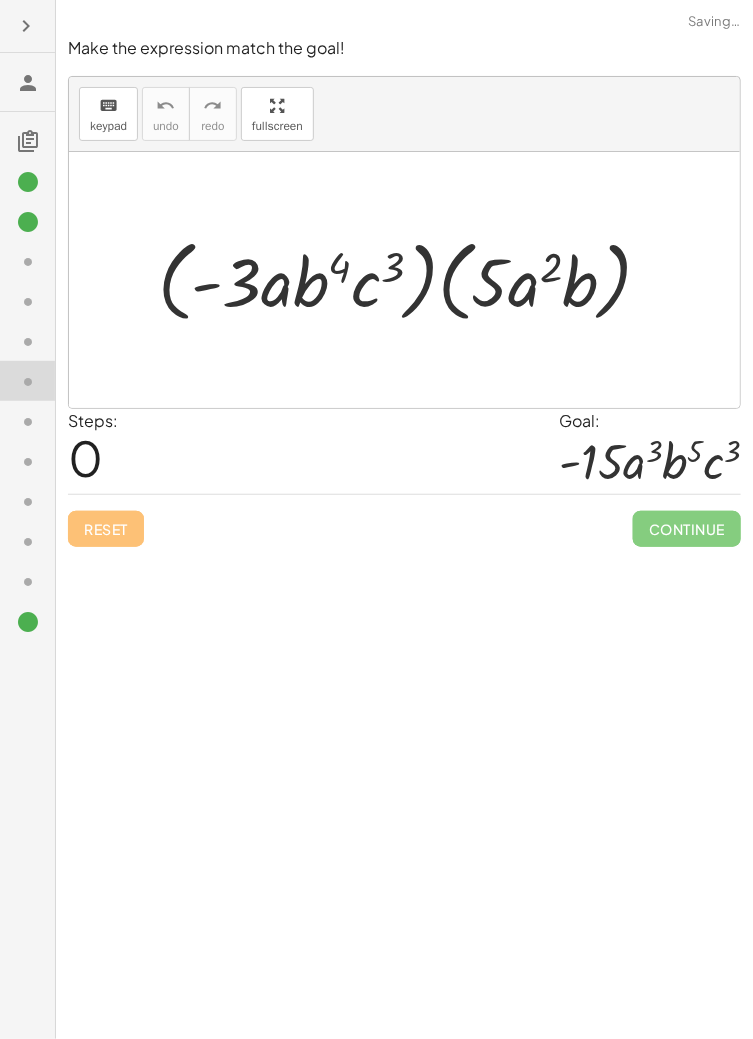 click 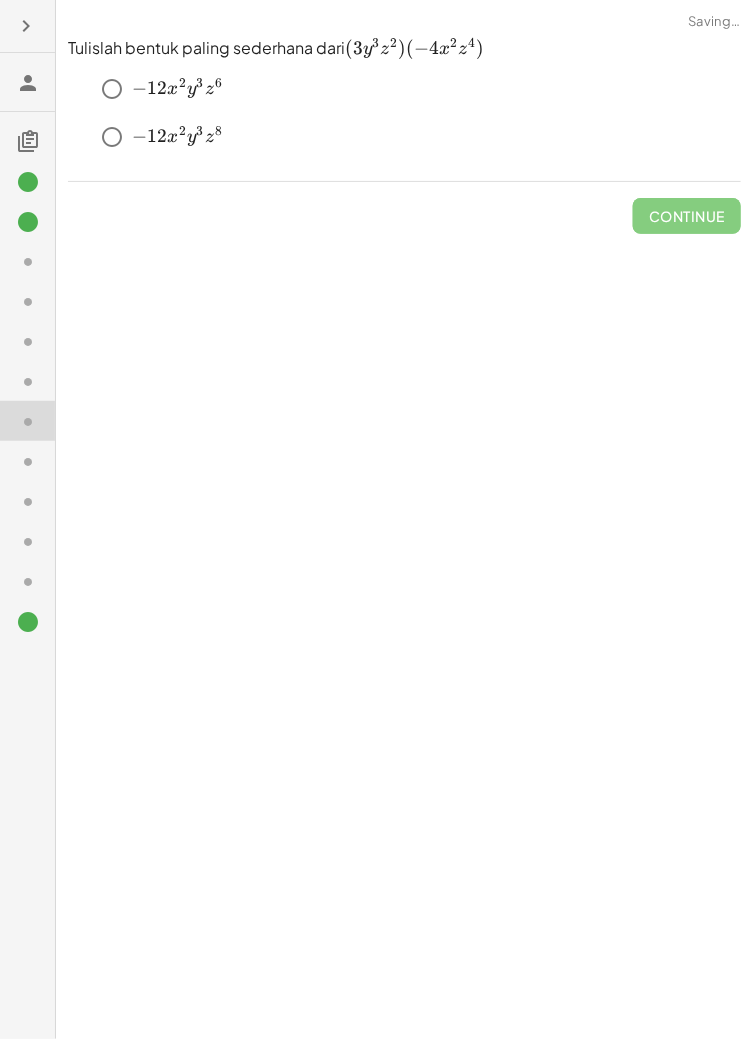click 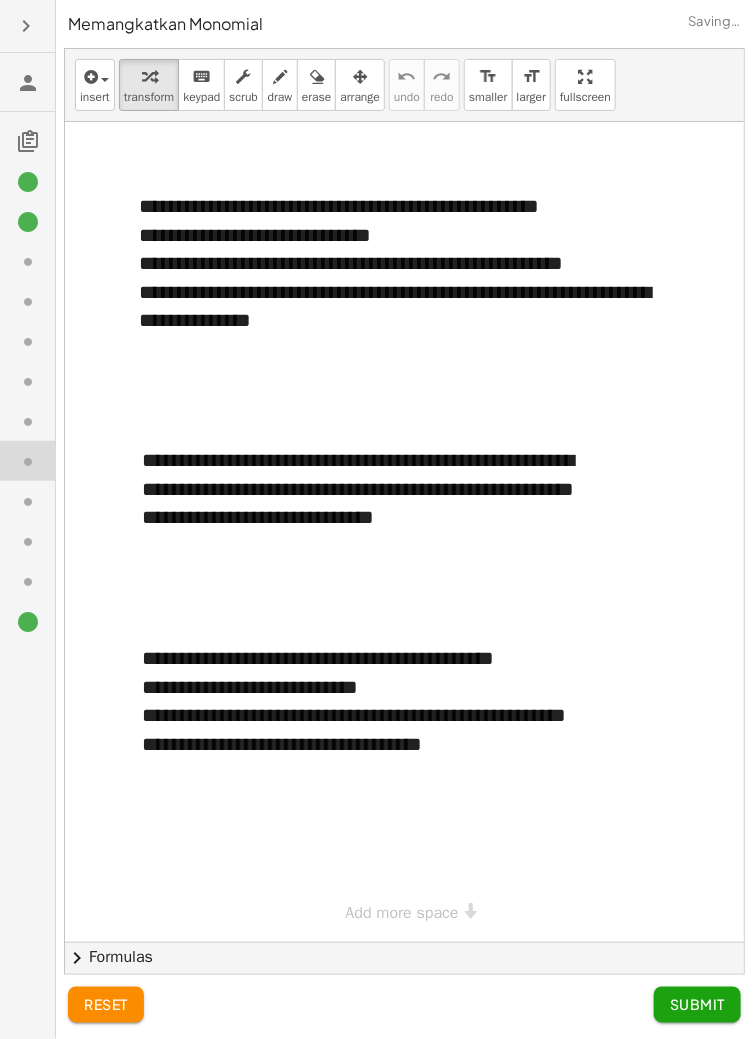 click 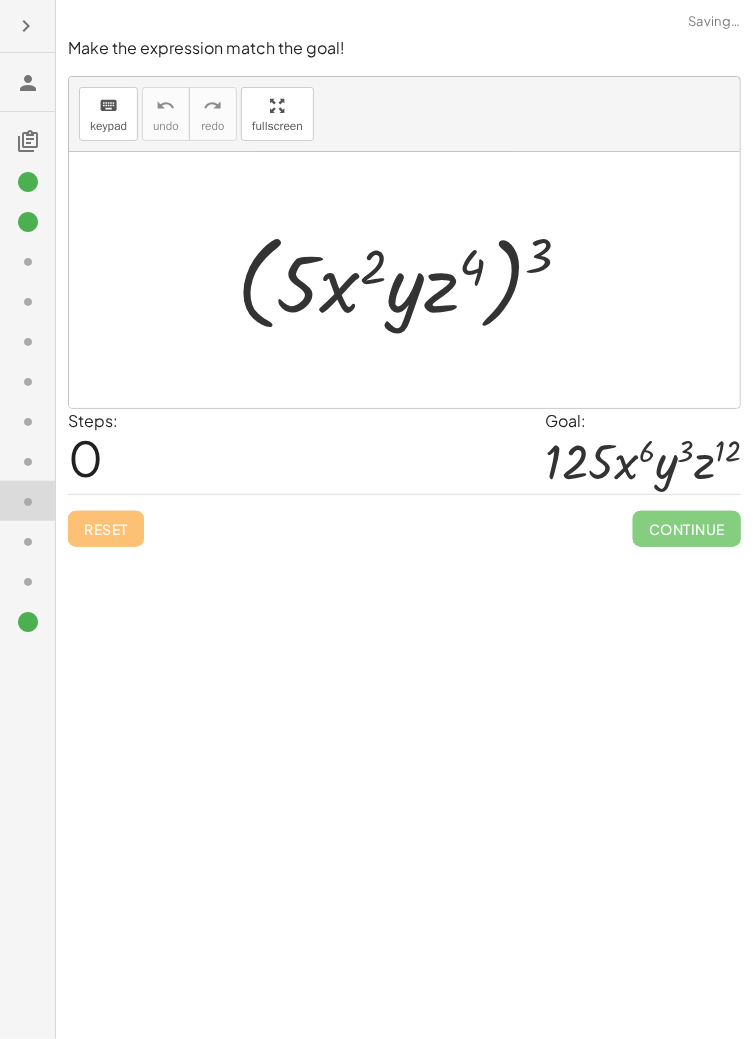 click 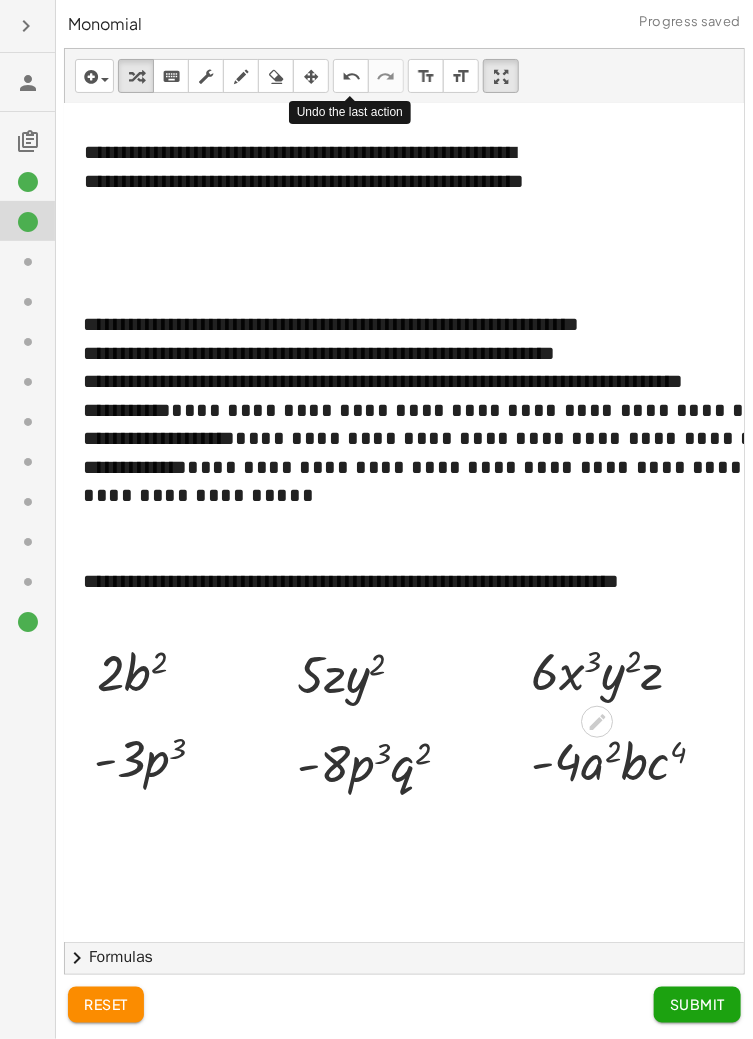 click on "Submit" 